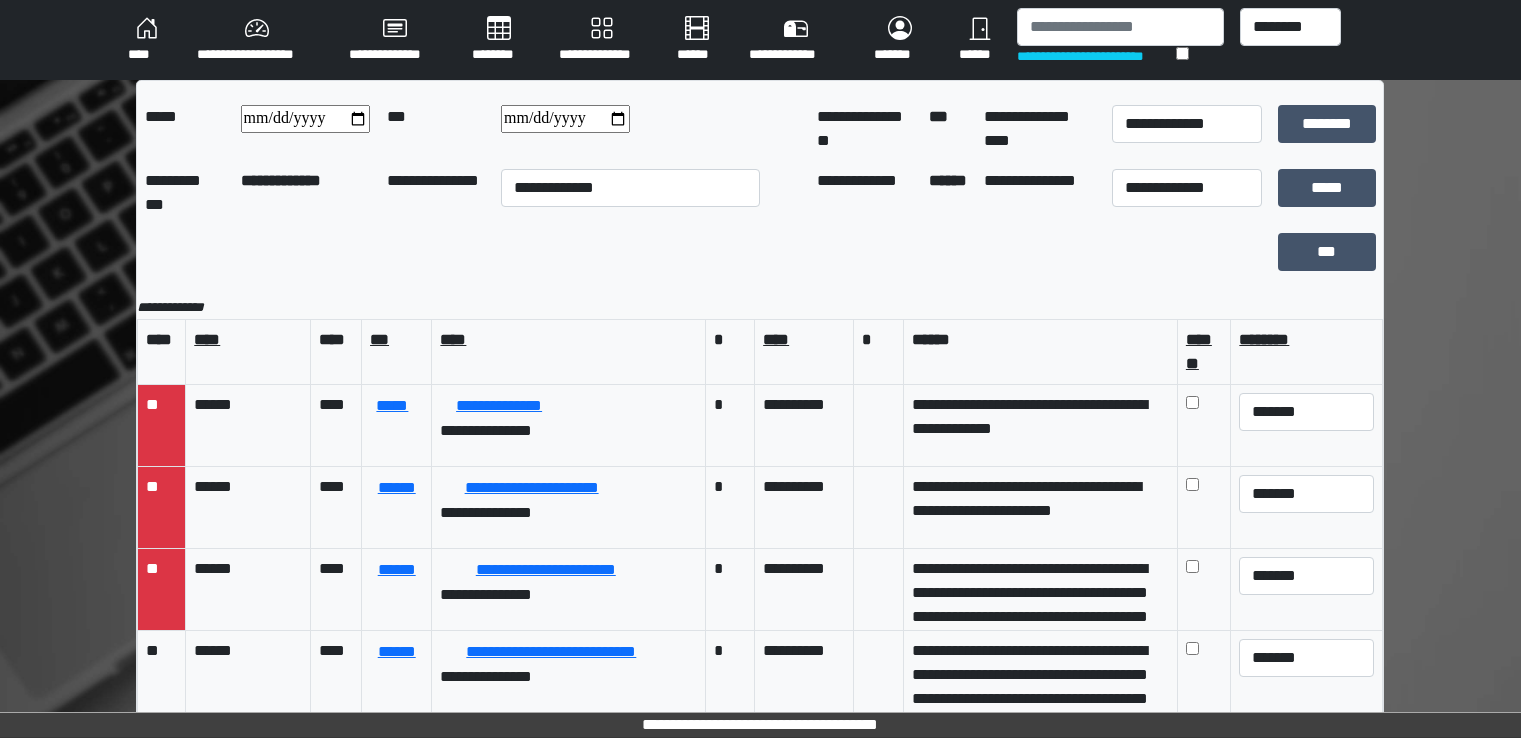 scroll, scrollTop: 0, scrollLeft: 0, axis: both 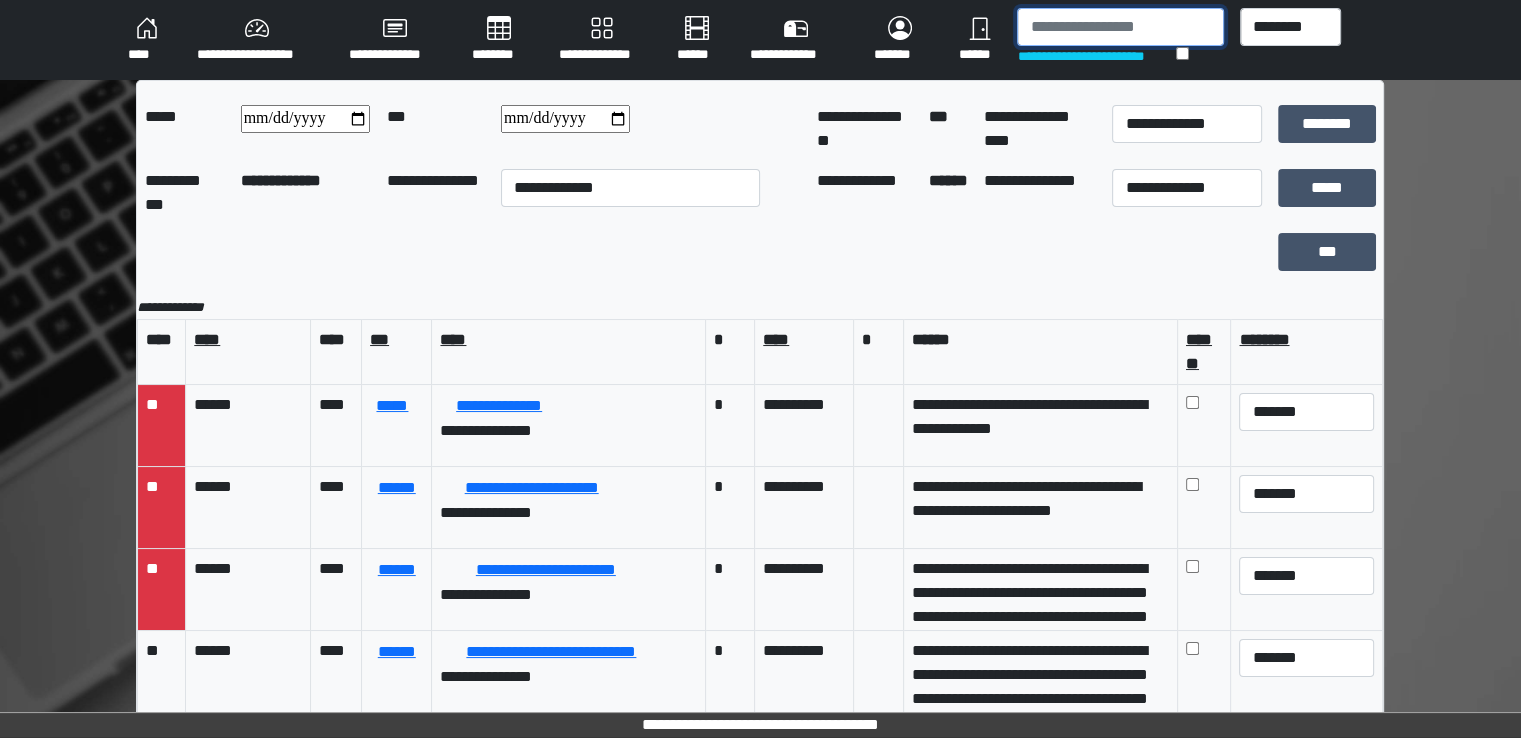 click at bounding box center [1120, 27] 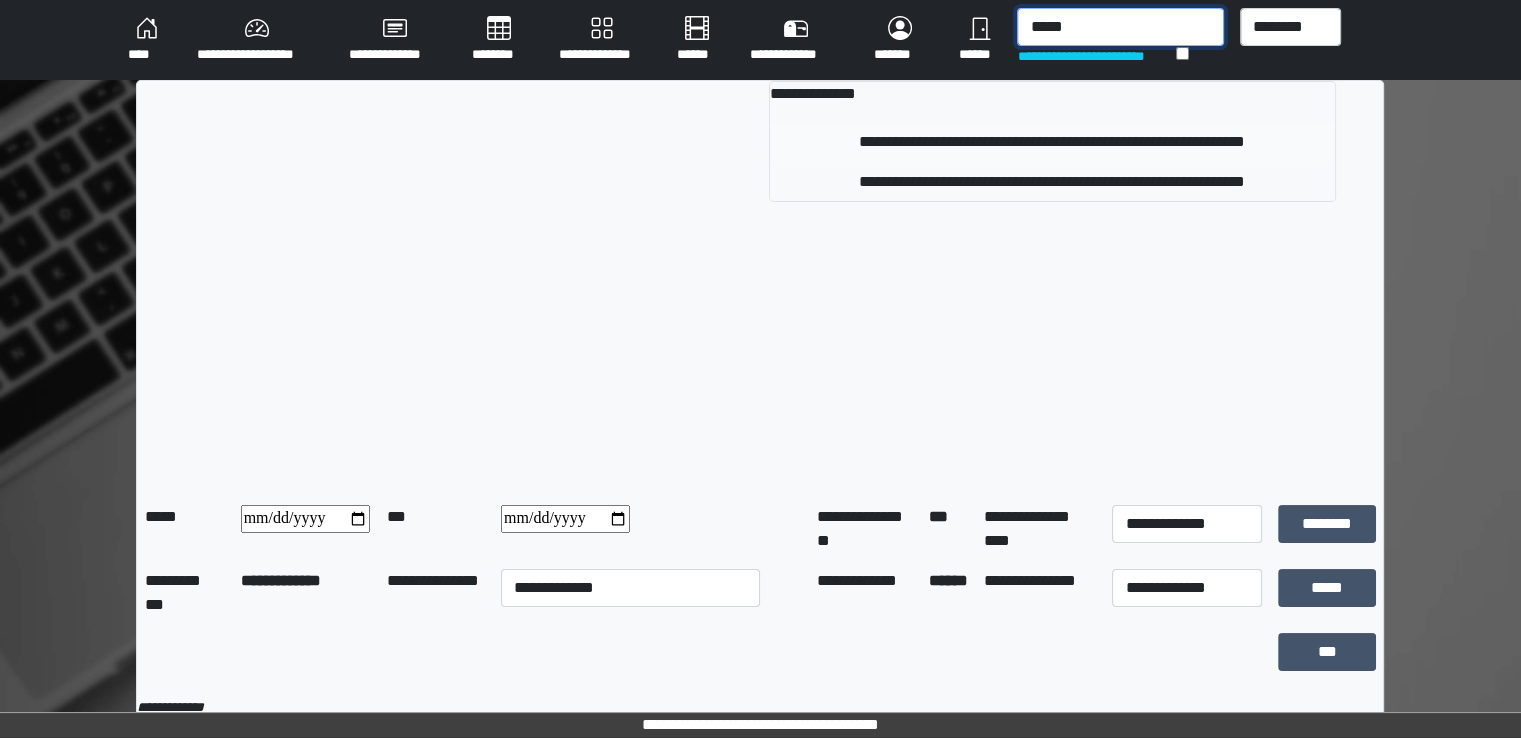 type on "*****" 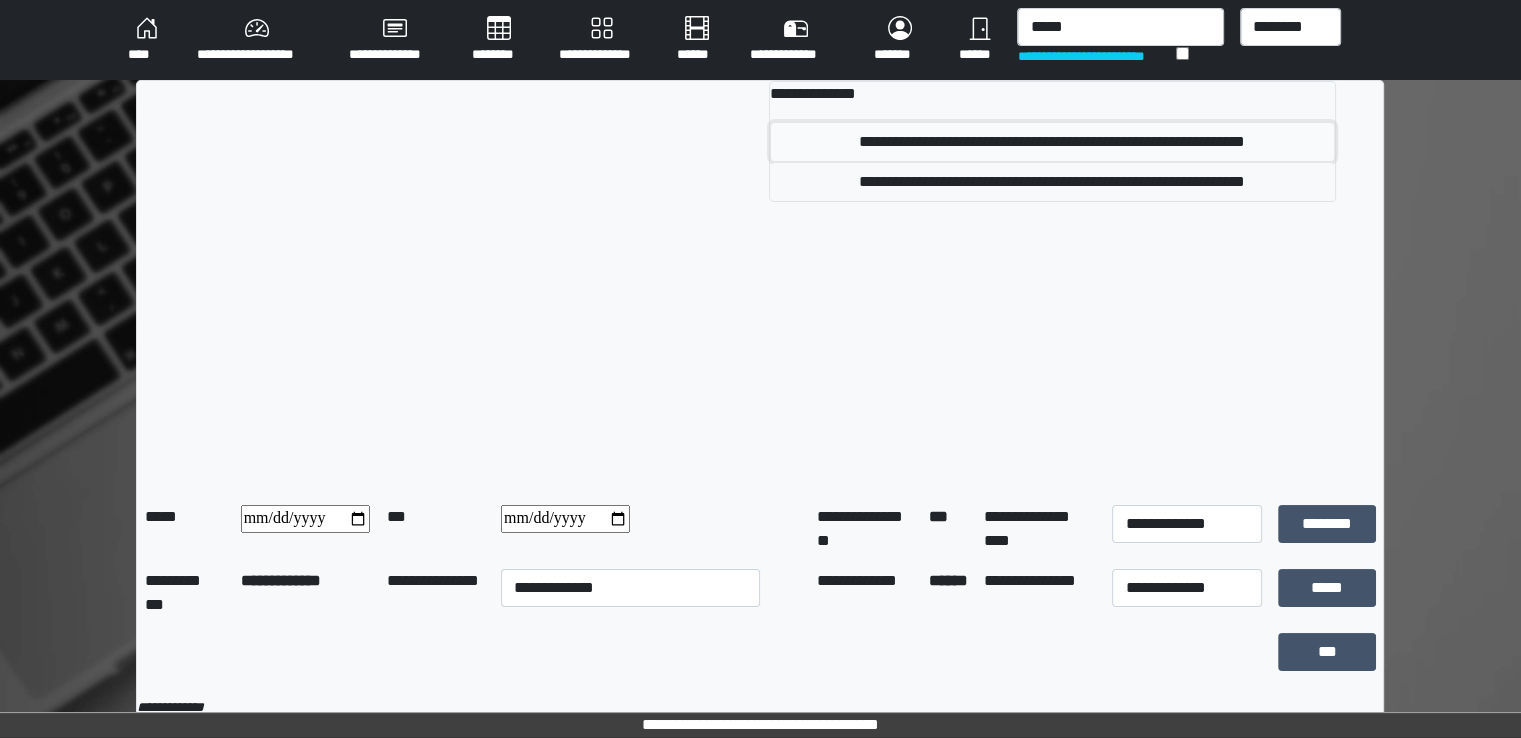 click on "**********" at bounding box center (1052, 142) 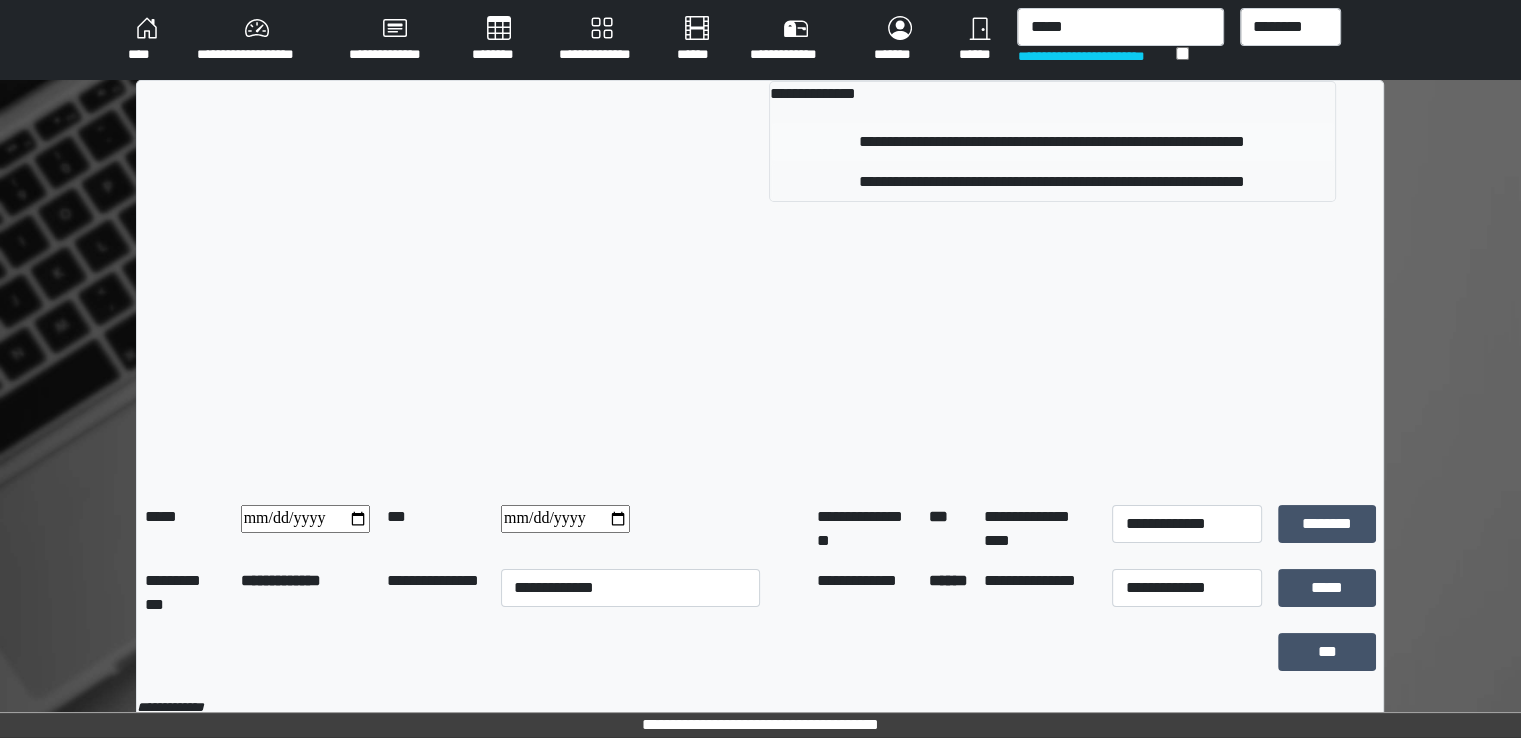 type 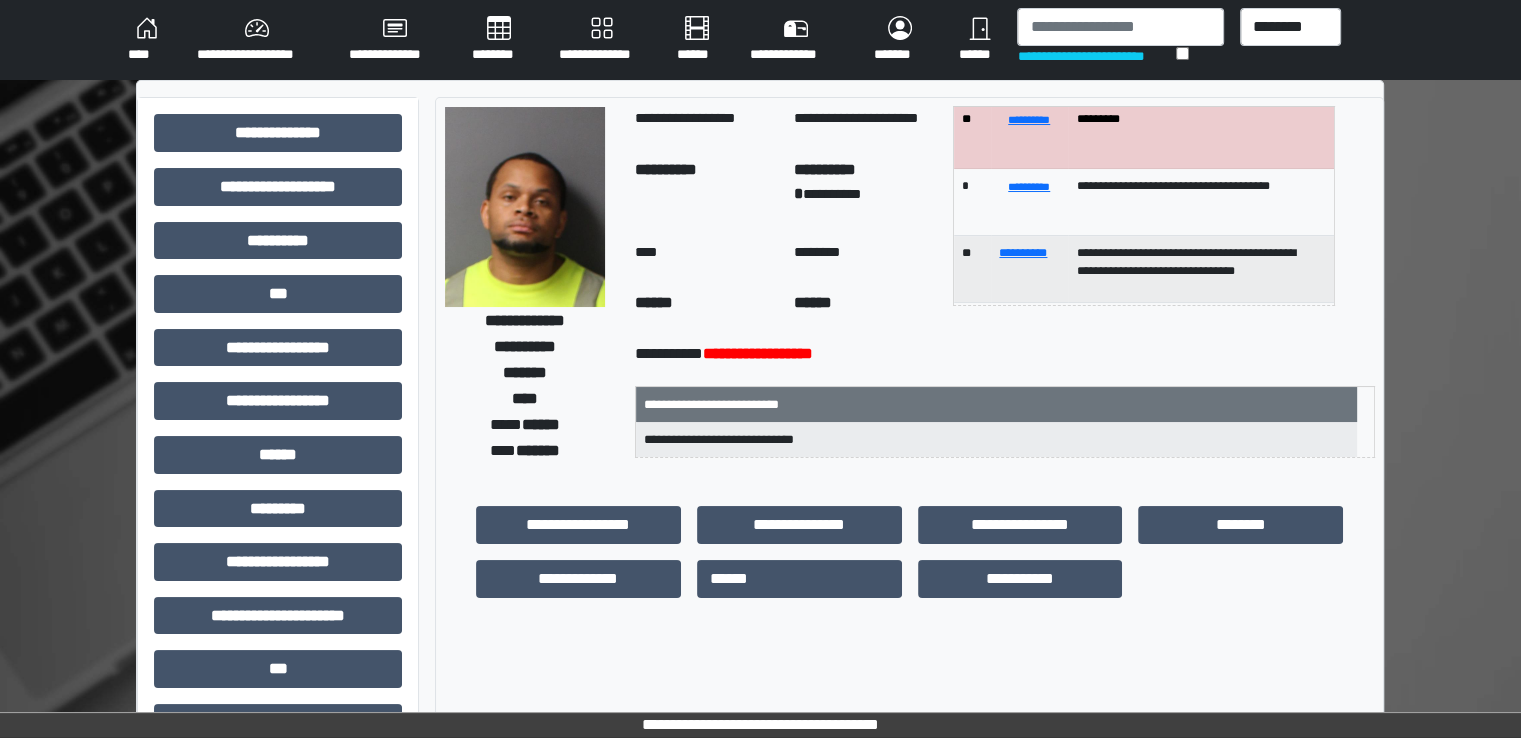 scroll, scrollTop: 0, scrollLeft: 0, axis: both 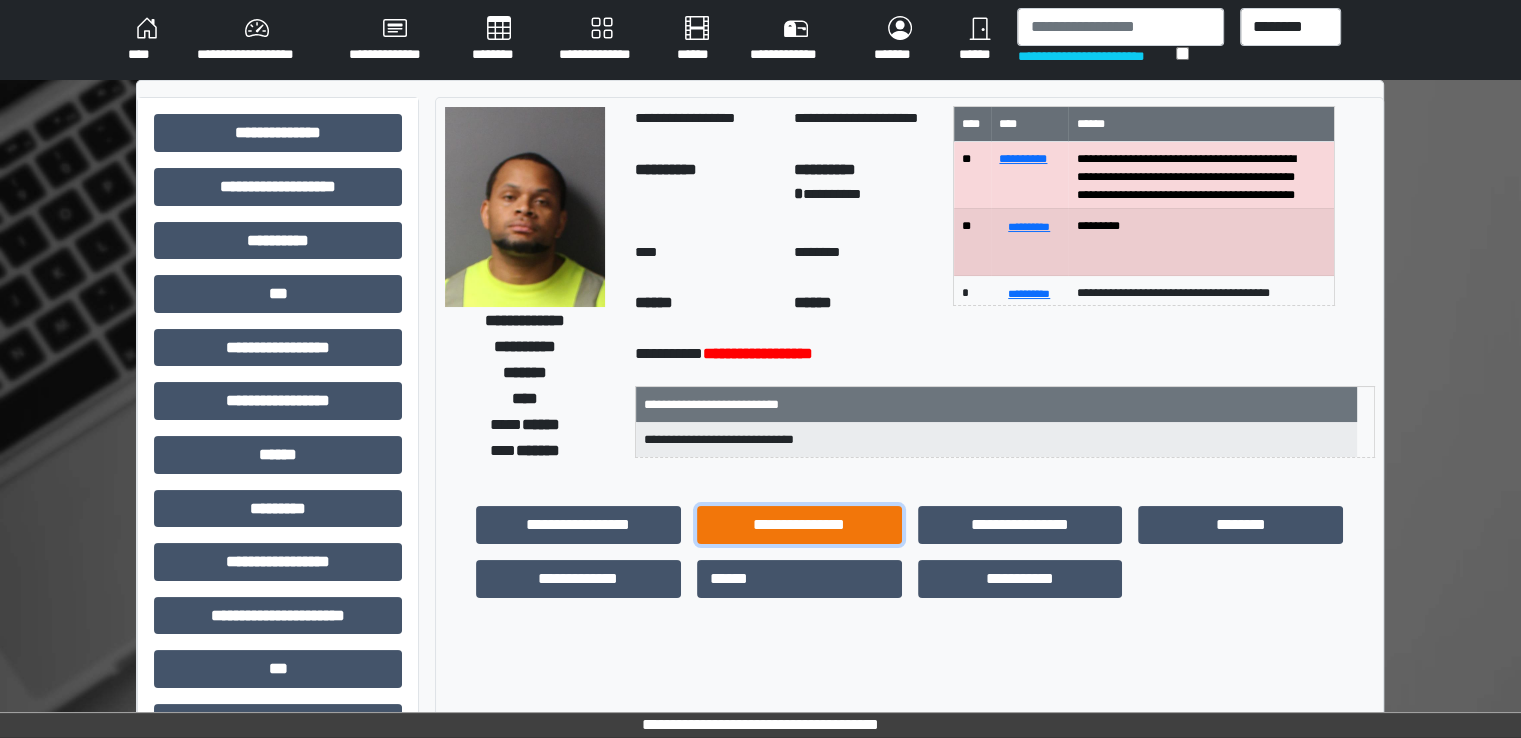 click on "**********" at bounding box center [799, 525] 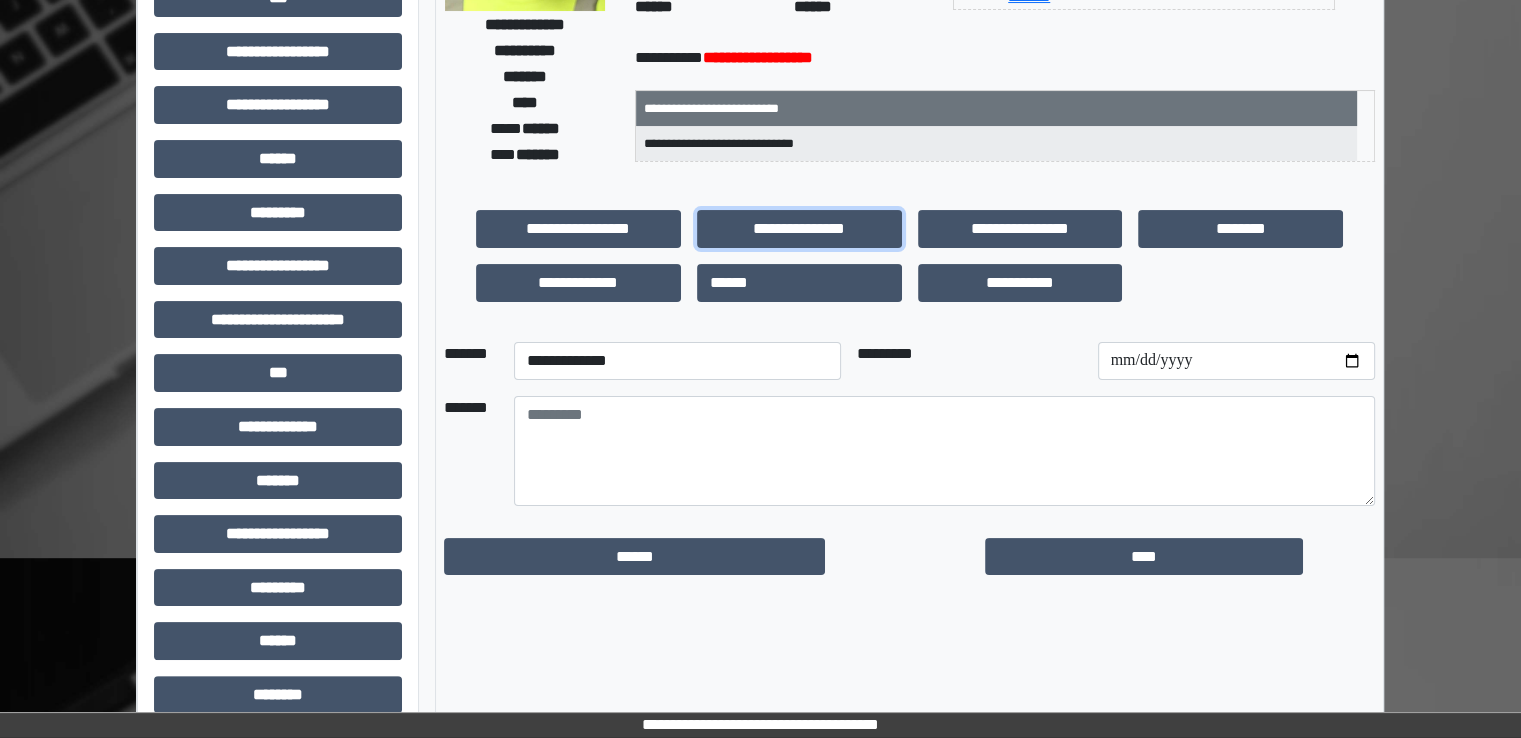scroll, scrollTop: 300, scrollLeft: 0, axis: vertical 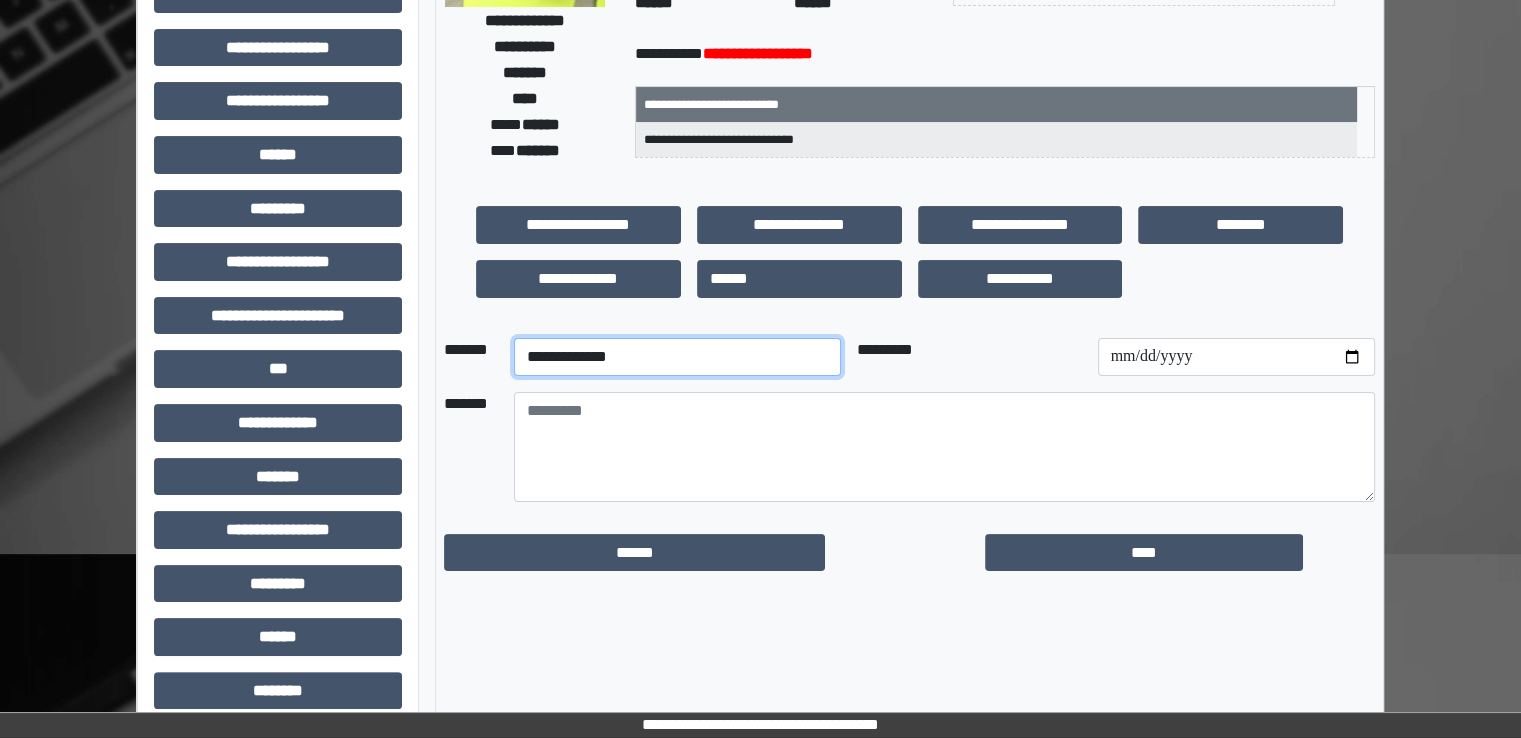 click on "**********" at bounding box center [677, 357] 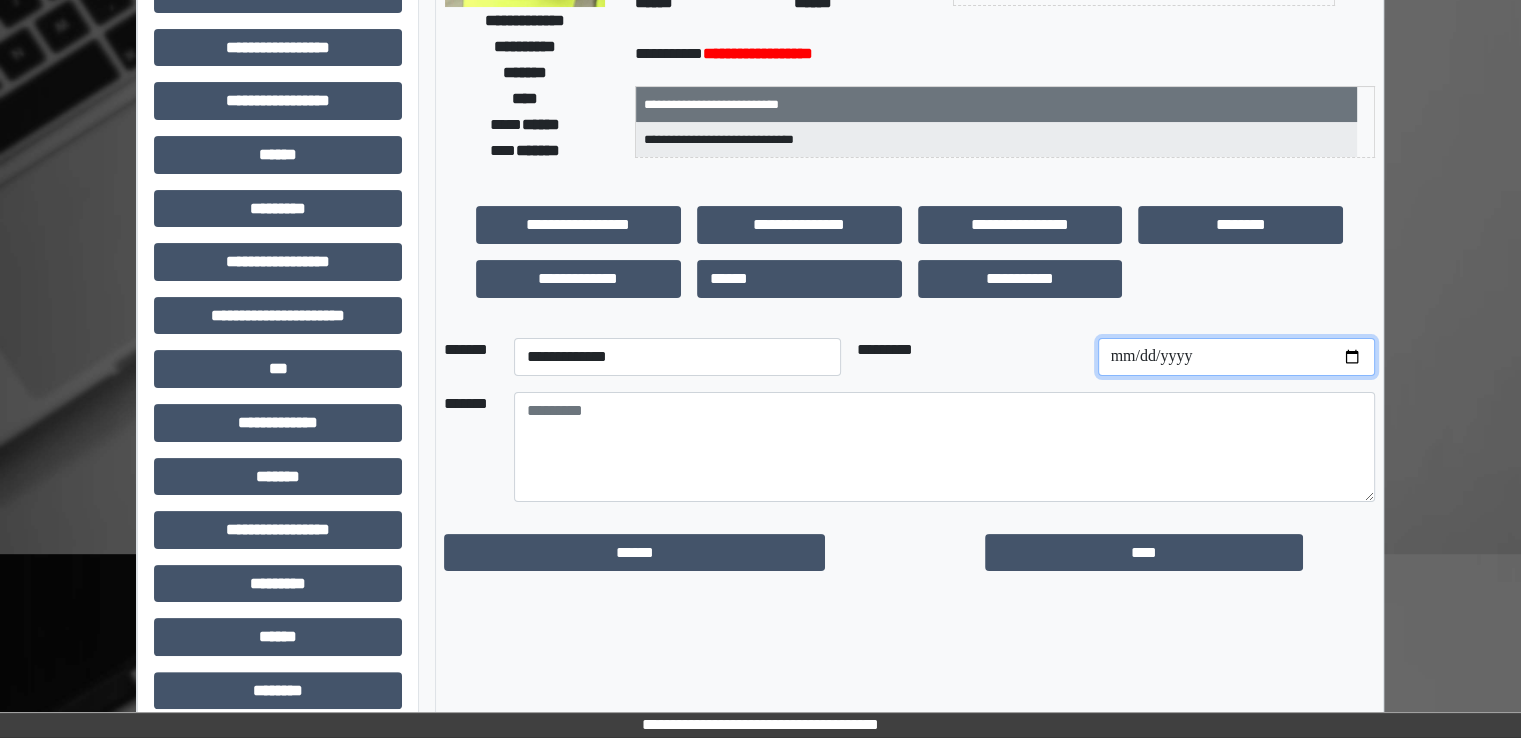 click at bounding box center [1236, 357] 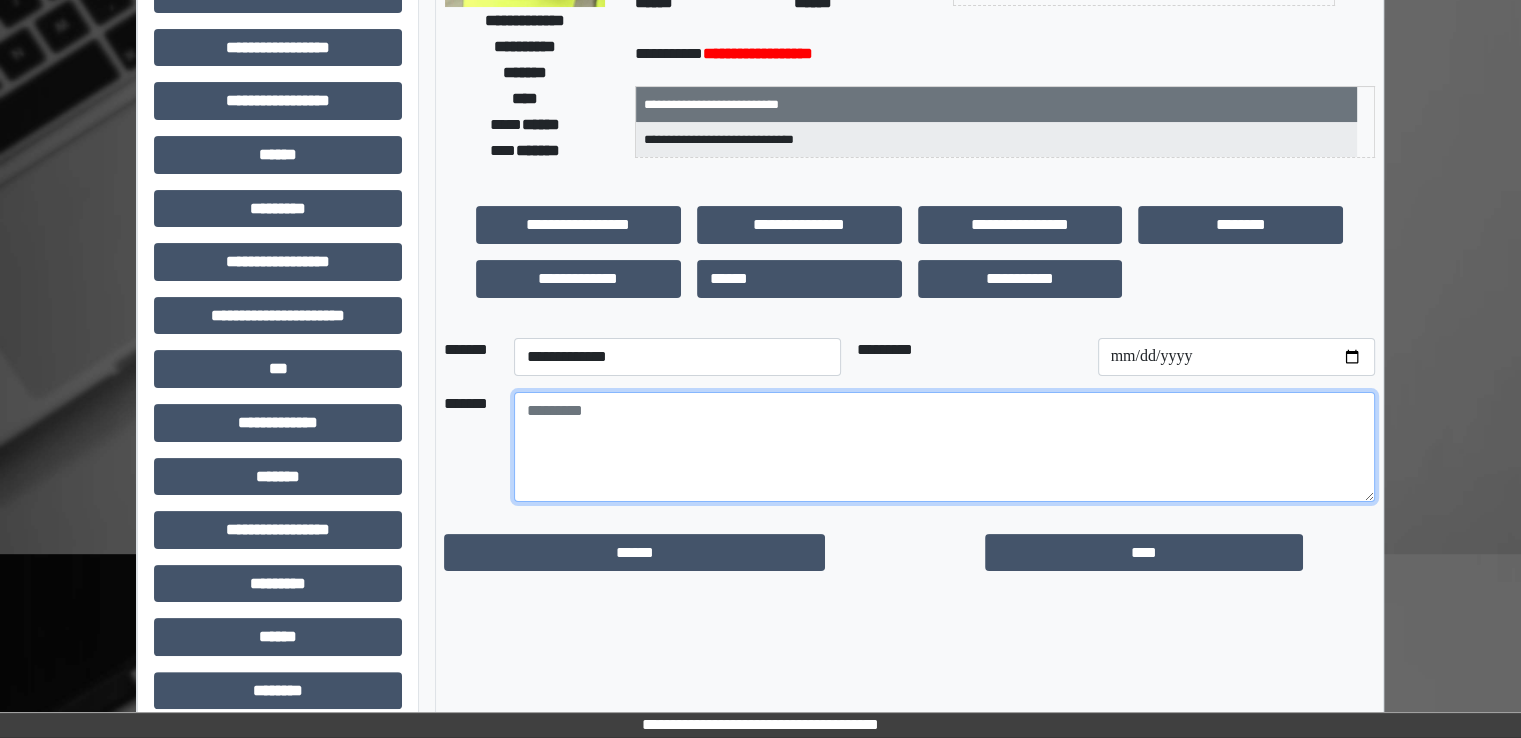click at bounding box center (944, 447) 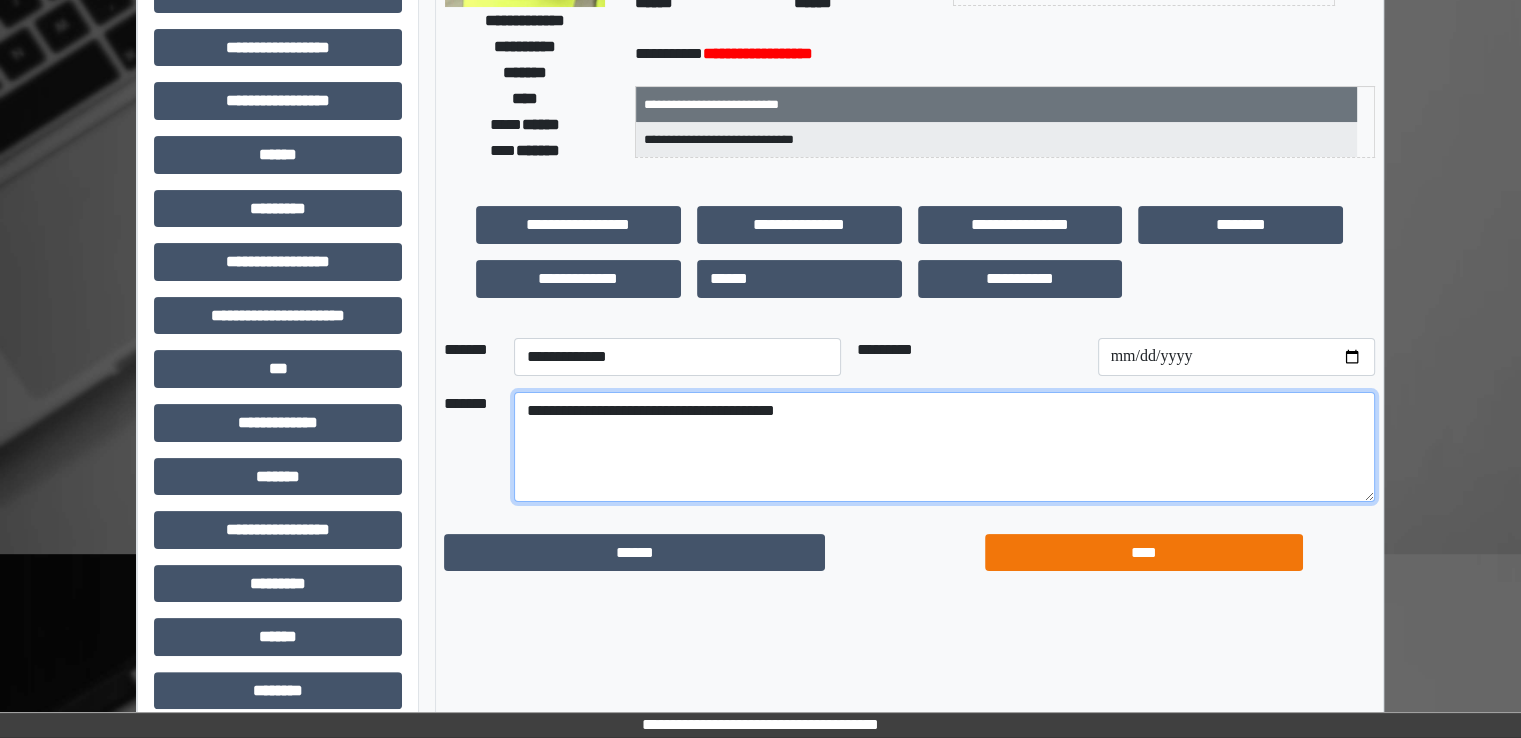 type on "**********" 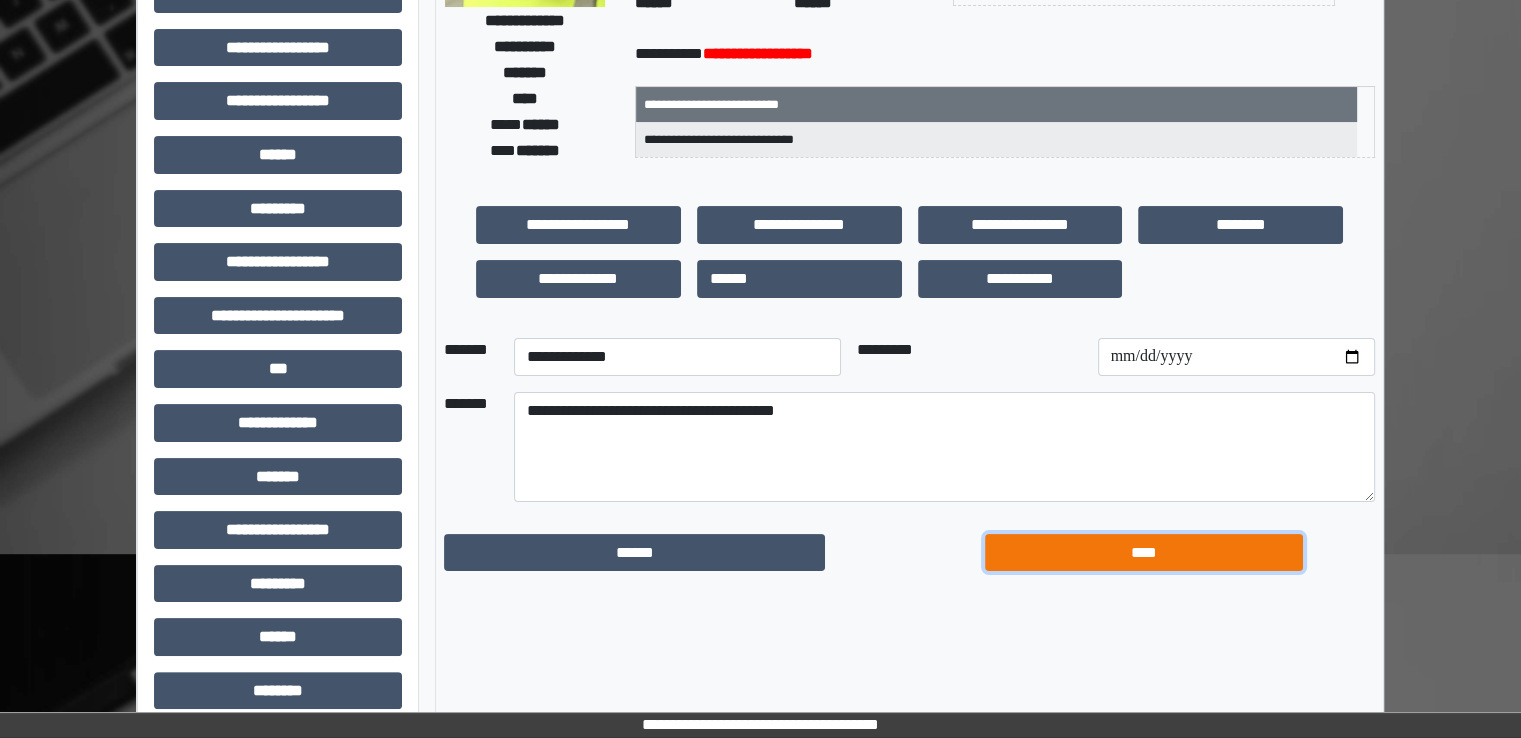 click on "****" at bounding box center (1144, 553) 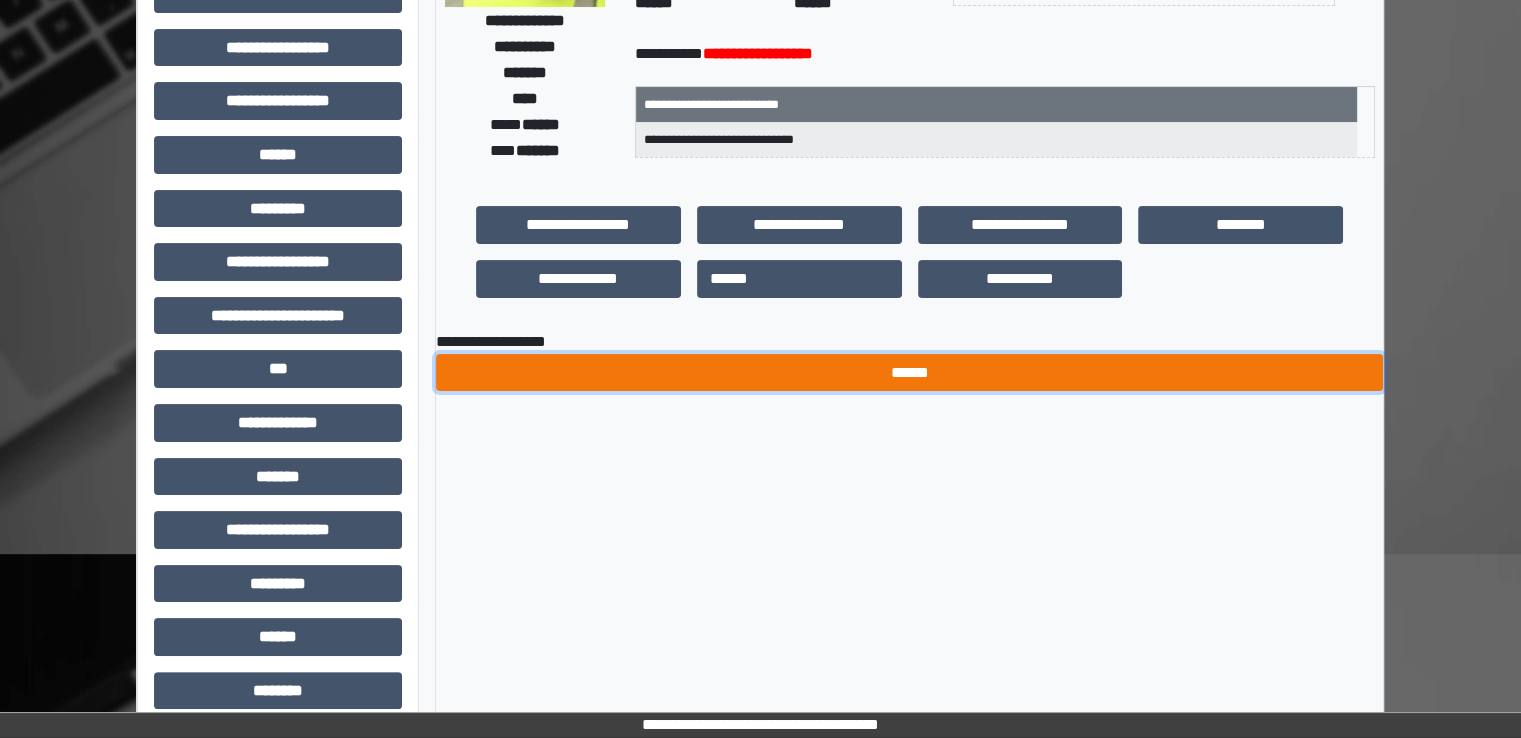 click on "******" at bounding box center [909, 373] 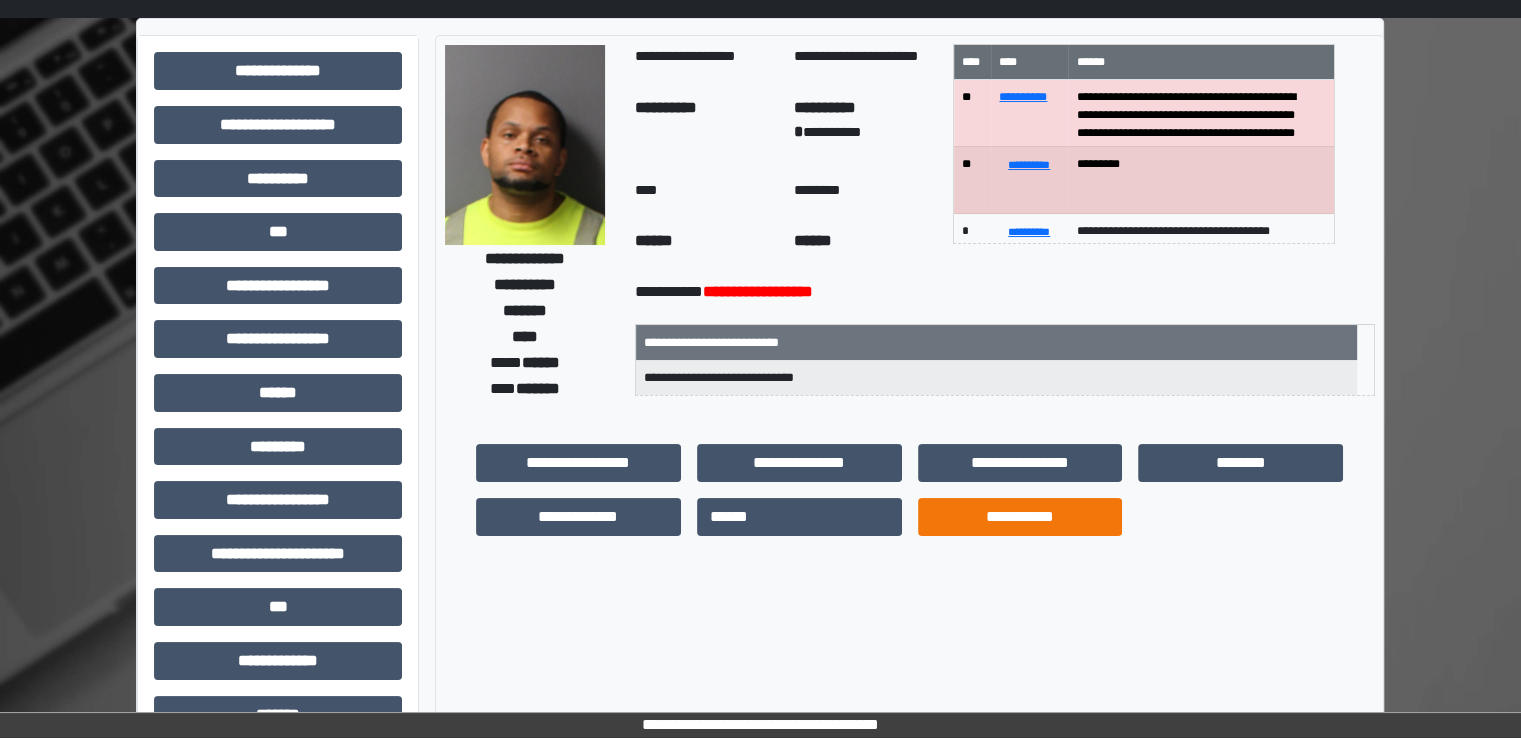 scroll, scrollTop: 0, scrollLeft: 0, axis: both 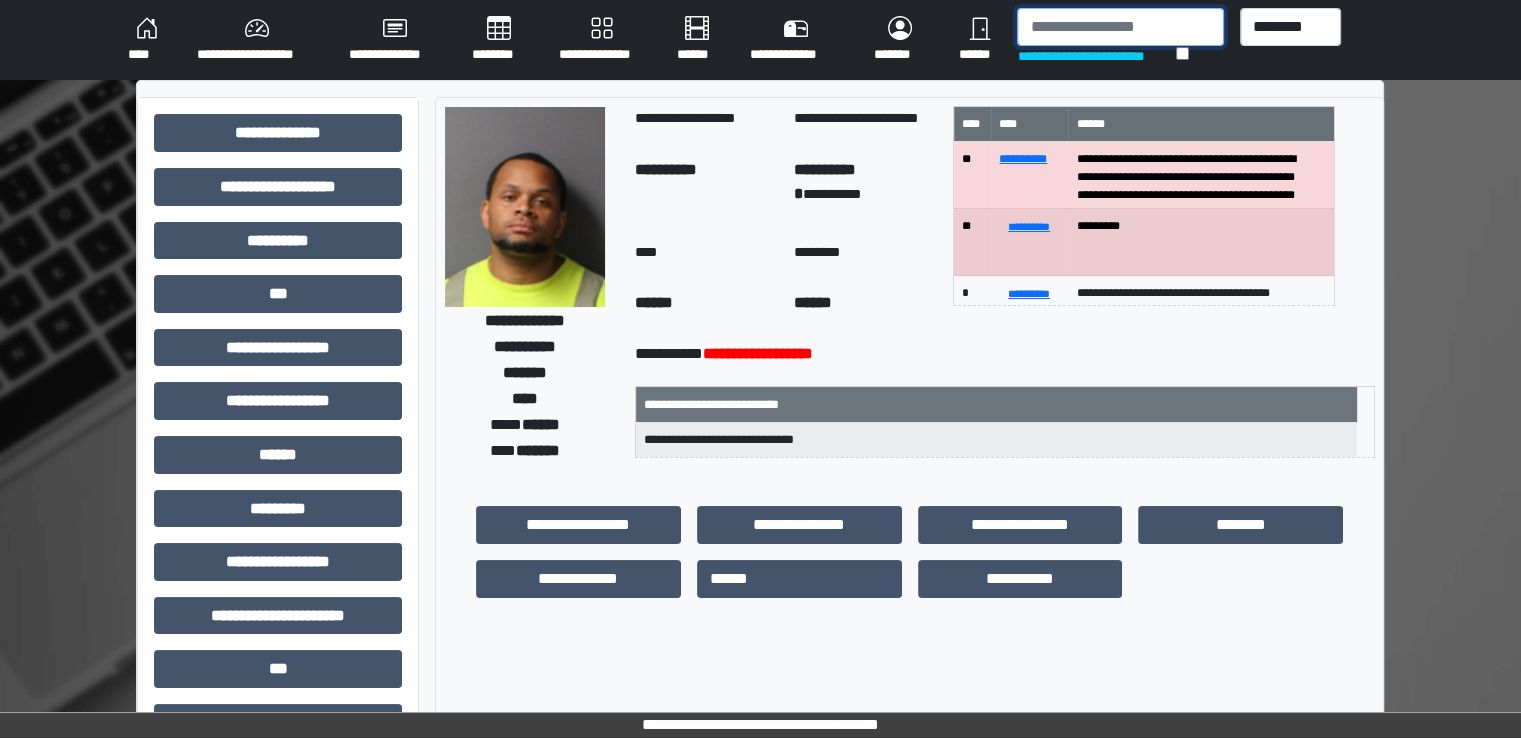 click at bounding box center [1120, 27] 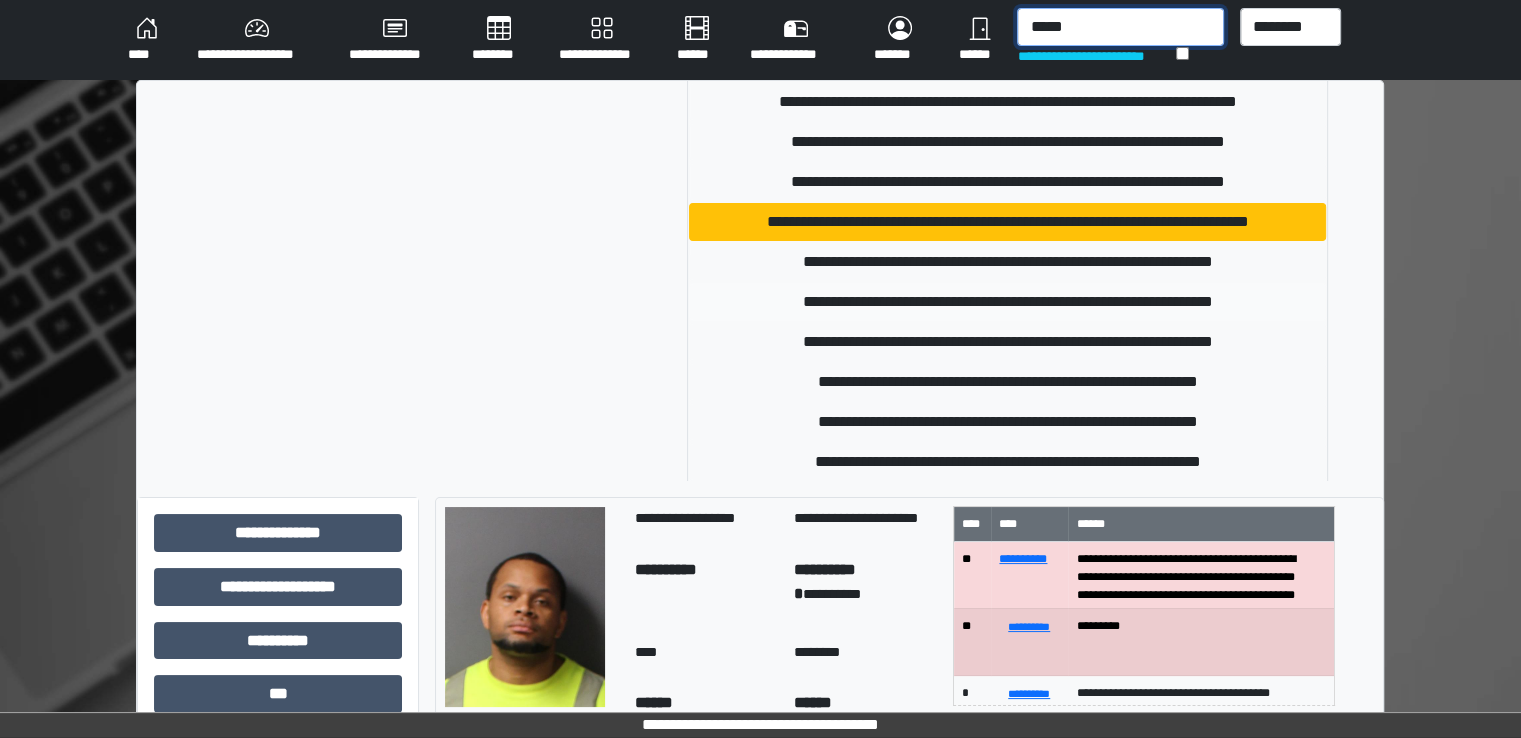 scroll, scrollTop: 300, scrollLeft: 0, axis: vertical 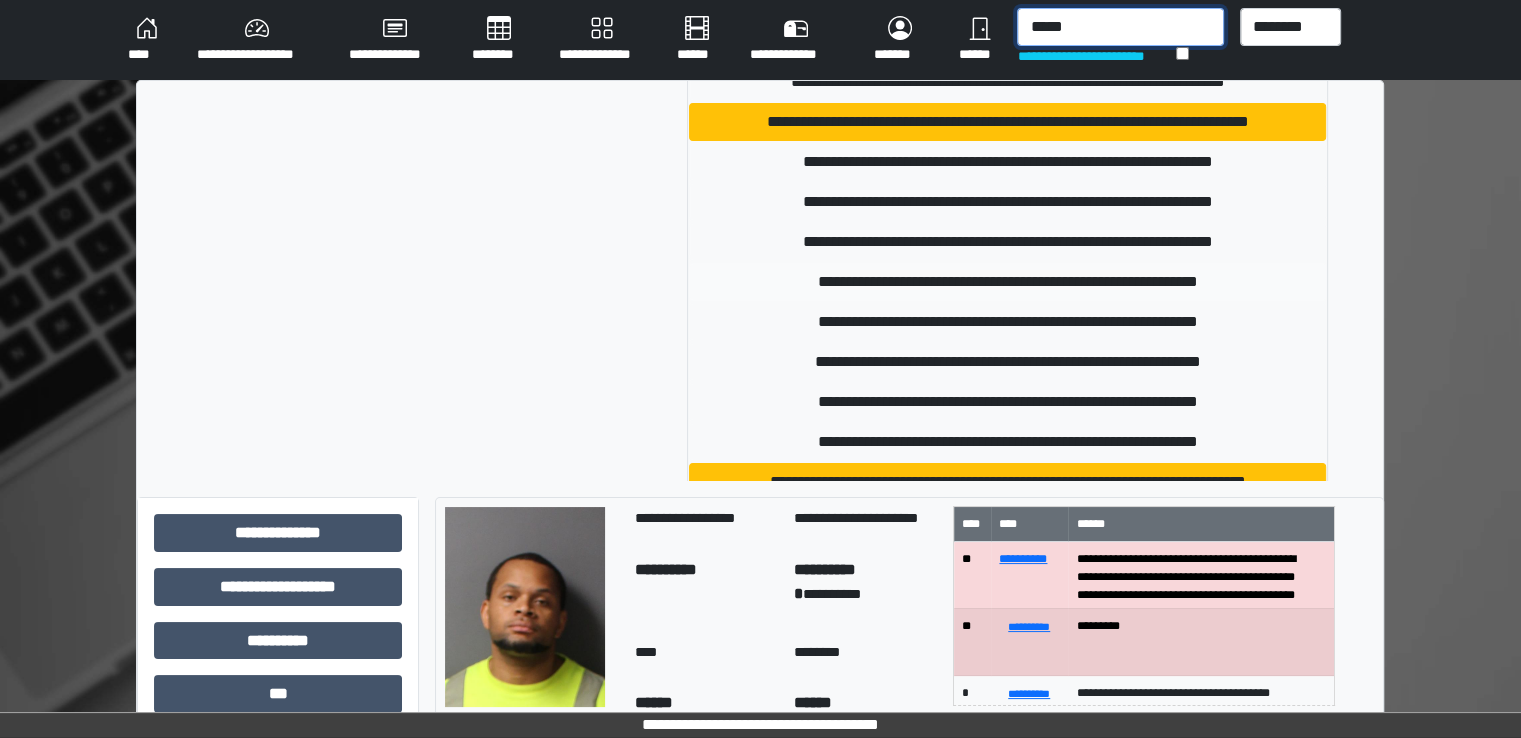 type on "*****" 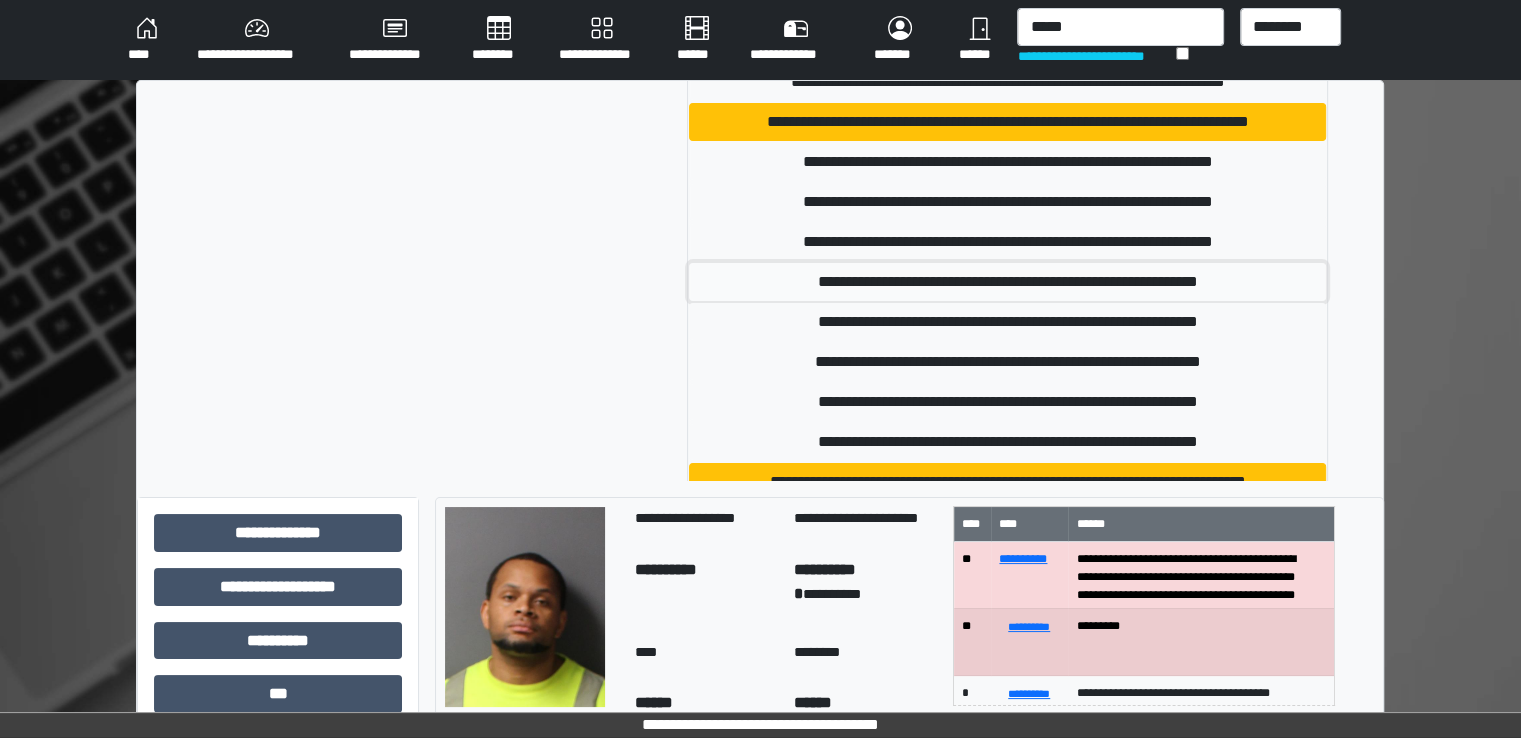 click on "**********" at bounding box center (1007, 282) 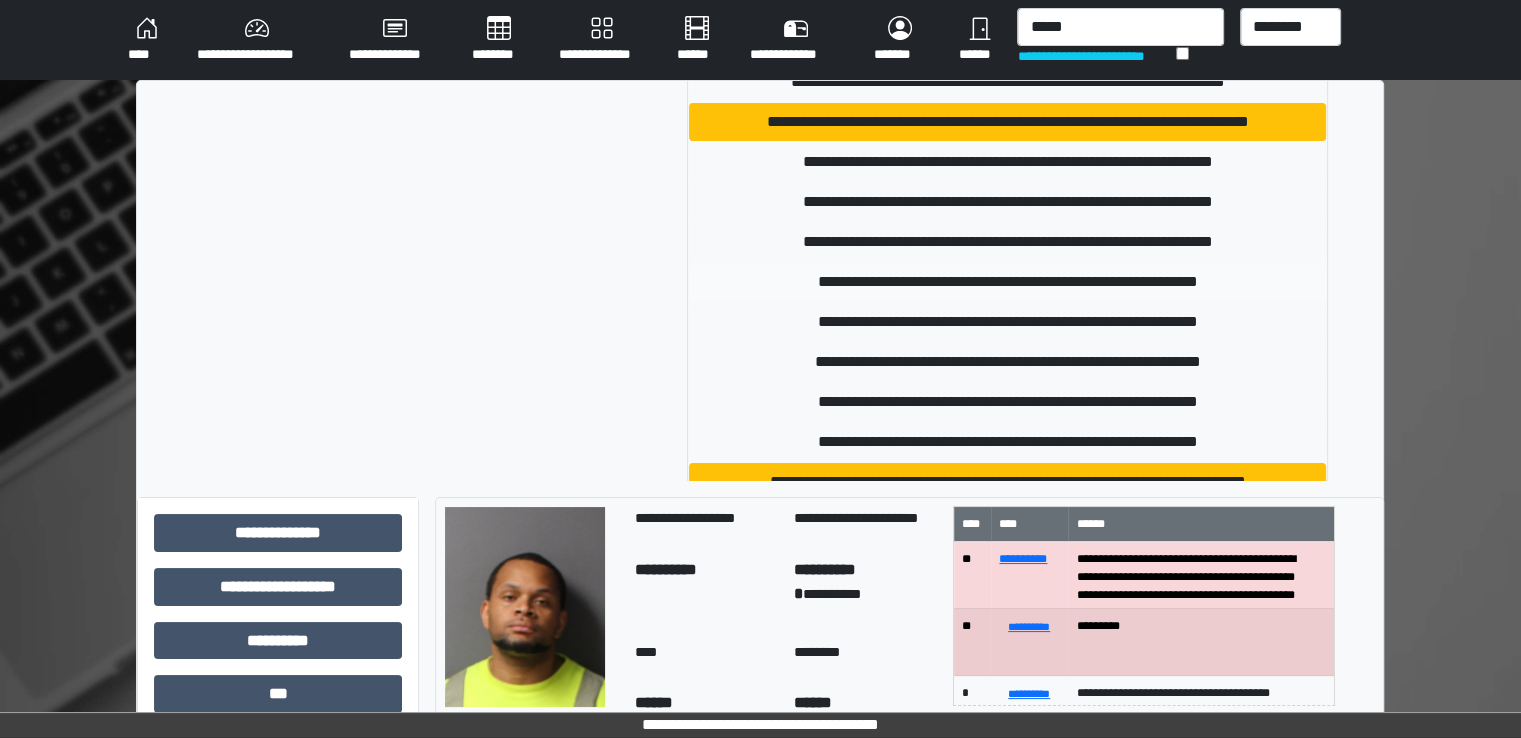 type 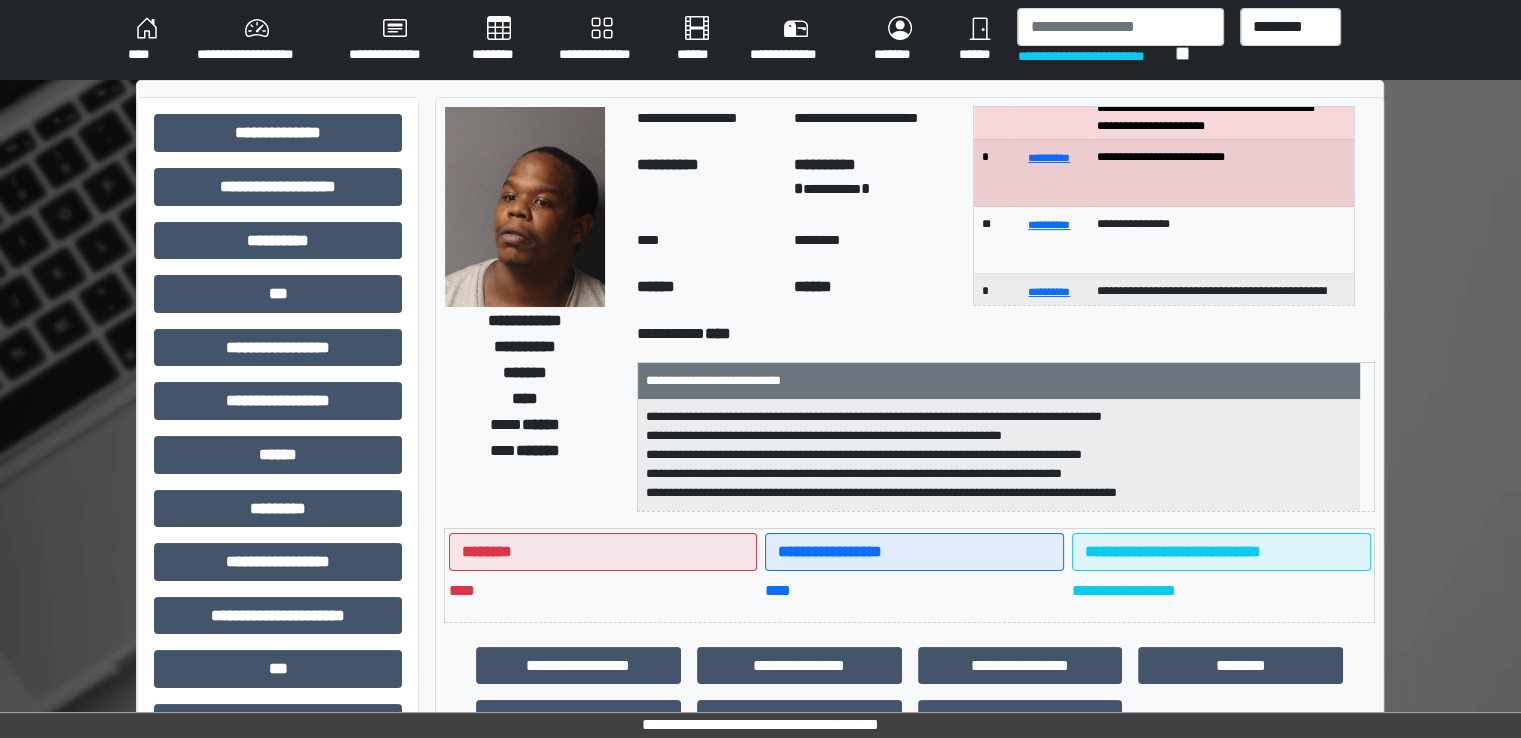 scroll, scrollTop: 100, scrollLeft: 0, axis: vertical 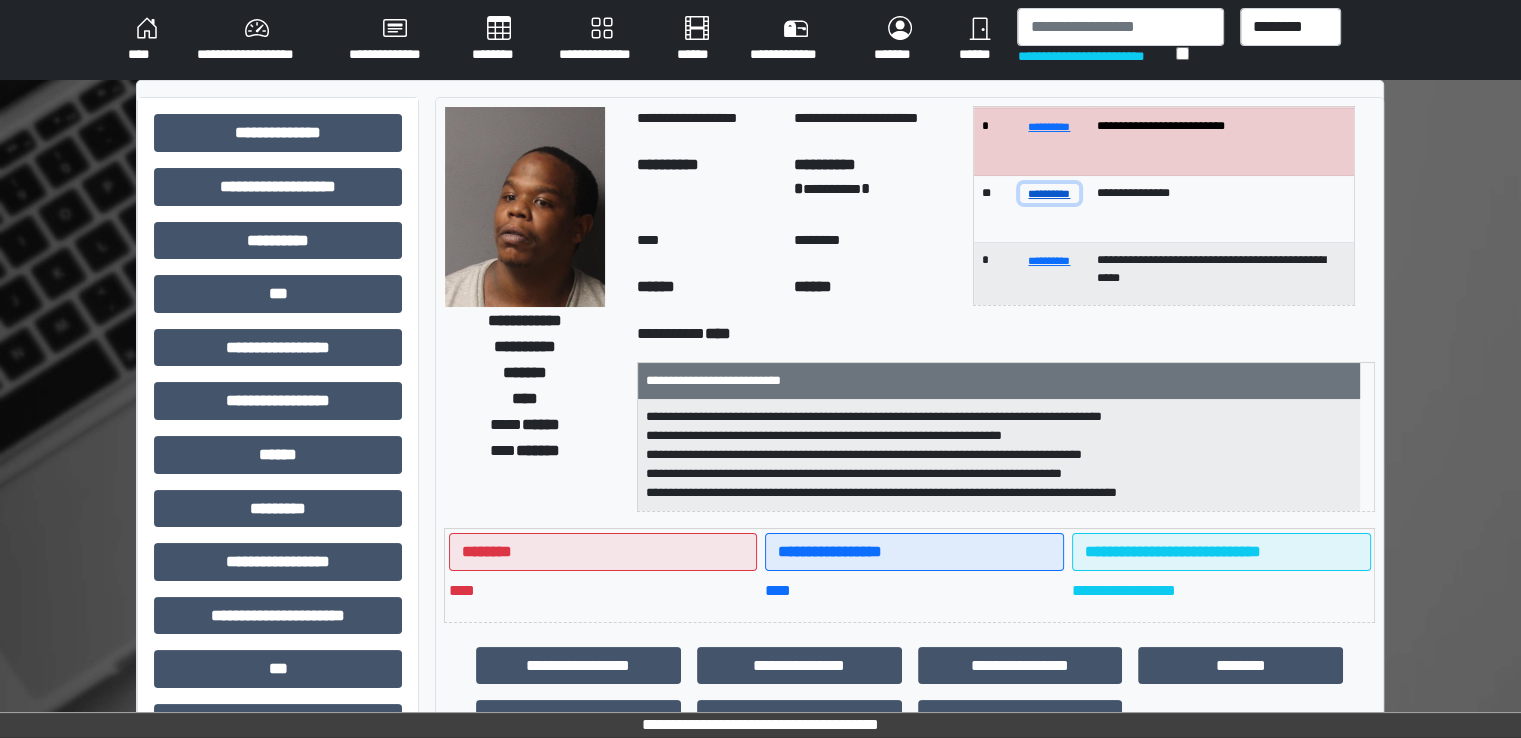click on "**********" at bounding box center [1050, 193] 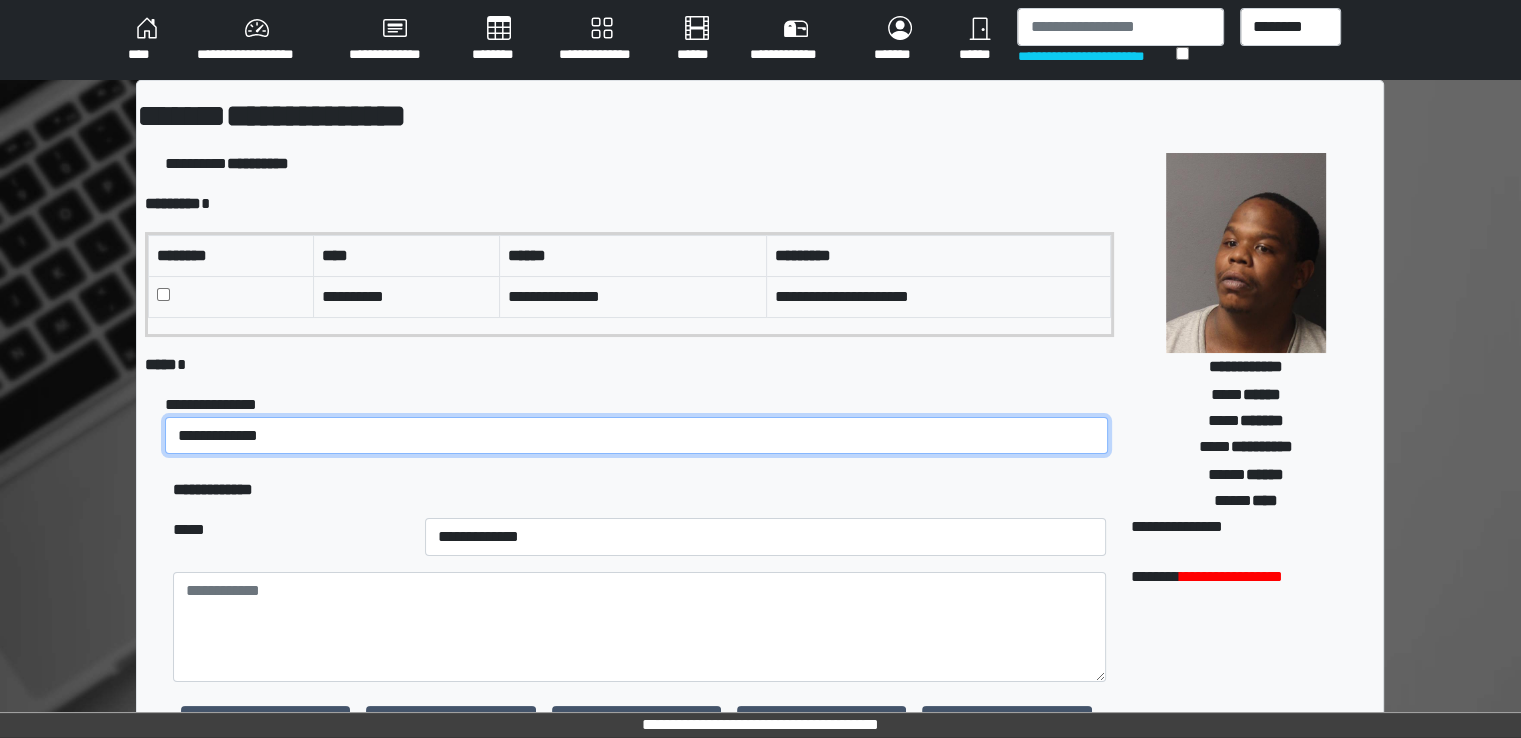 click on "**********" at bounding box center (636, 436) 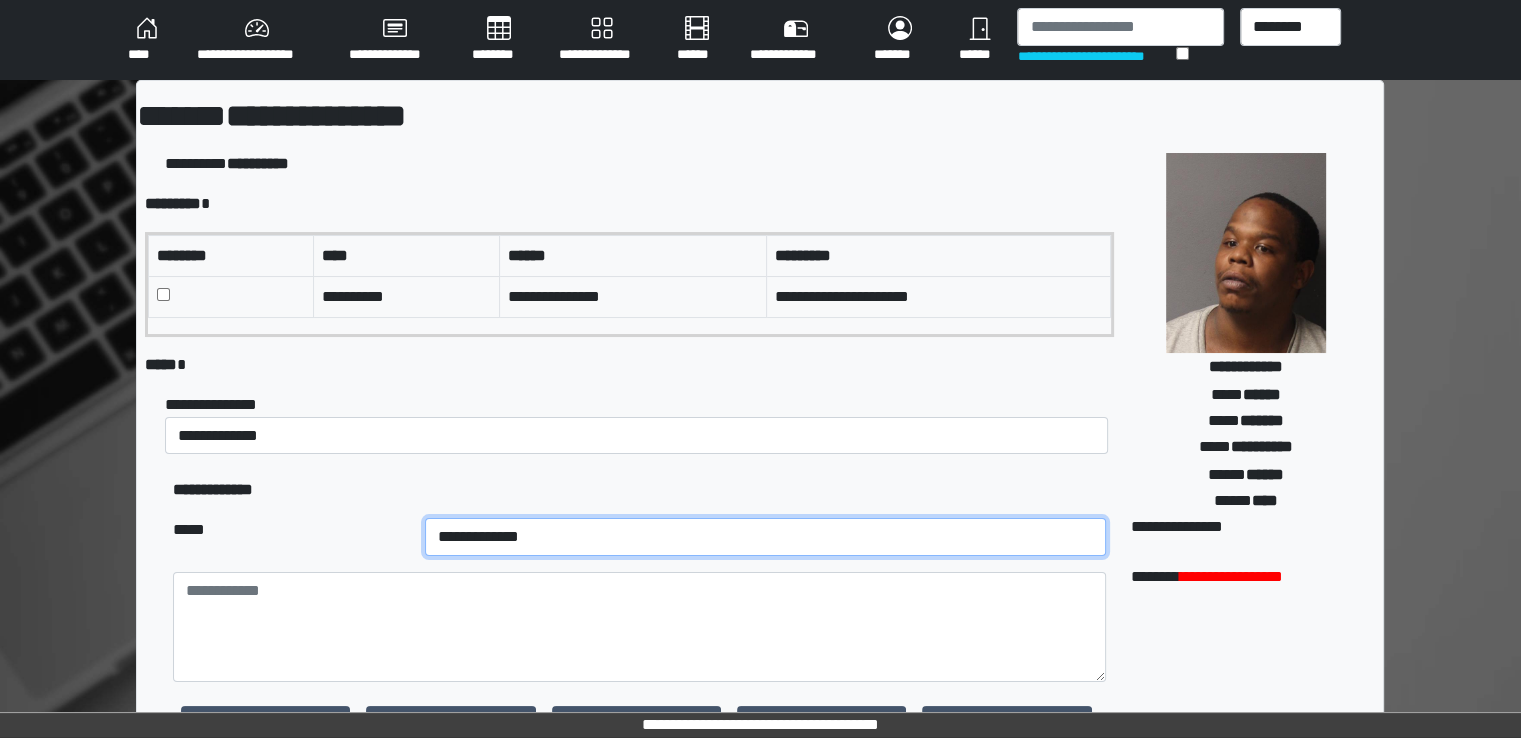 click on "**********" at bounding box center [765, 537] 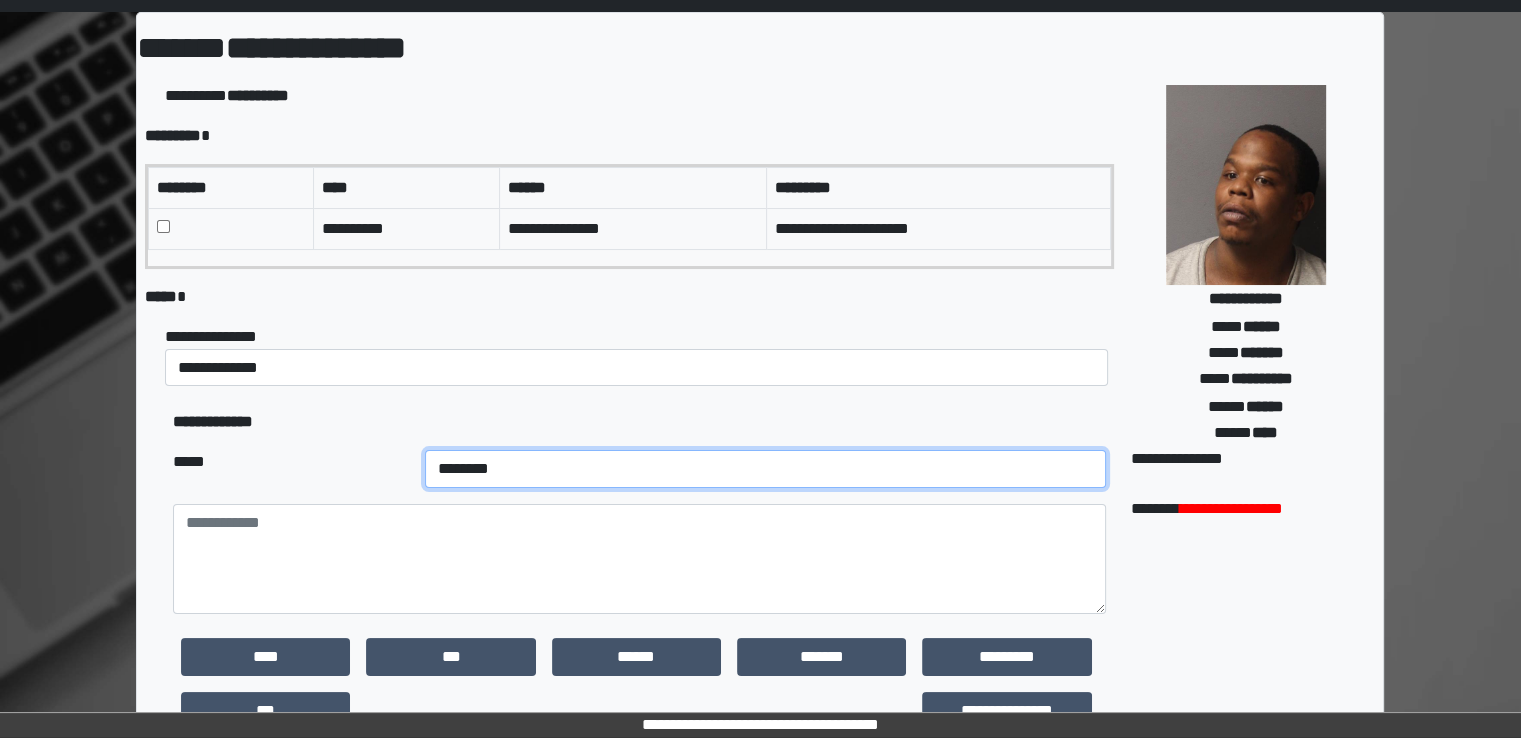 scroll, scrollTop: 100, scrollLeft: 0, axis: vertical 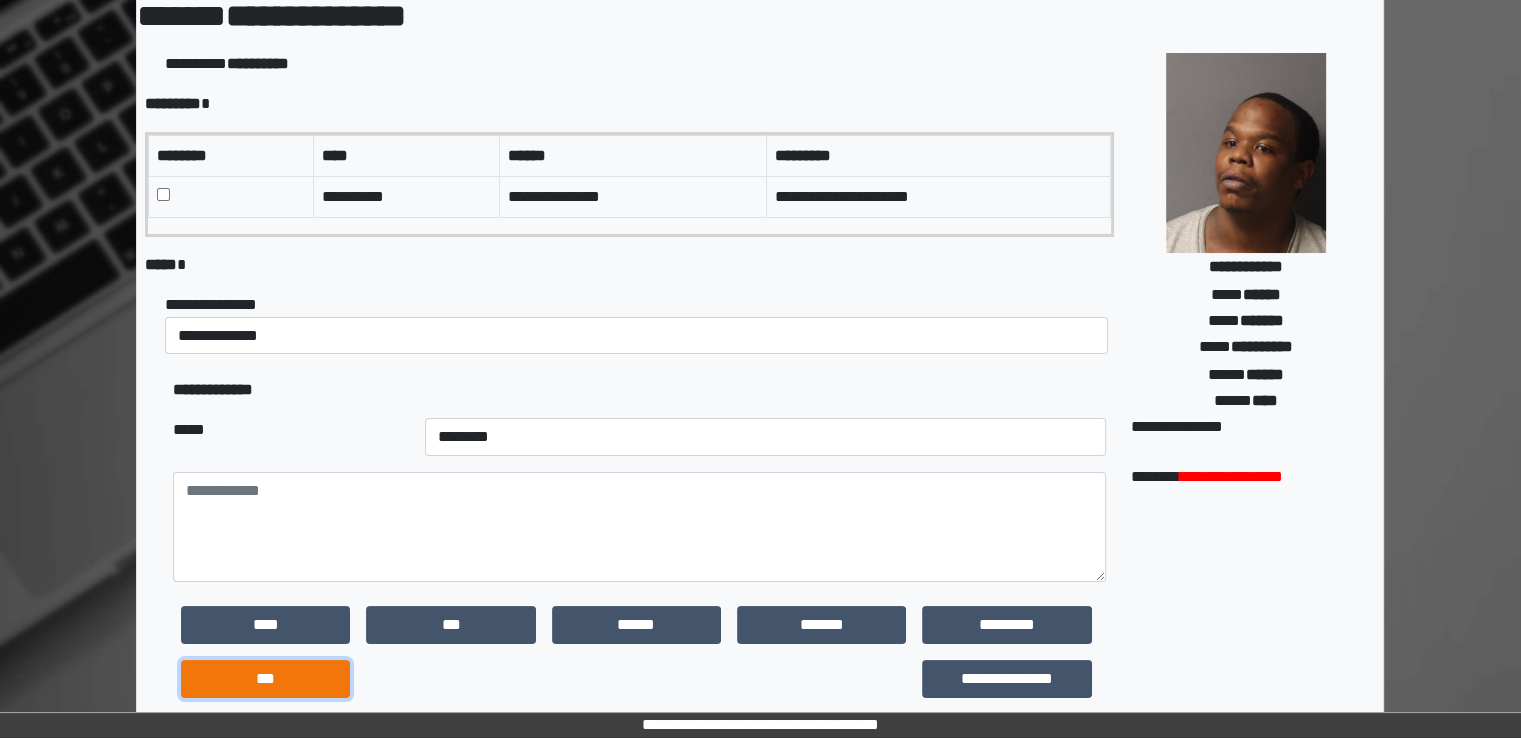 click on "***" at bounding box center [265, 679] 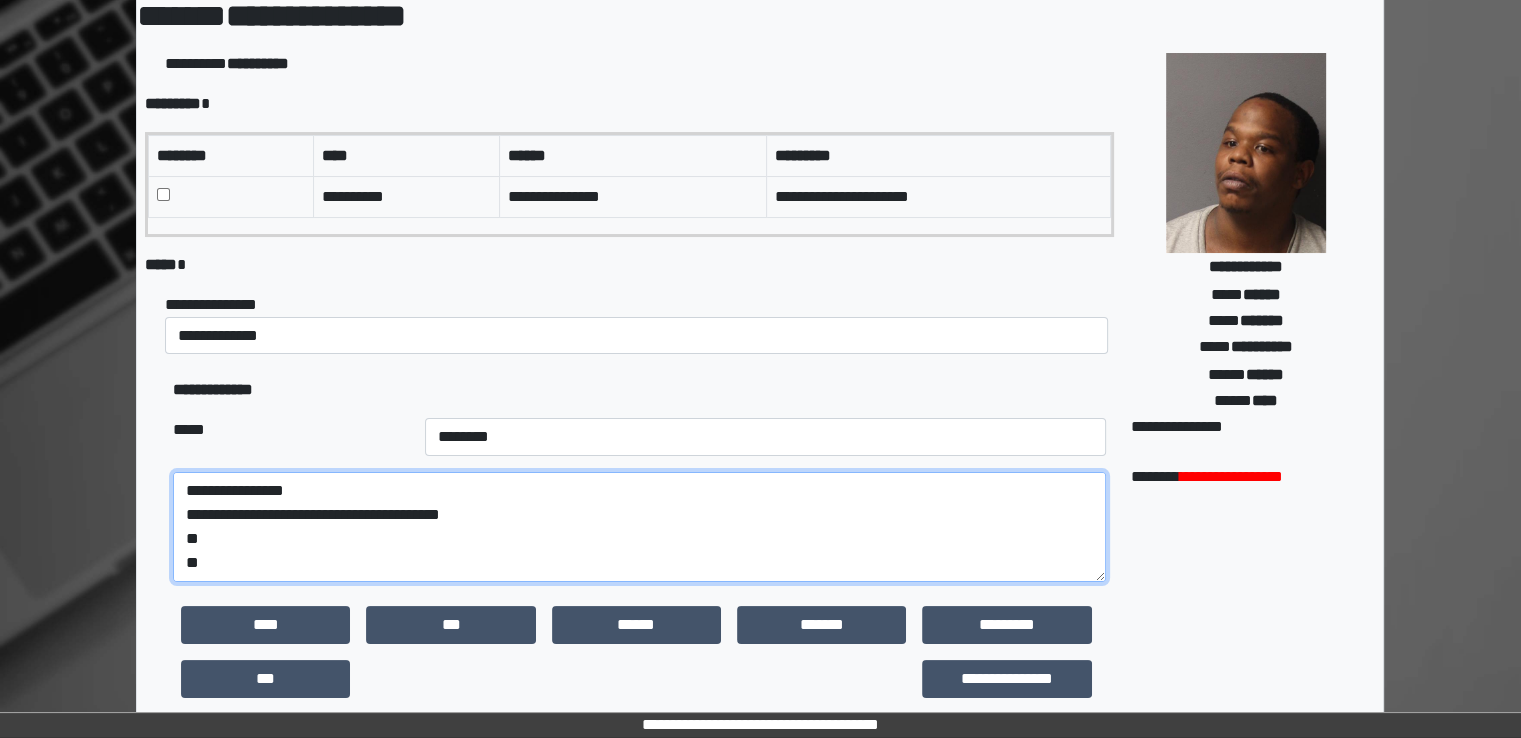 click on "**********" at bounding box center (639, 527) 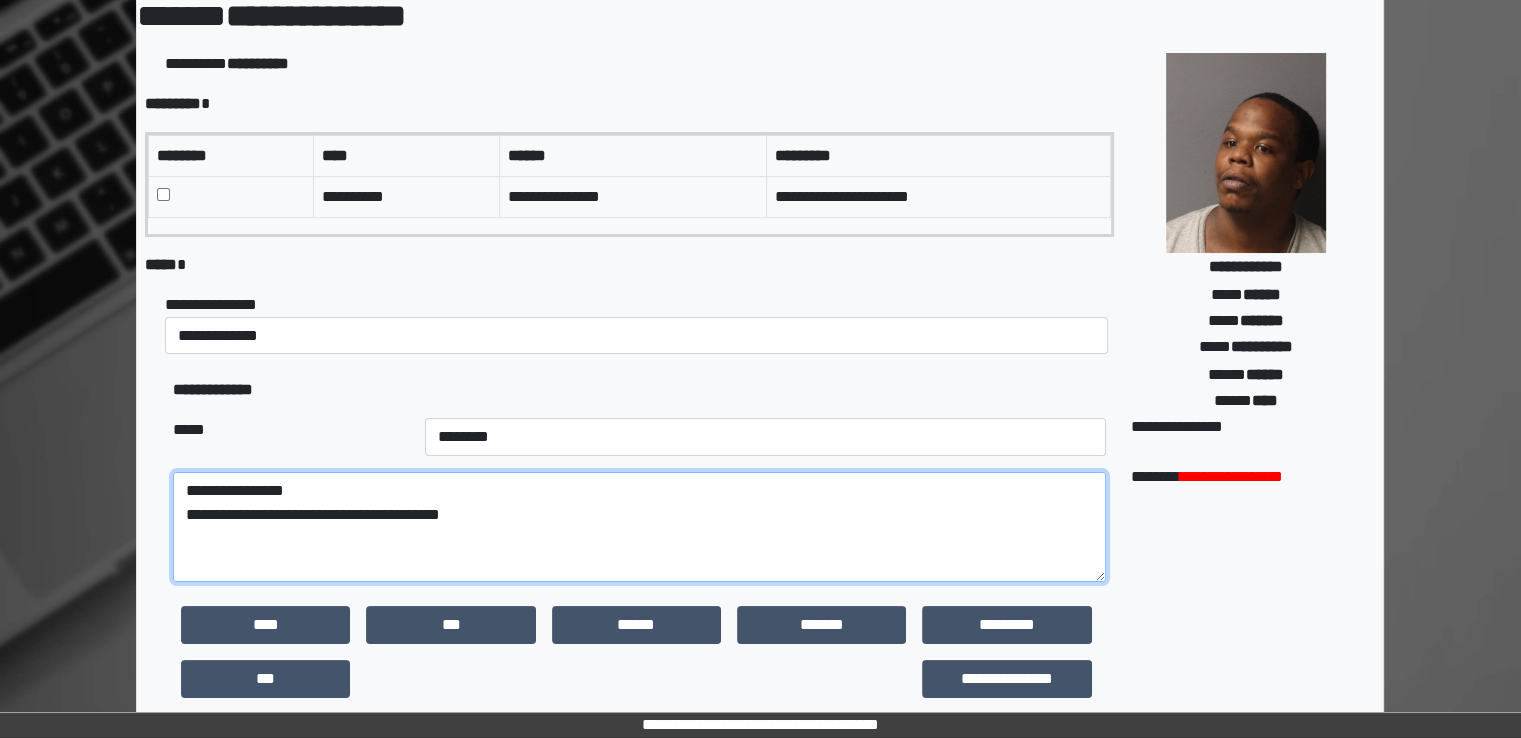paste on "**********" 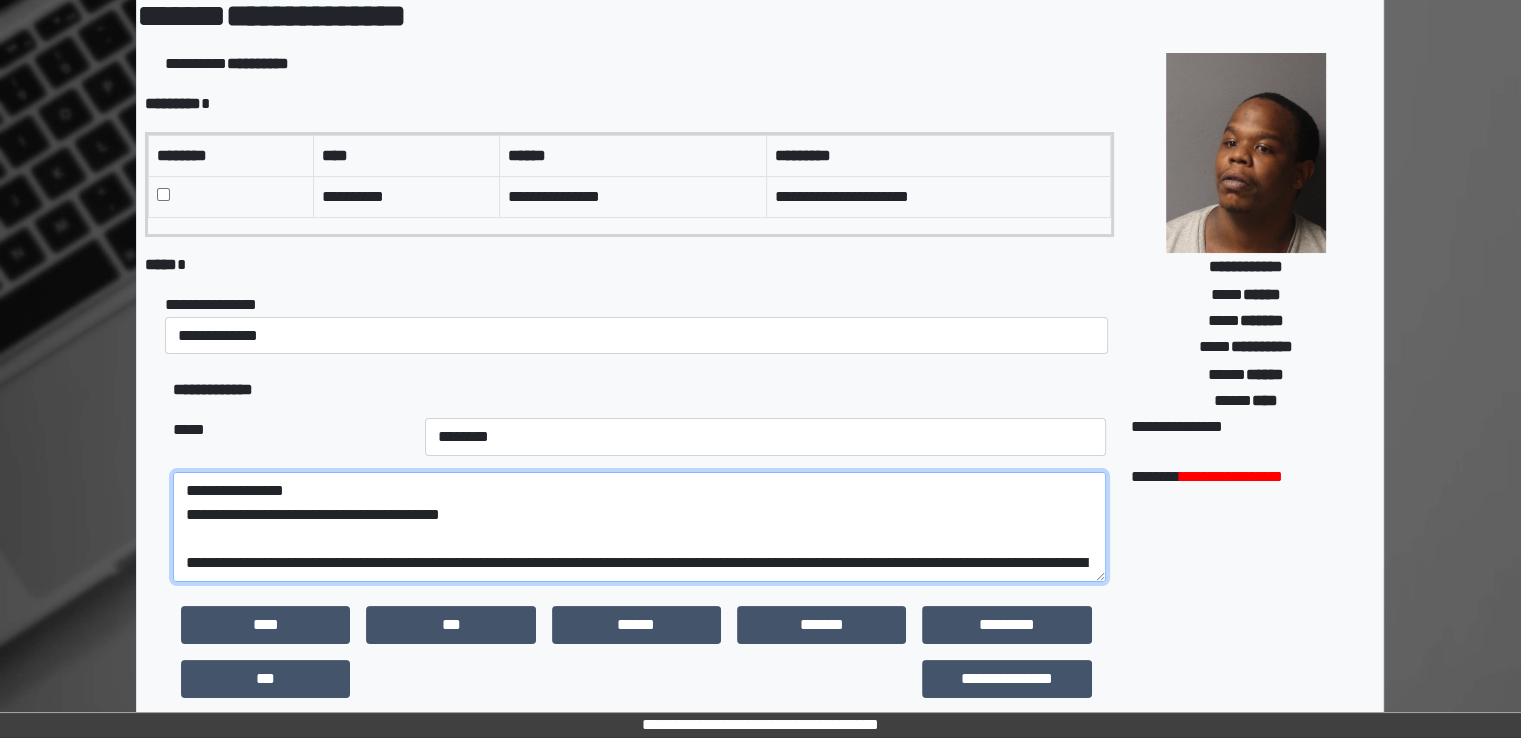scroll, scrollTop: 280, scrollLeft: 0, axis: vertical 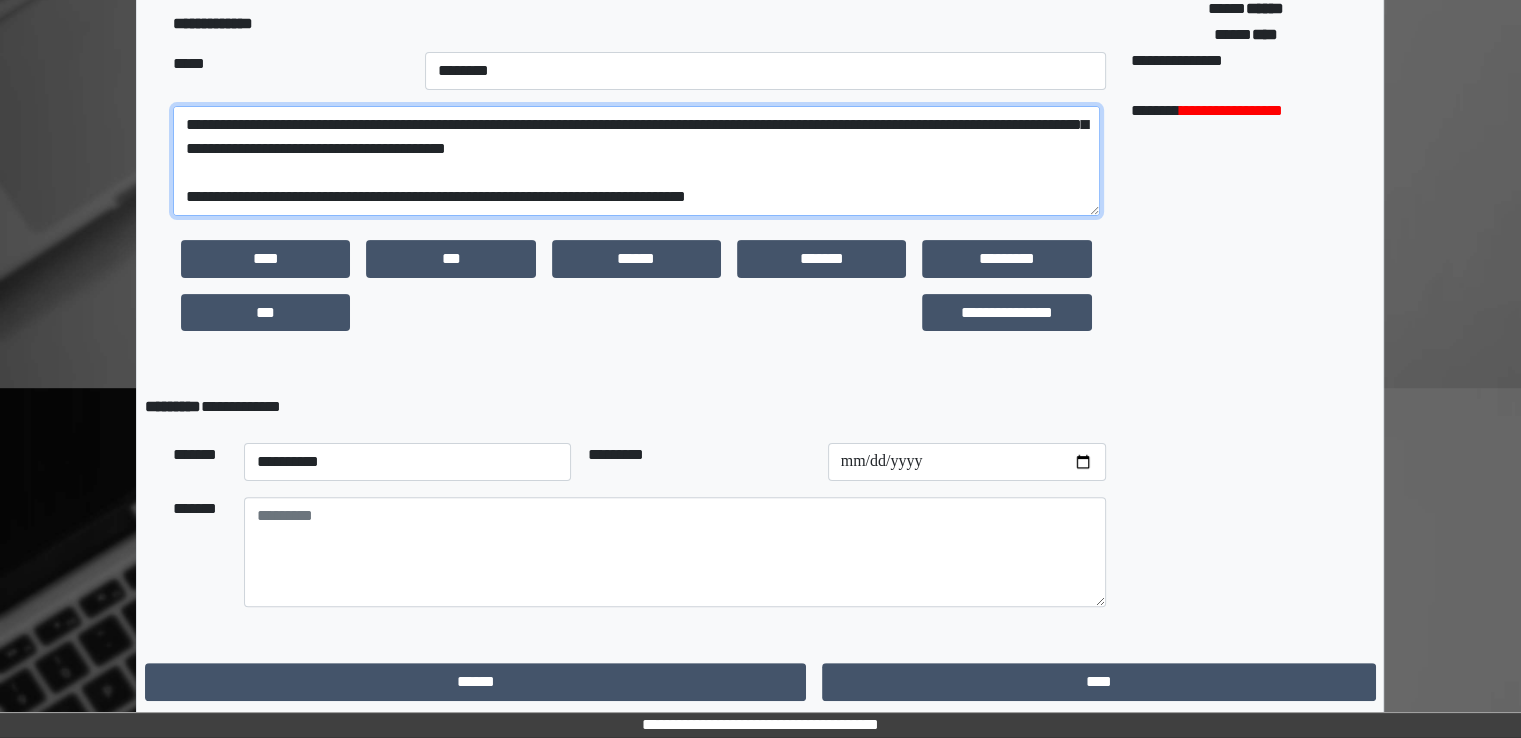 type on "**********" 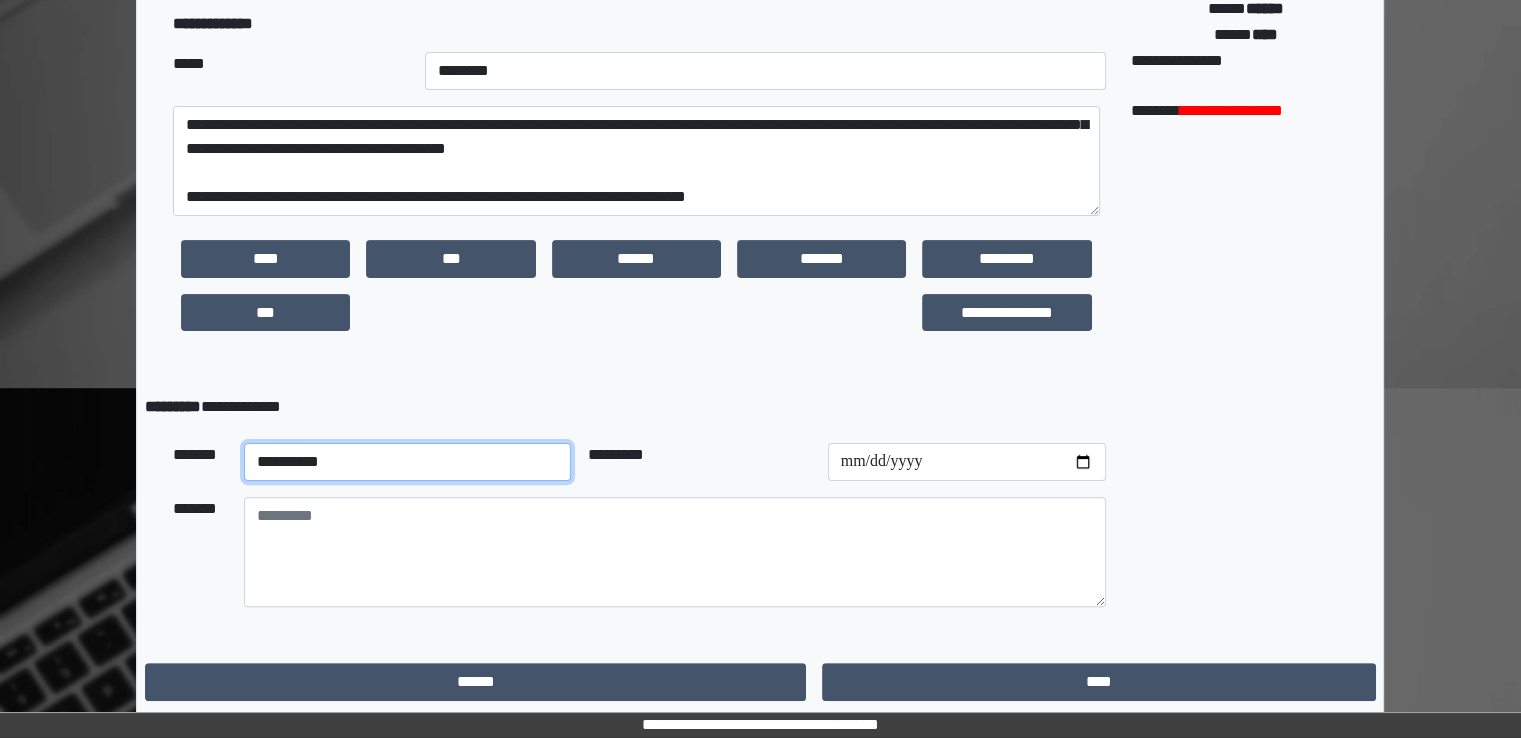 click on "**********" at bounding box center [408, 462] 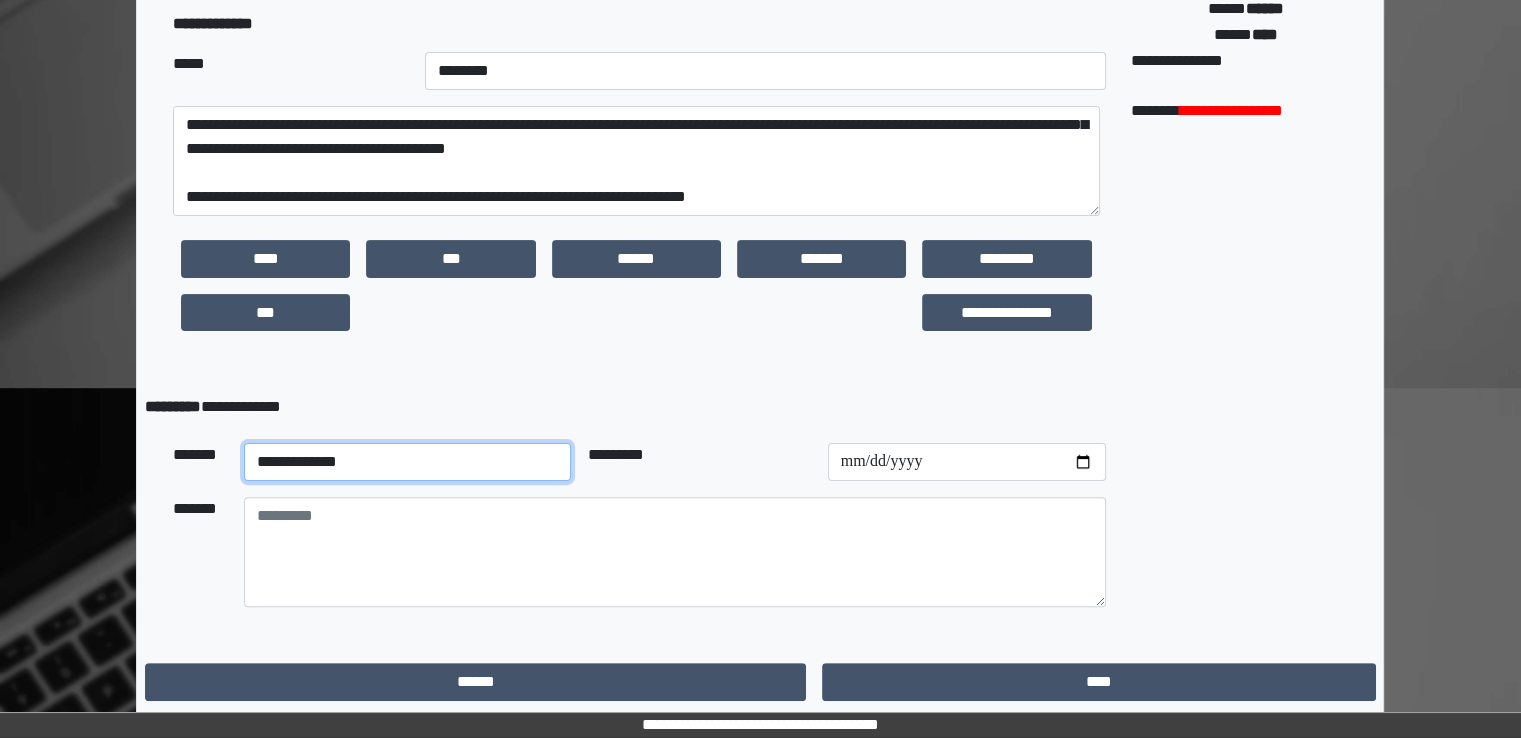 click on "**********" at bounding box center (408, 462) 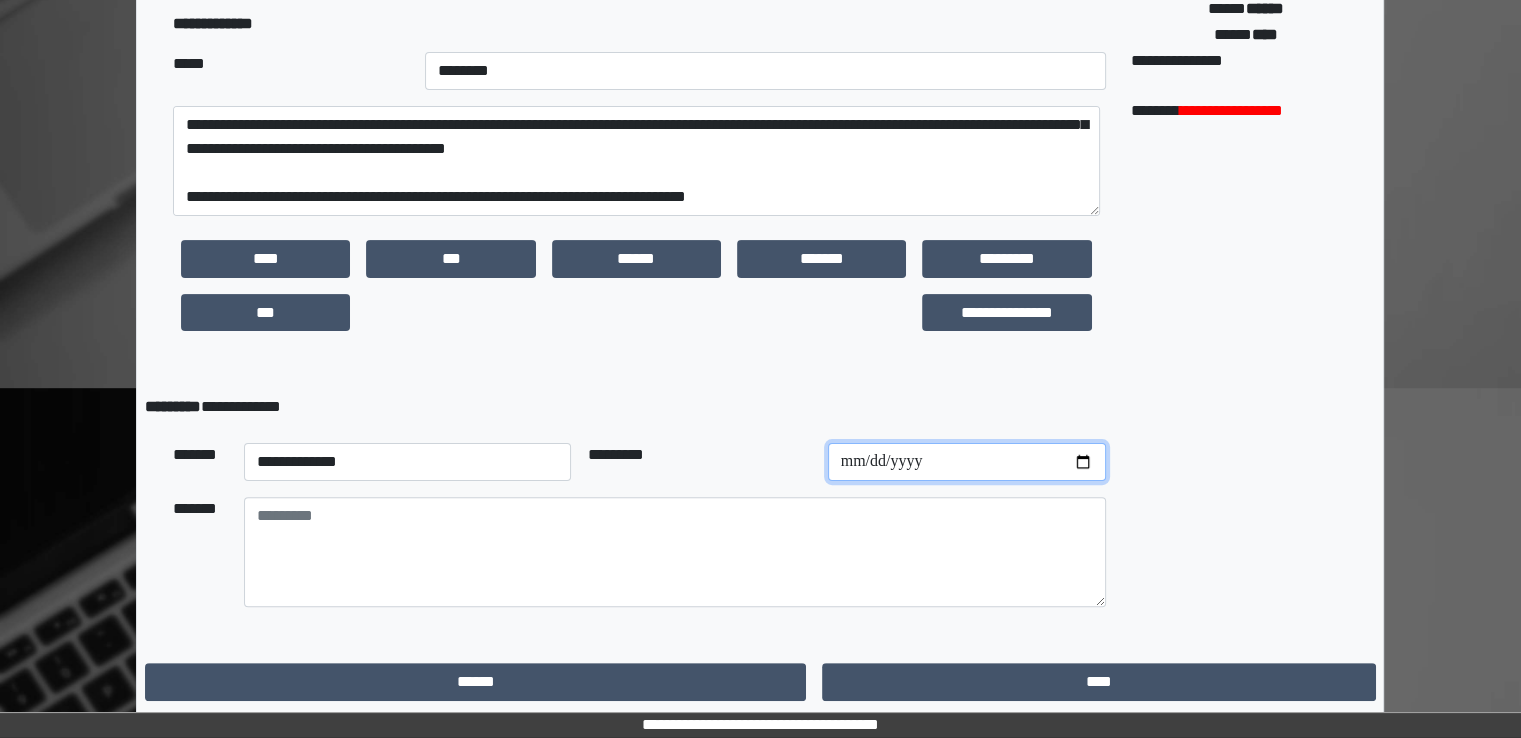 click at bounding box center [967, 462] 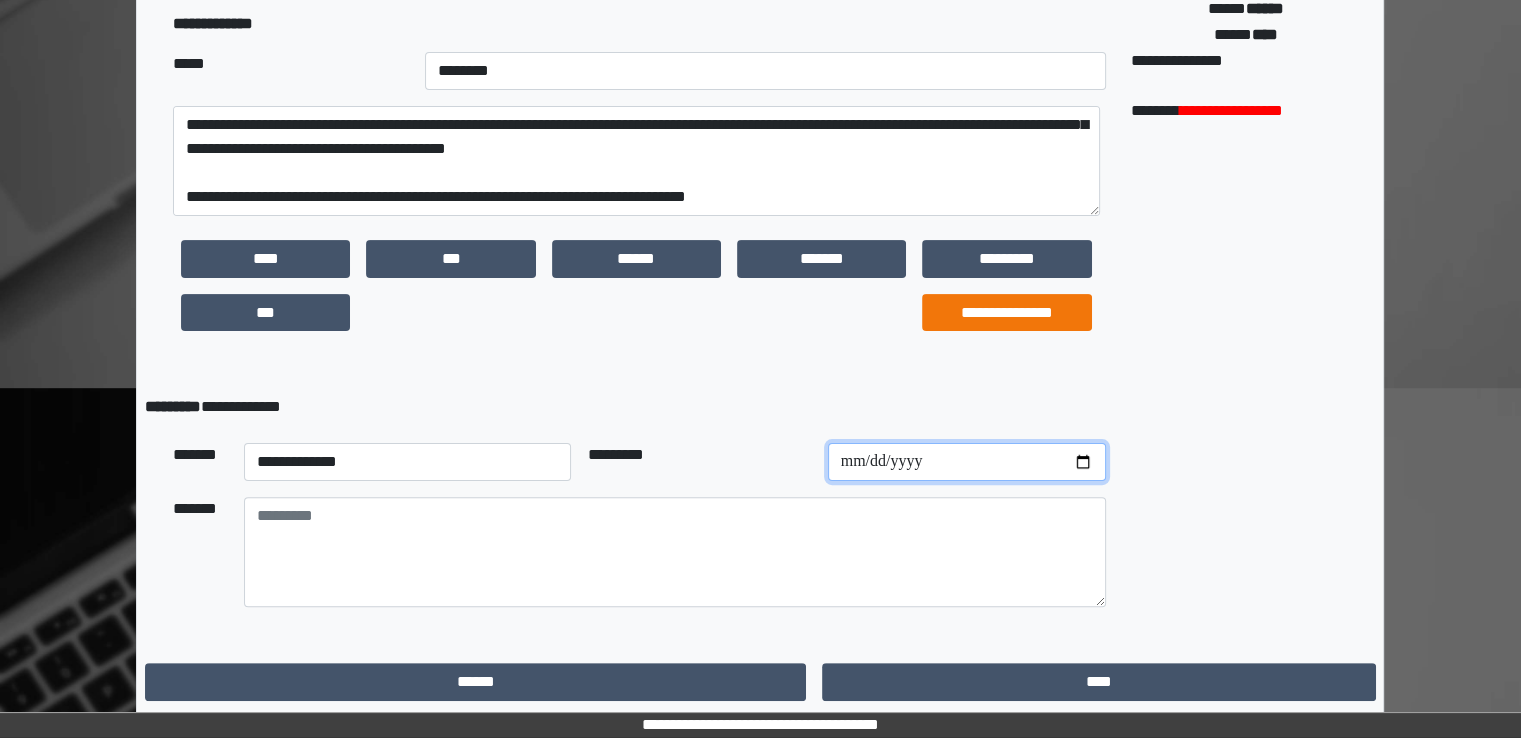 type on "**********" 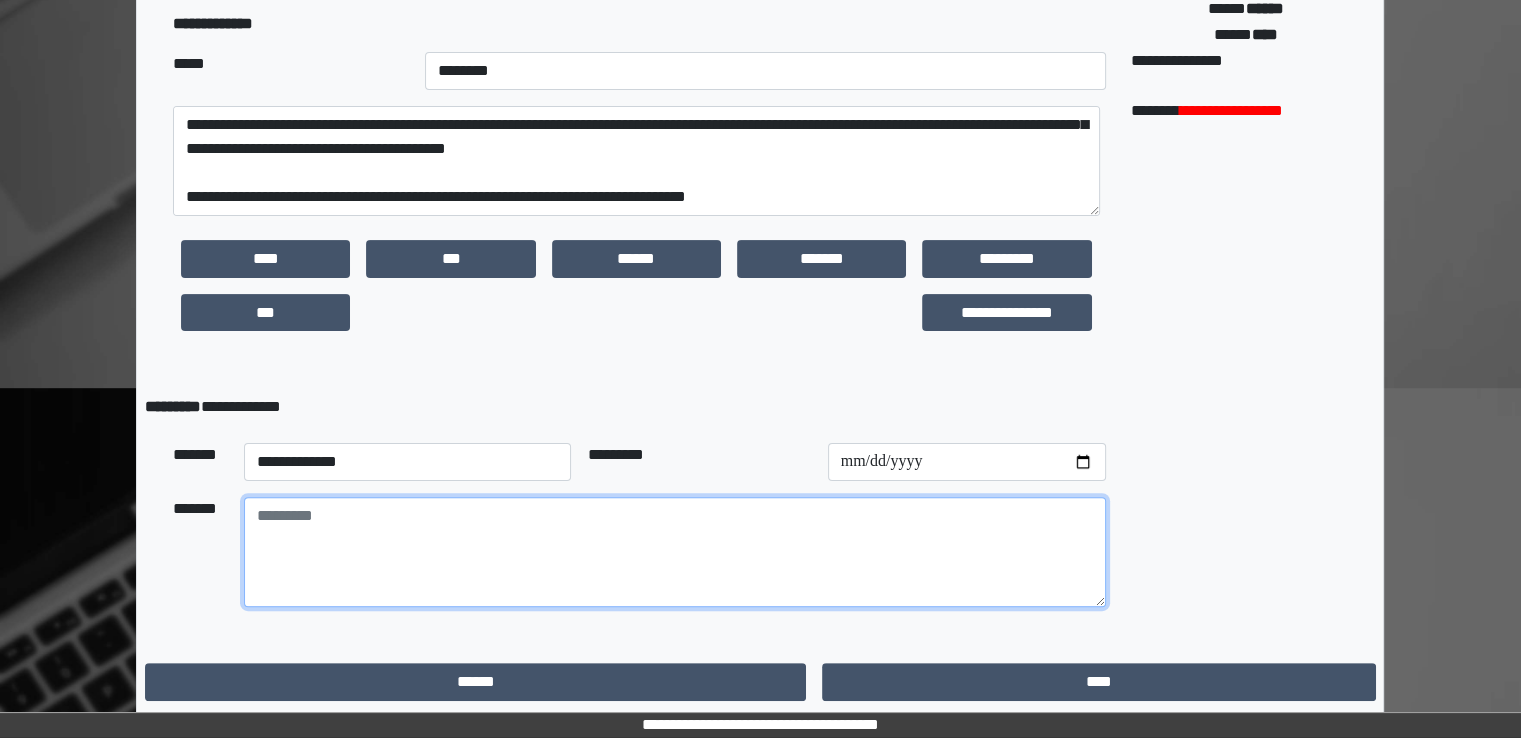 click at bounding box center (675, 552) 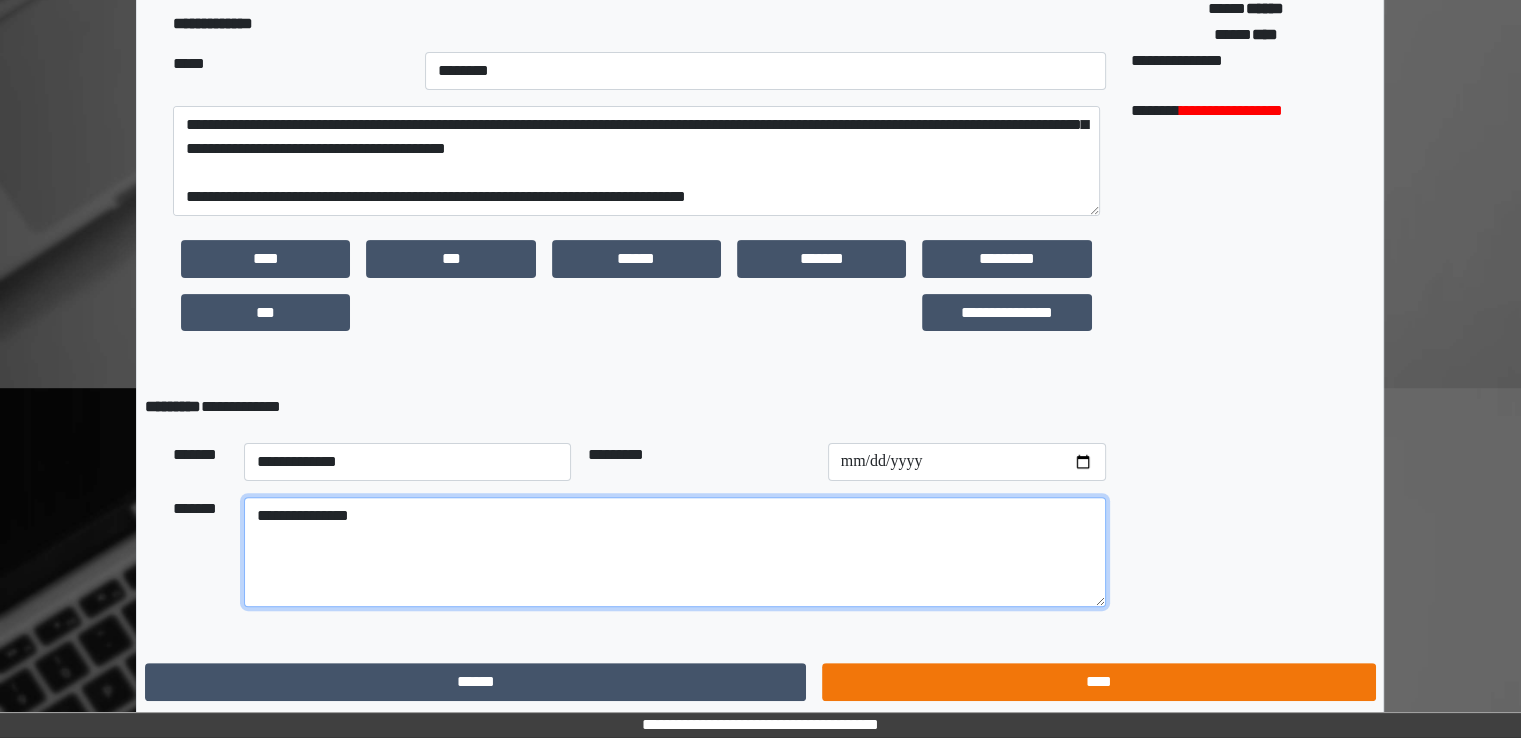 type on "**********" 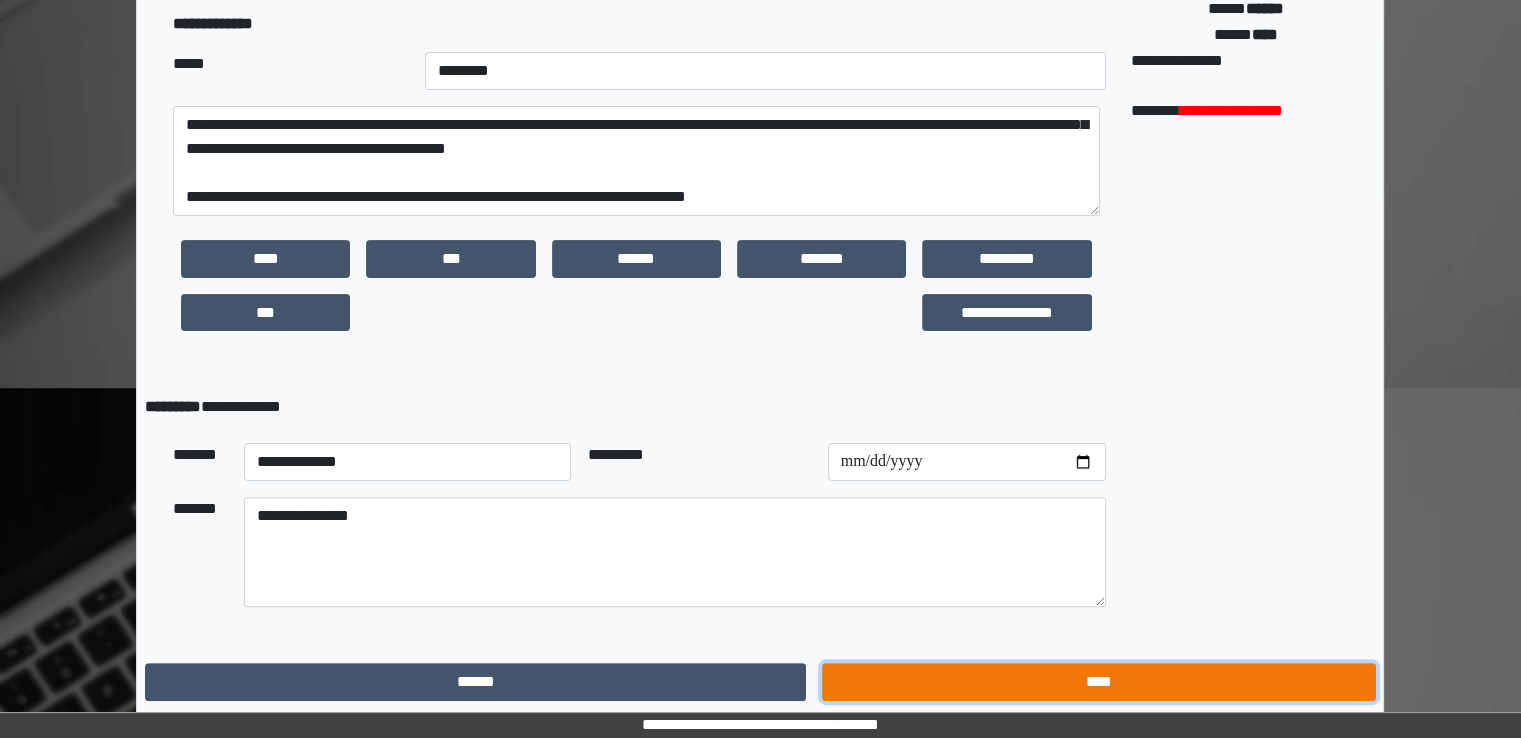 click on "****" at bounding box center [1098, 682] 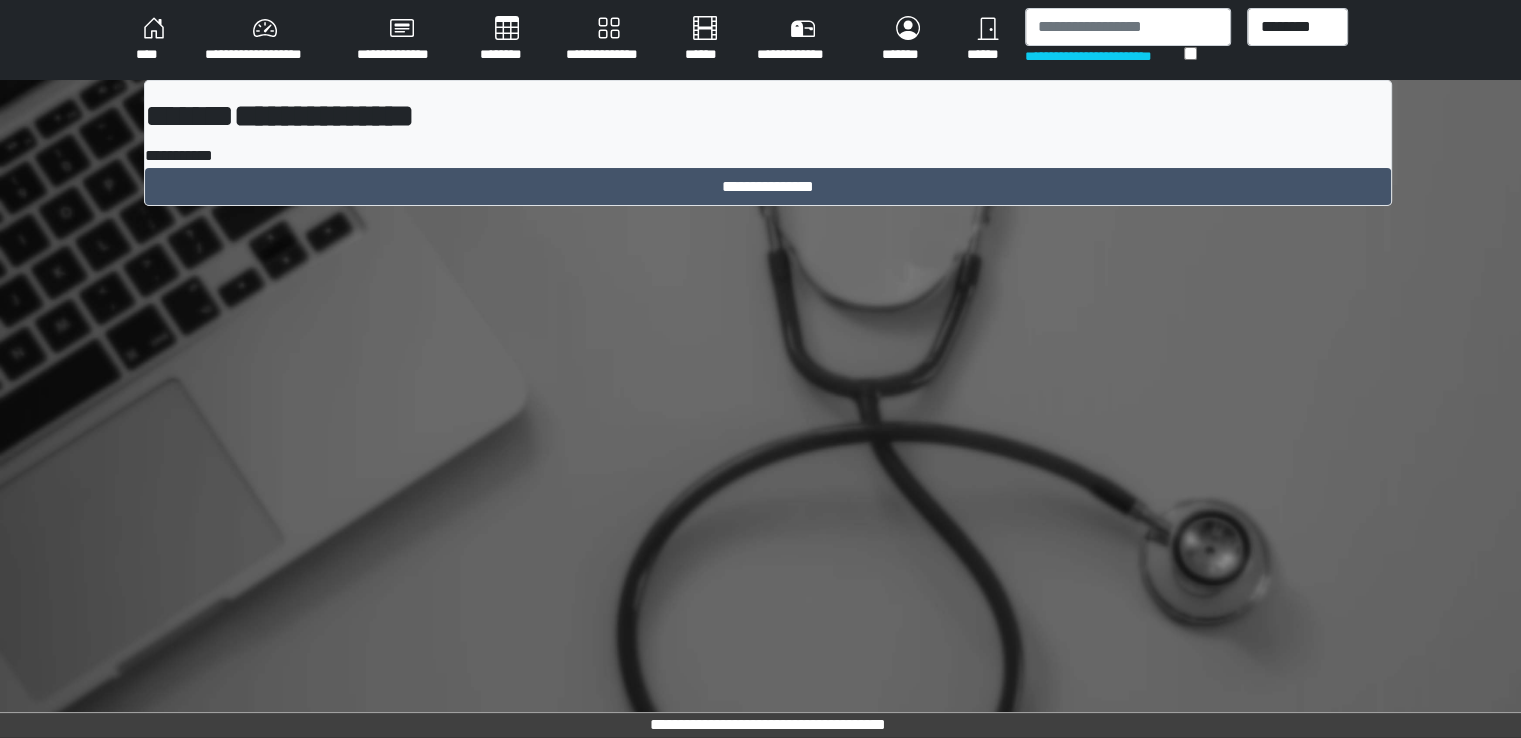 scroll, scrollTop: 0, scrollLeft: 0, axis: both 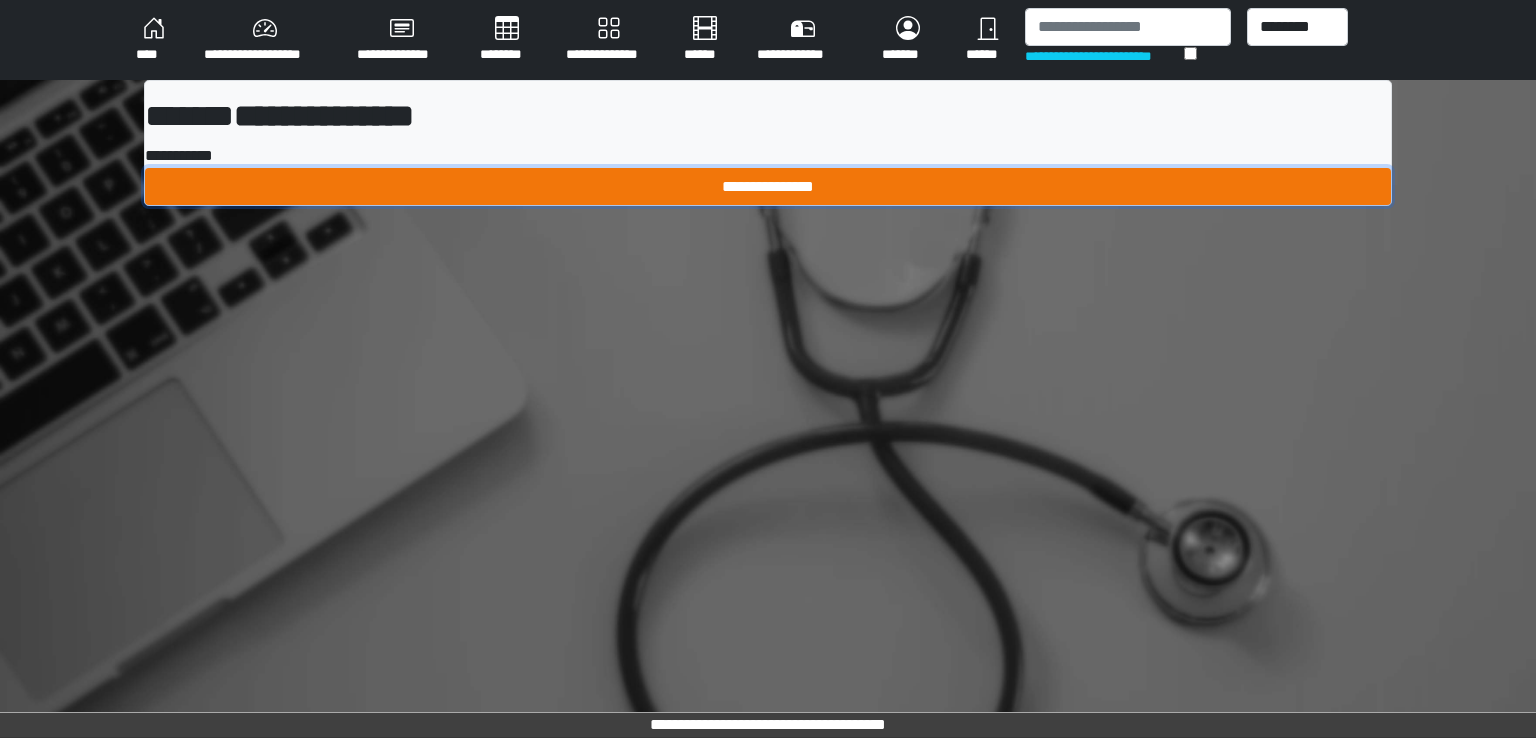 click on "**********" at bounding box center (768, 187) 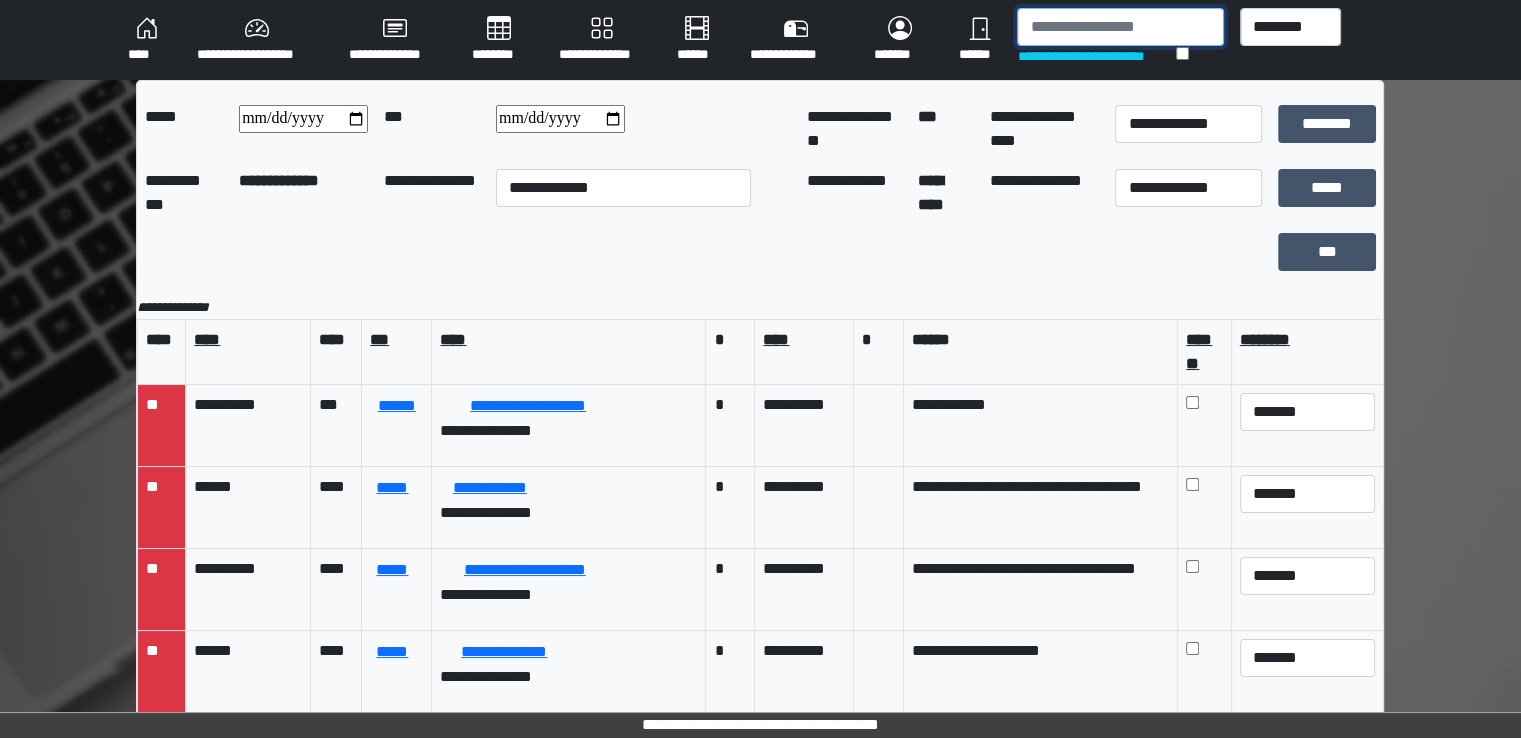click at bounding box center (1120, 27) 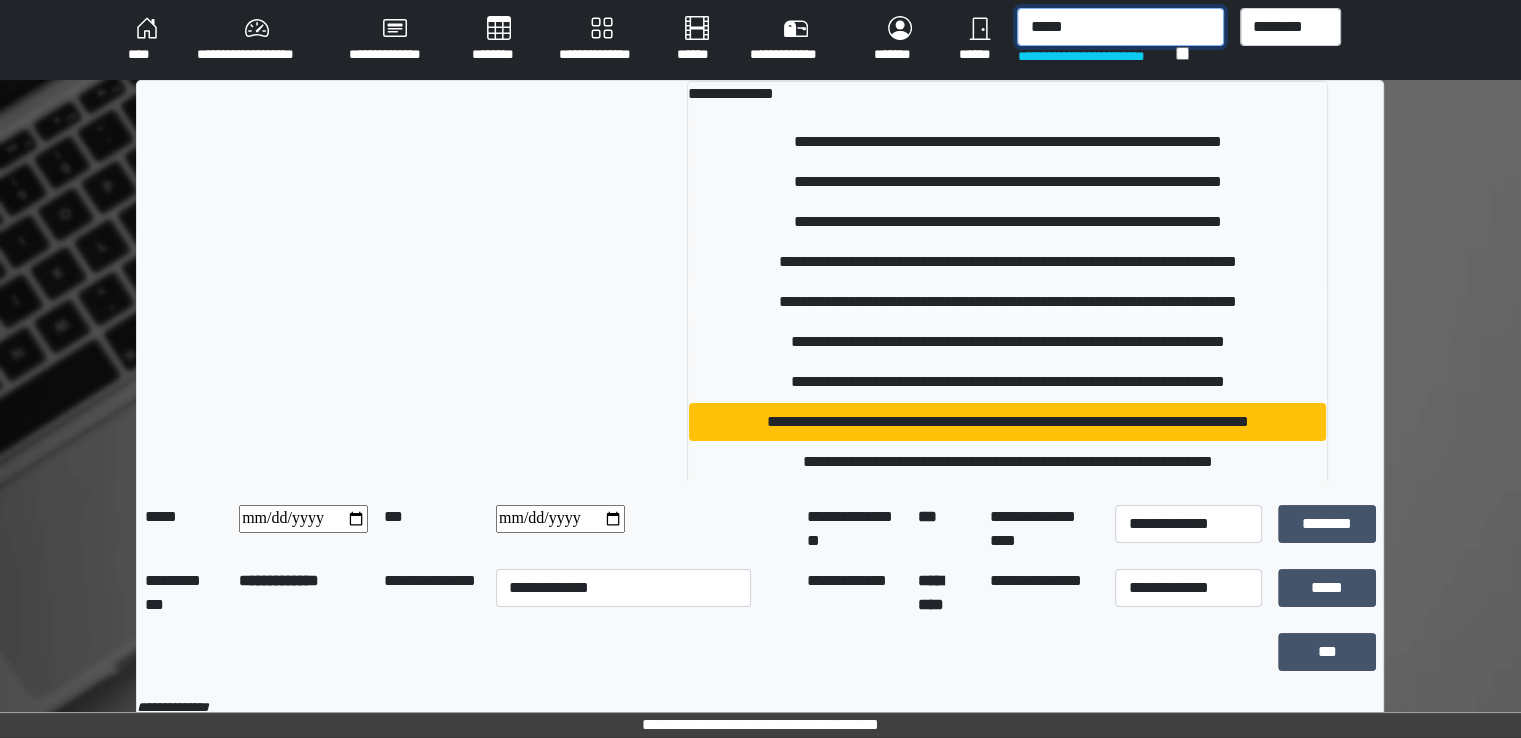scroll, scrollTop: 500, scrollLeft: 0, axis: vertical 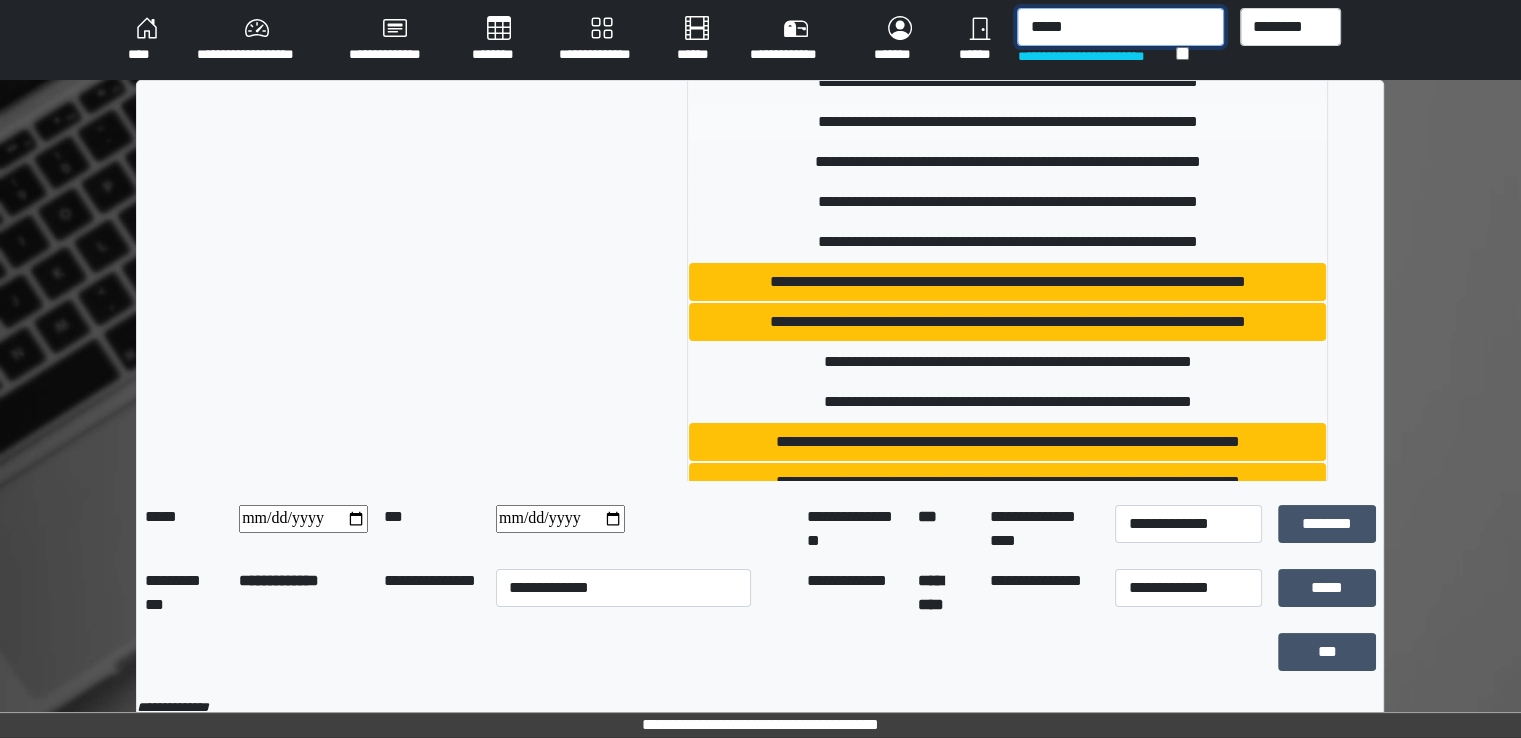 type on "*****" 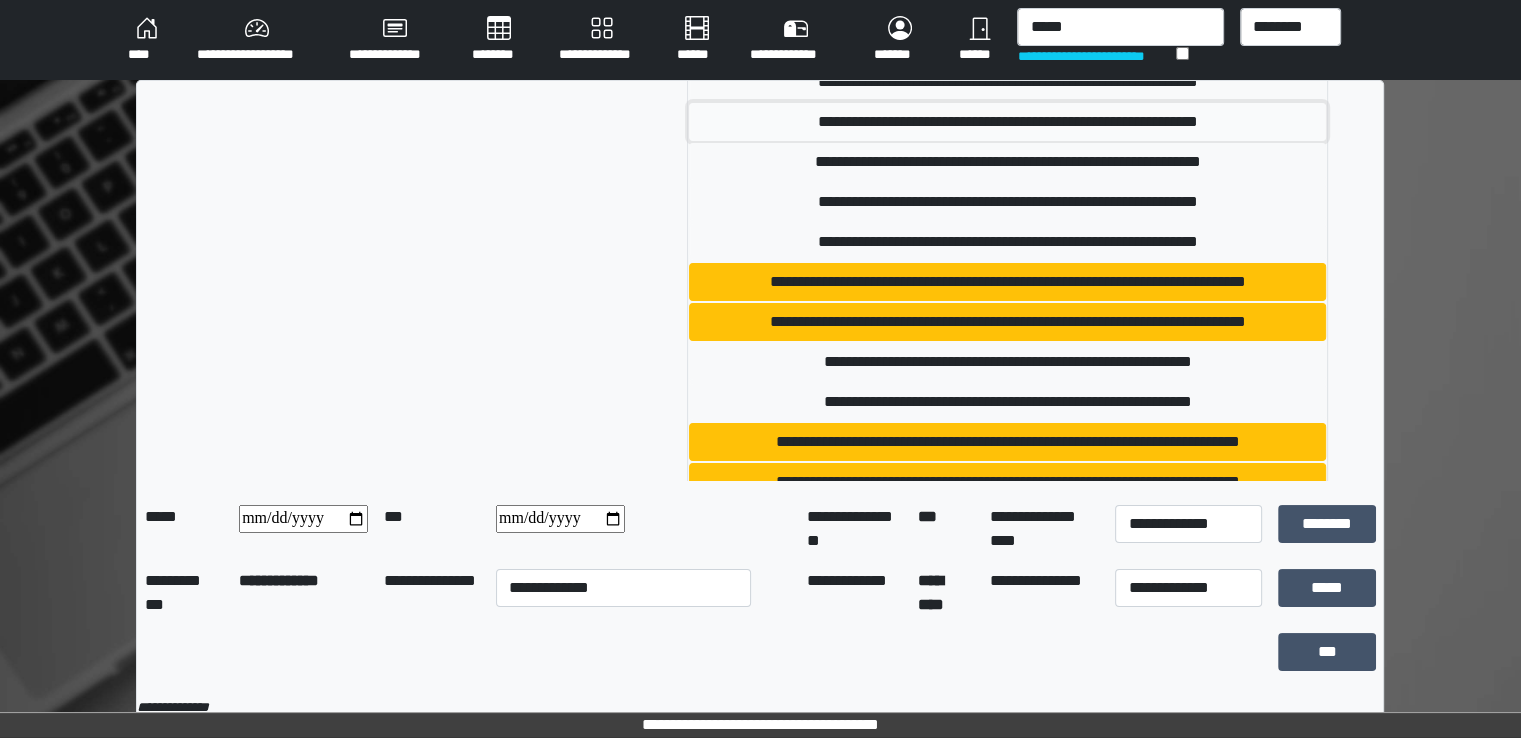 click on "**********" at bounding box center (1007, 122) 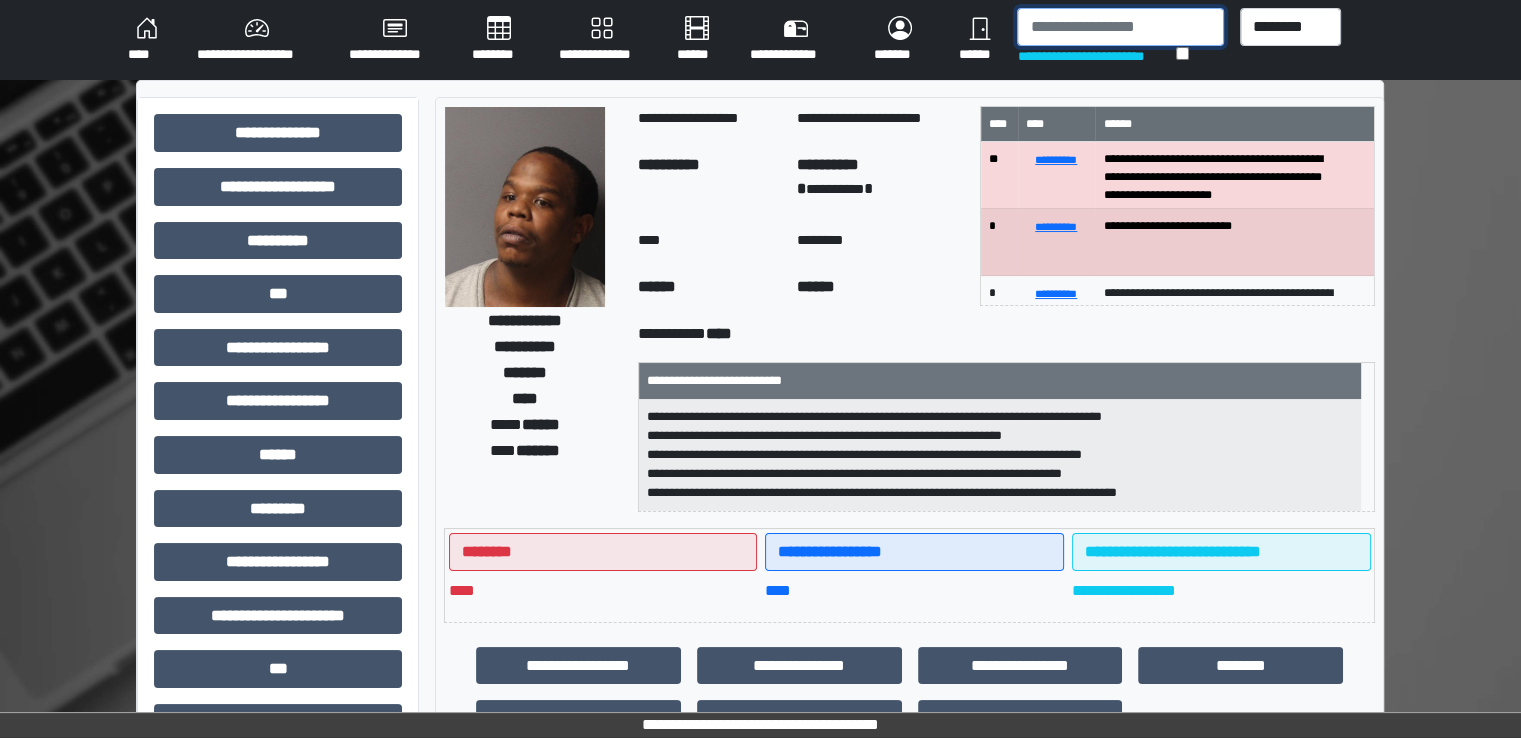 click at bounding box center [1120, 27] 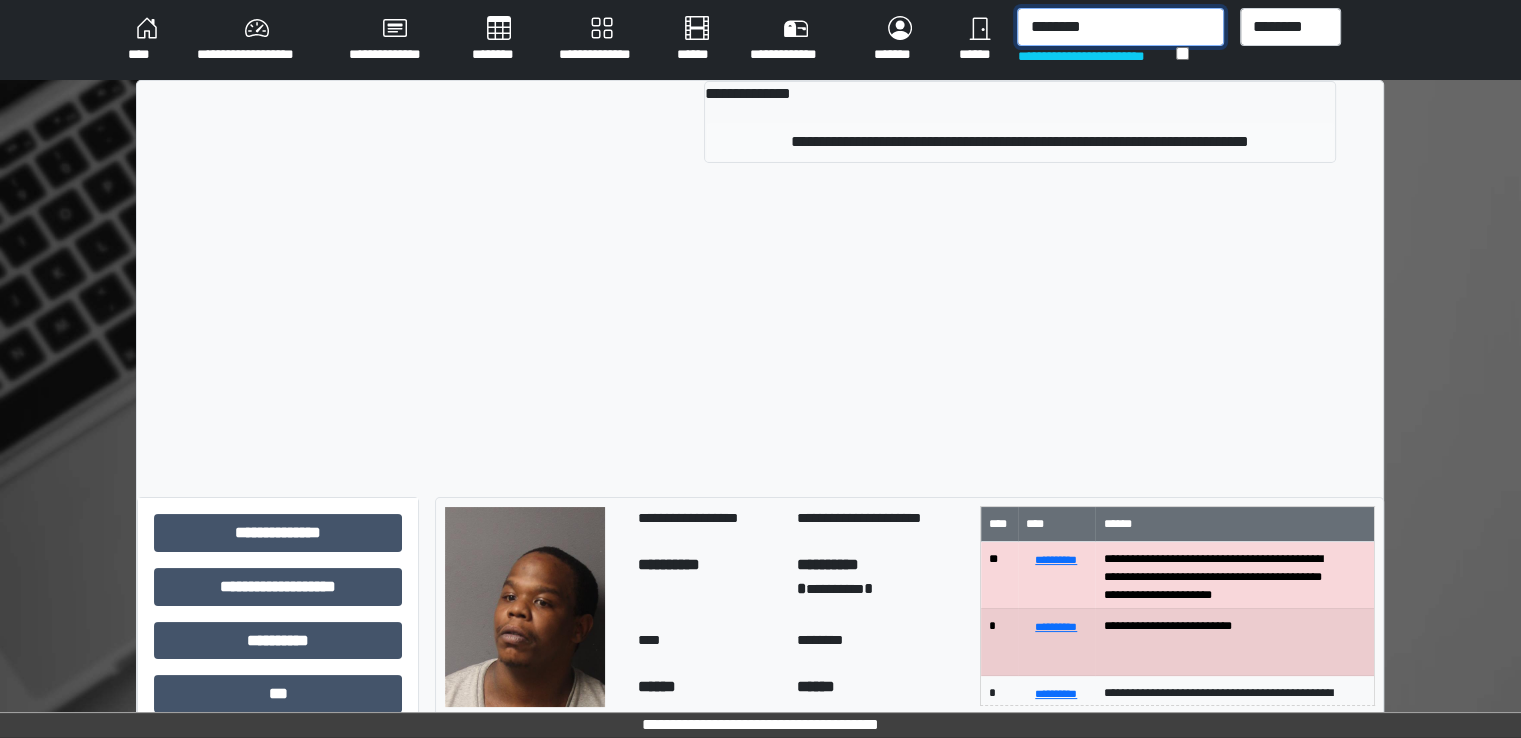 type on "********" 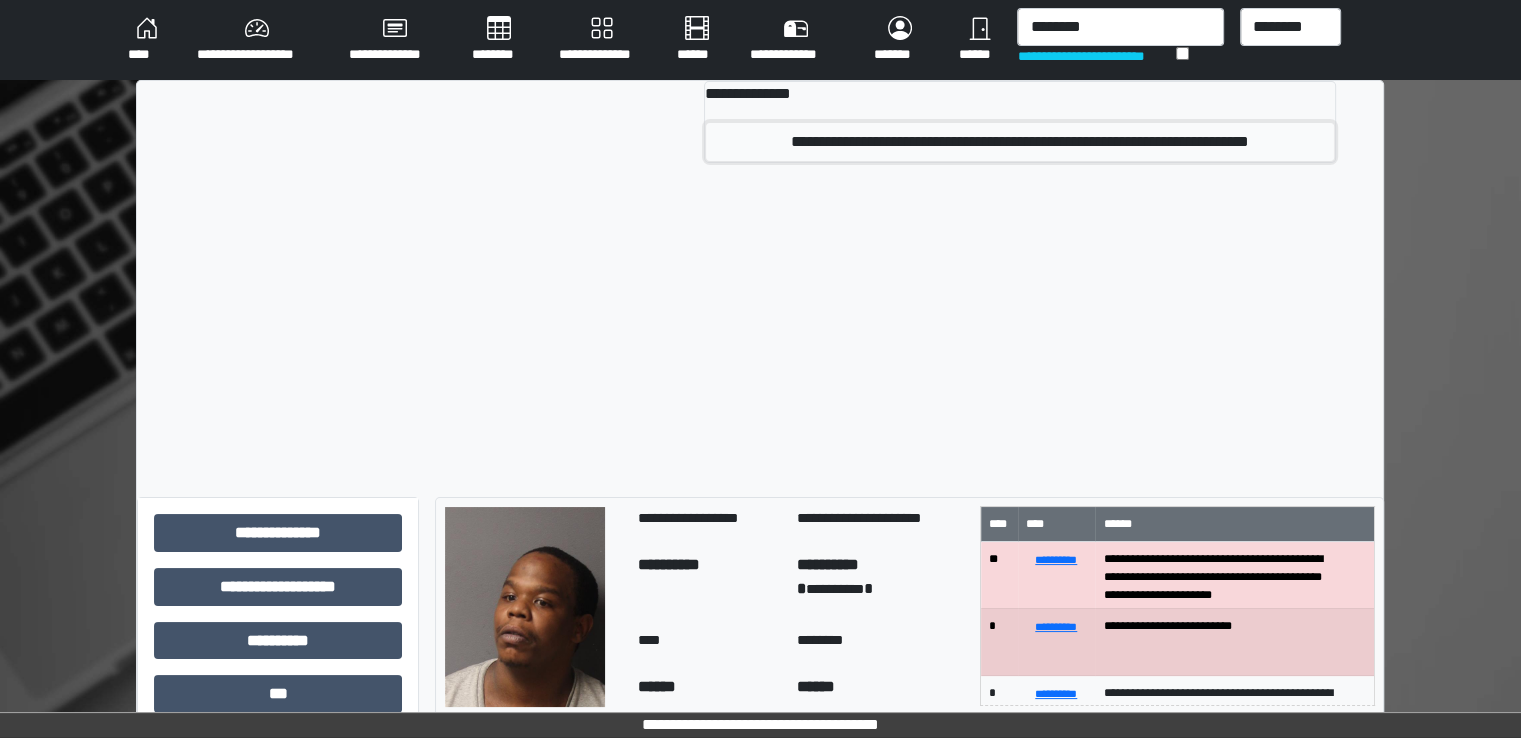 click on "**********" at bounding box center [1019, 142] 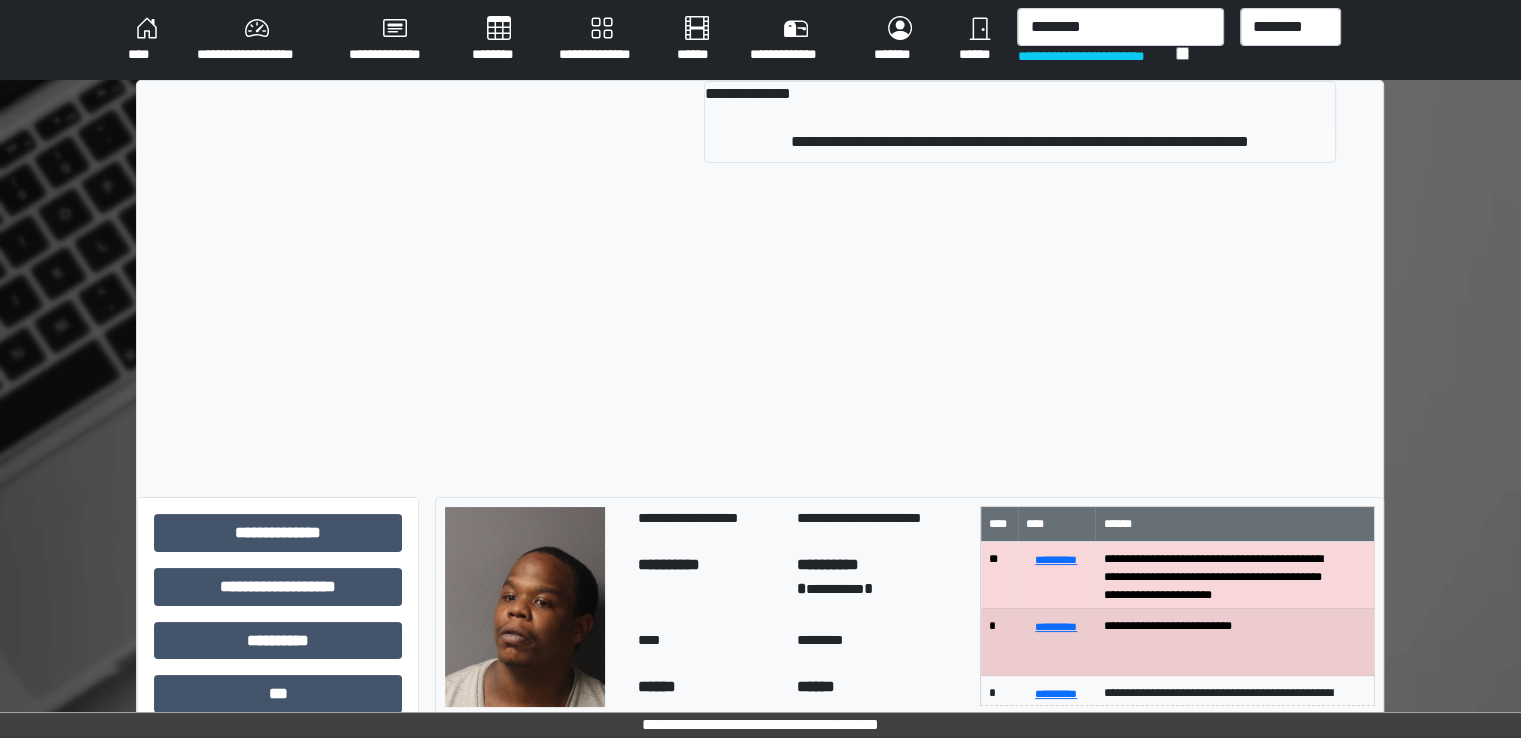 type 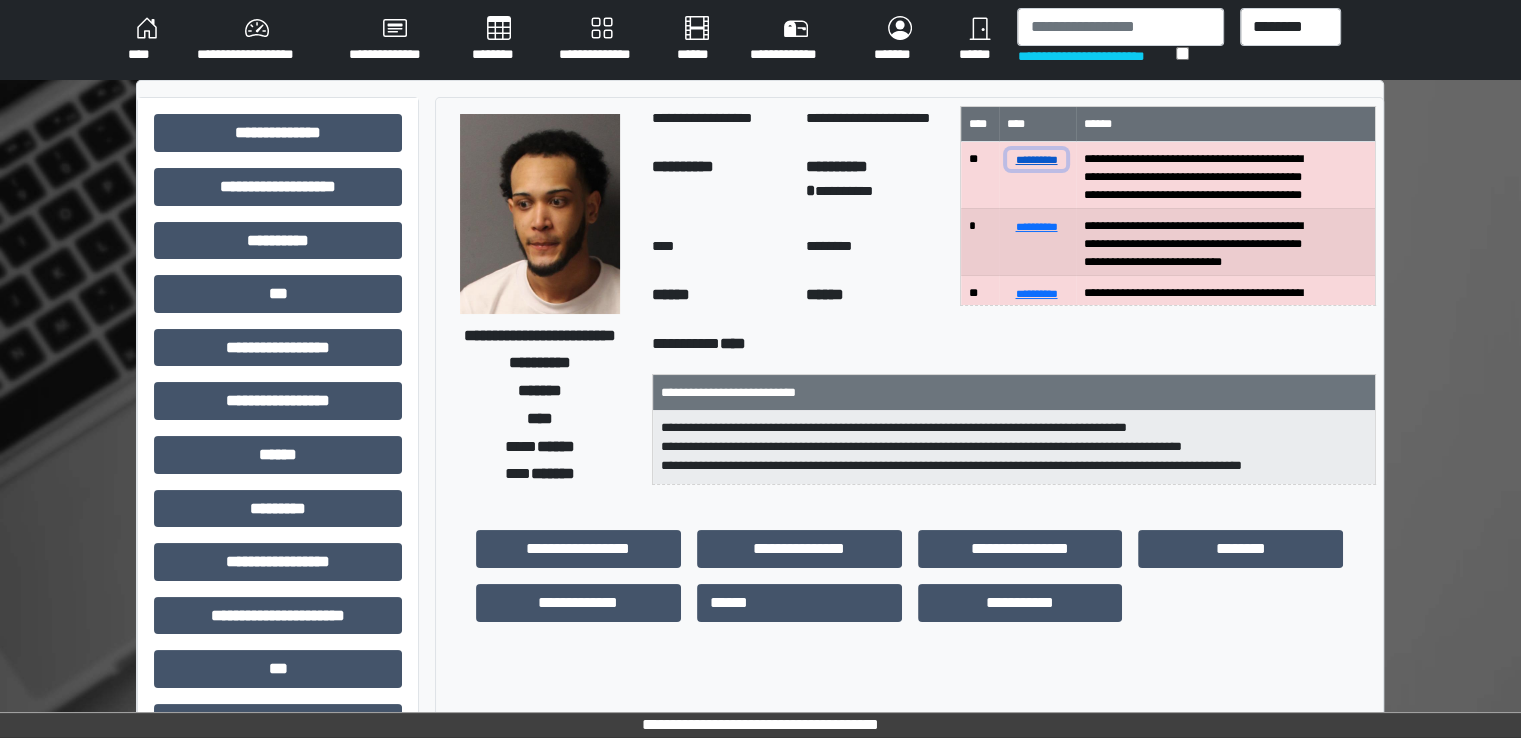 click on "**********" at bounding box center [1037, 159] 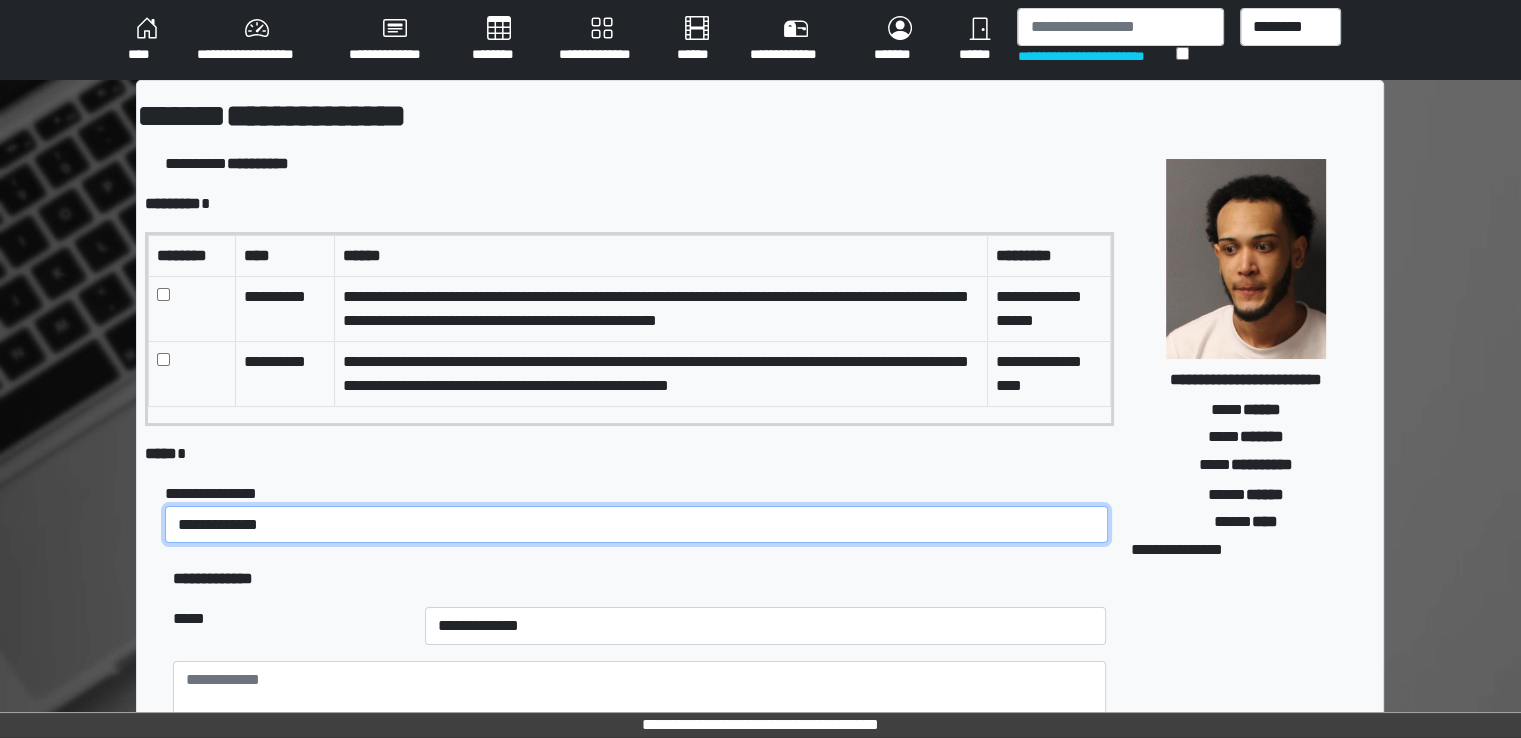click on "**********" at bounding box center [636, 525] 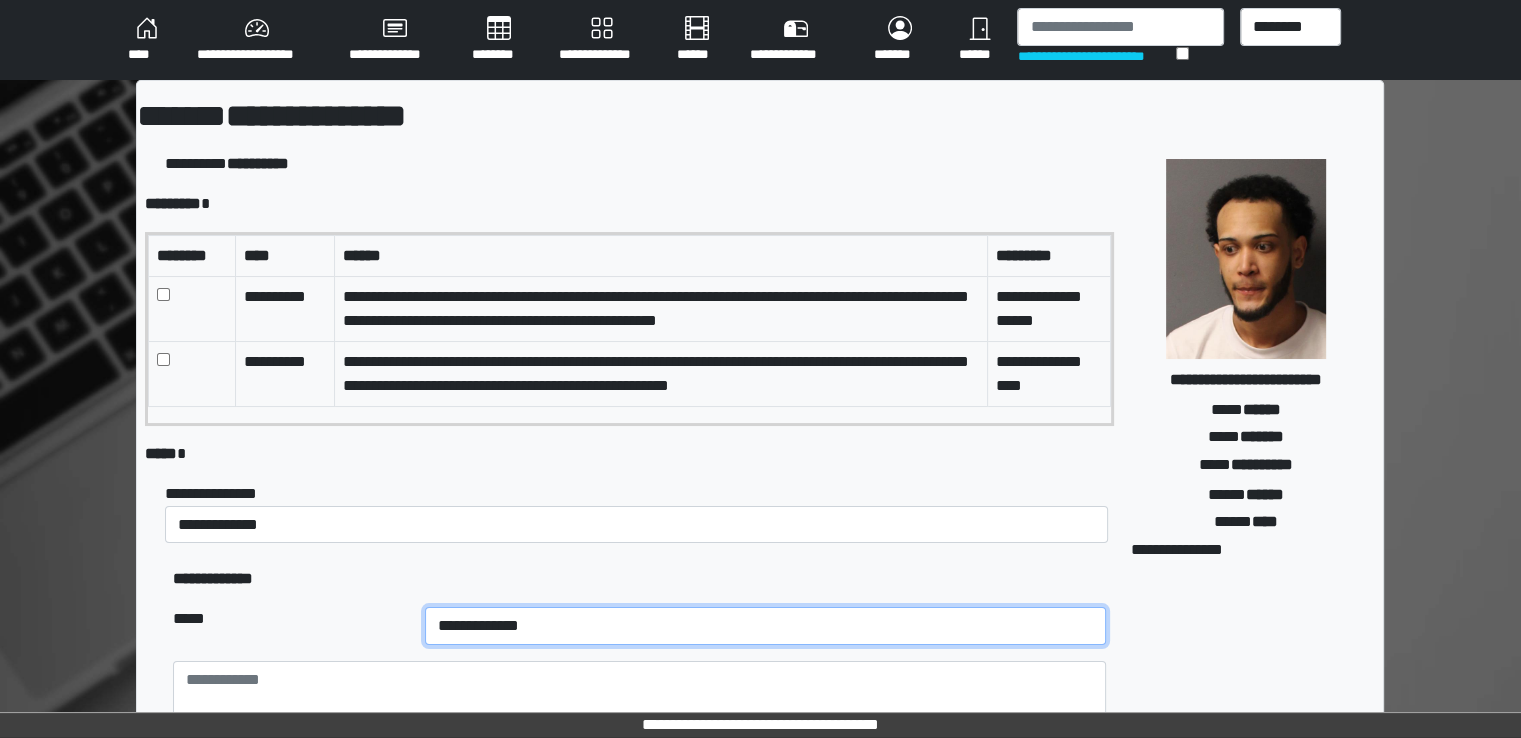 click on "**********" at bounding box center (765, 626) 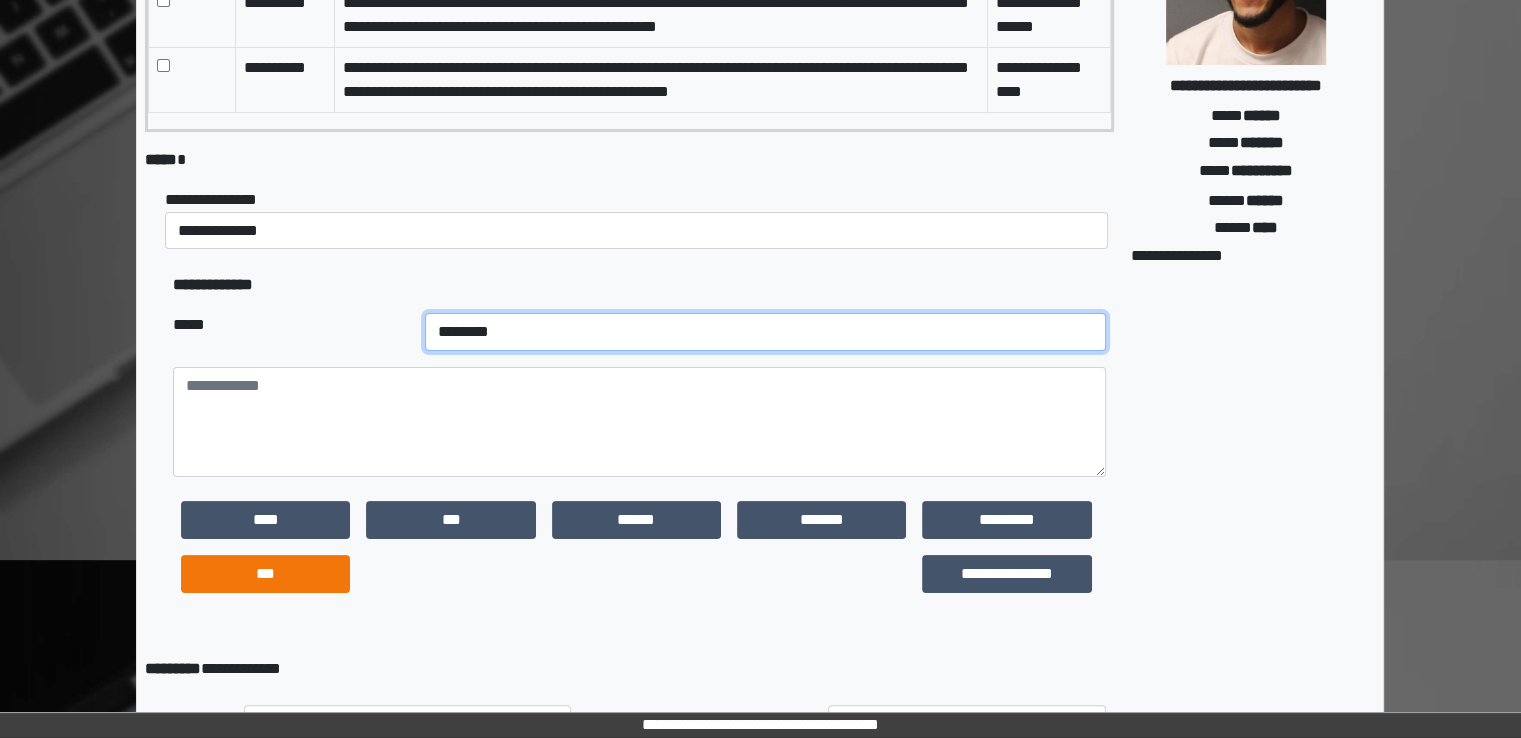 scroll, scrollTop: 300, scrollLeft: 0, axis: vertical 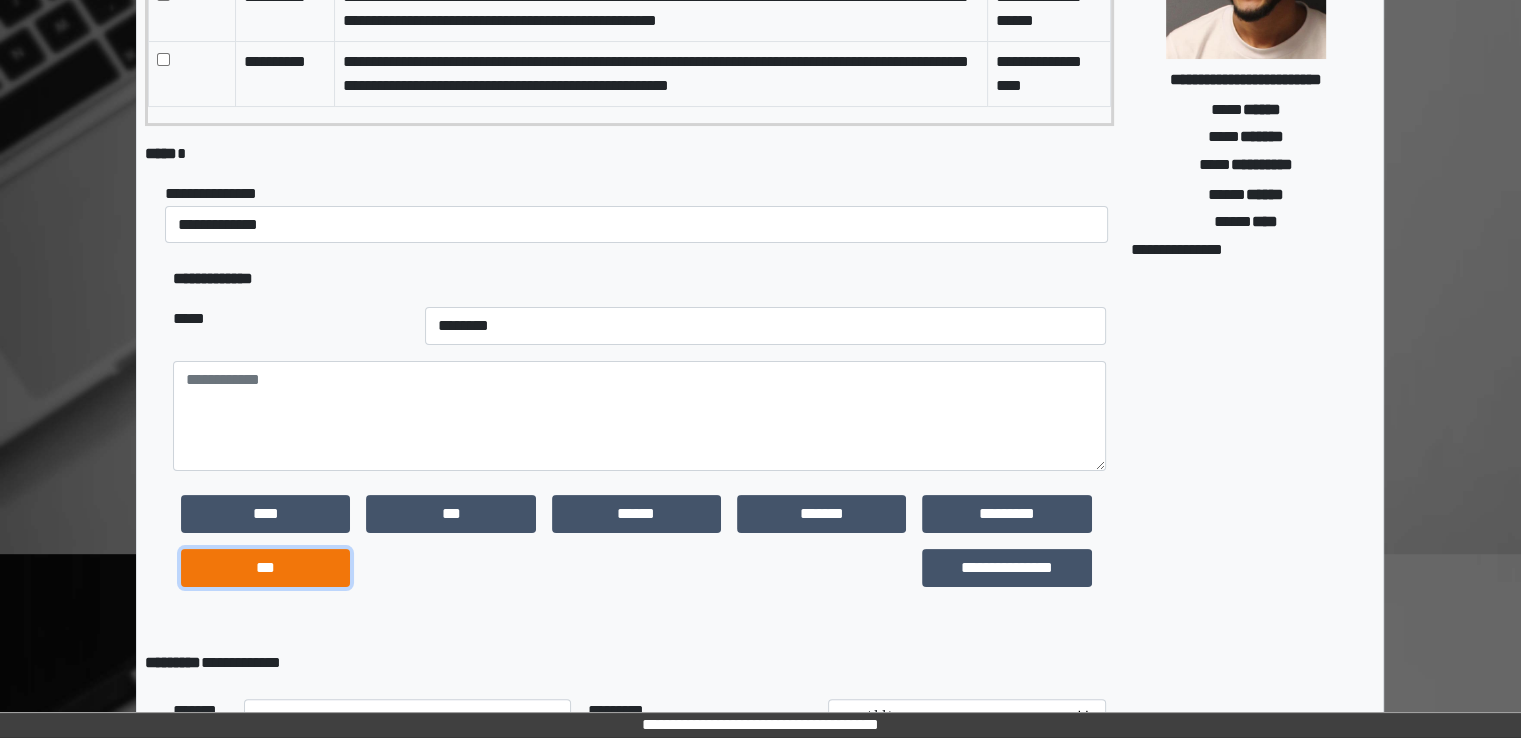 click on "***" at bounding box center [265, 568] 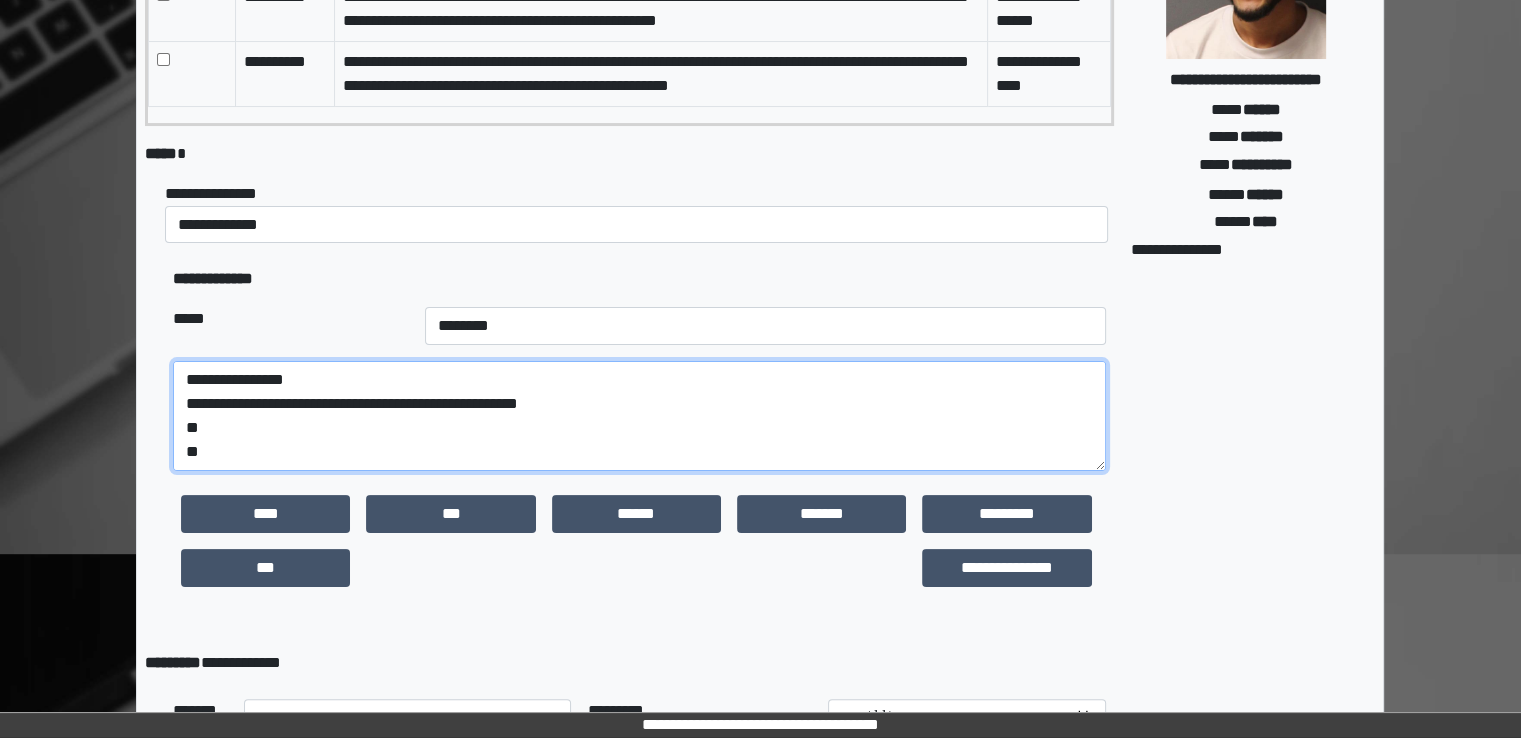 click on "**********" at bounding box center [639, 416] 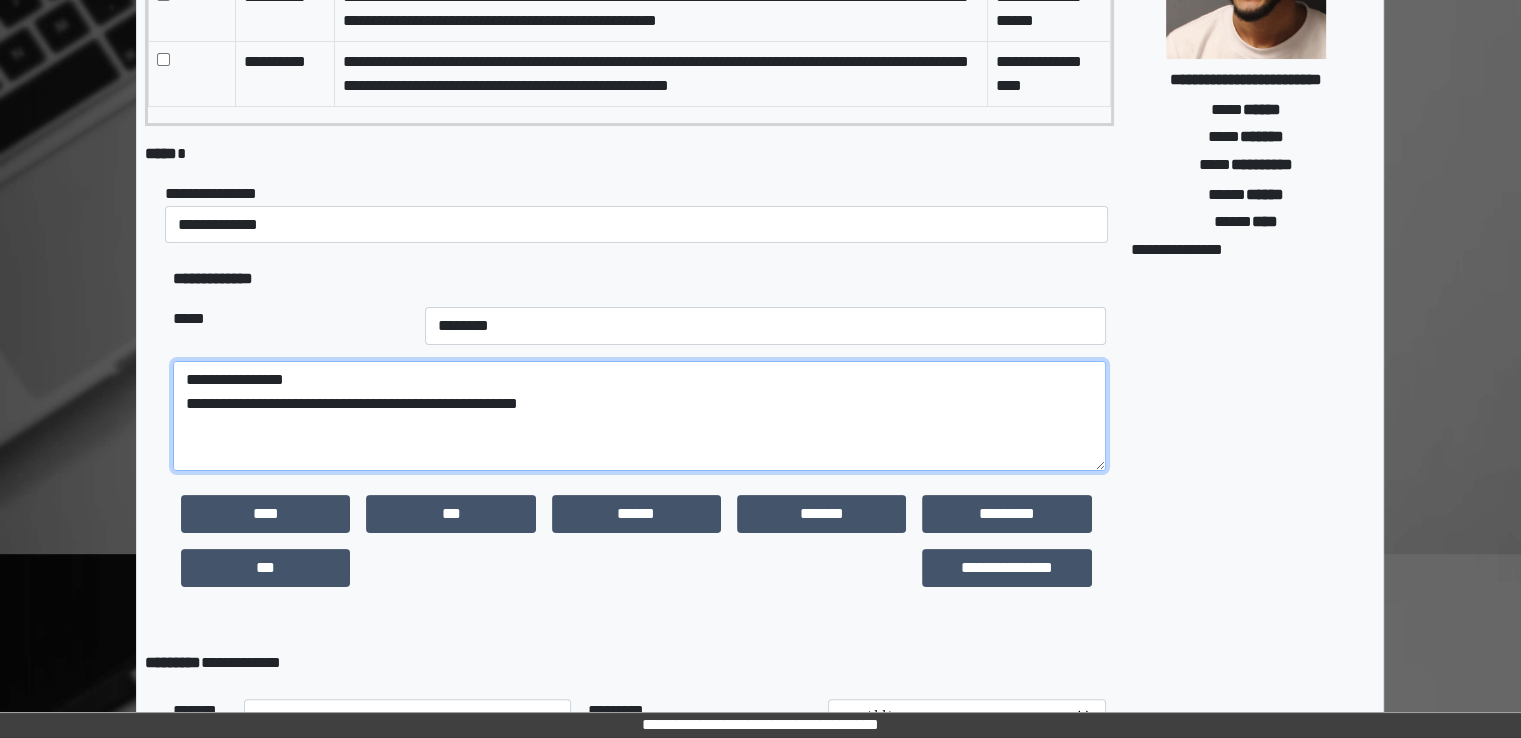 paste on "**********" 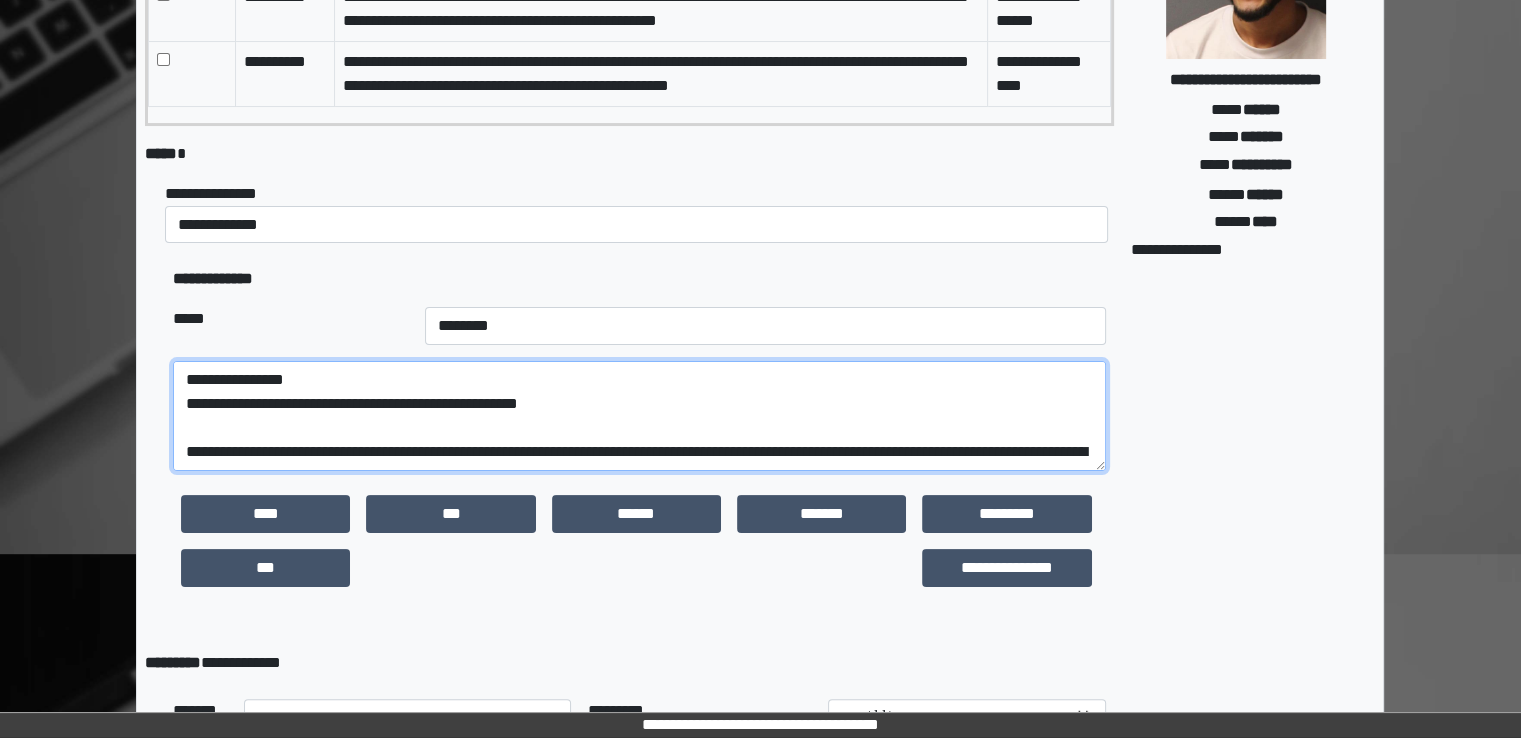 scroll, scrollTop: 328, scrollLeft: 0, axis: vertical 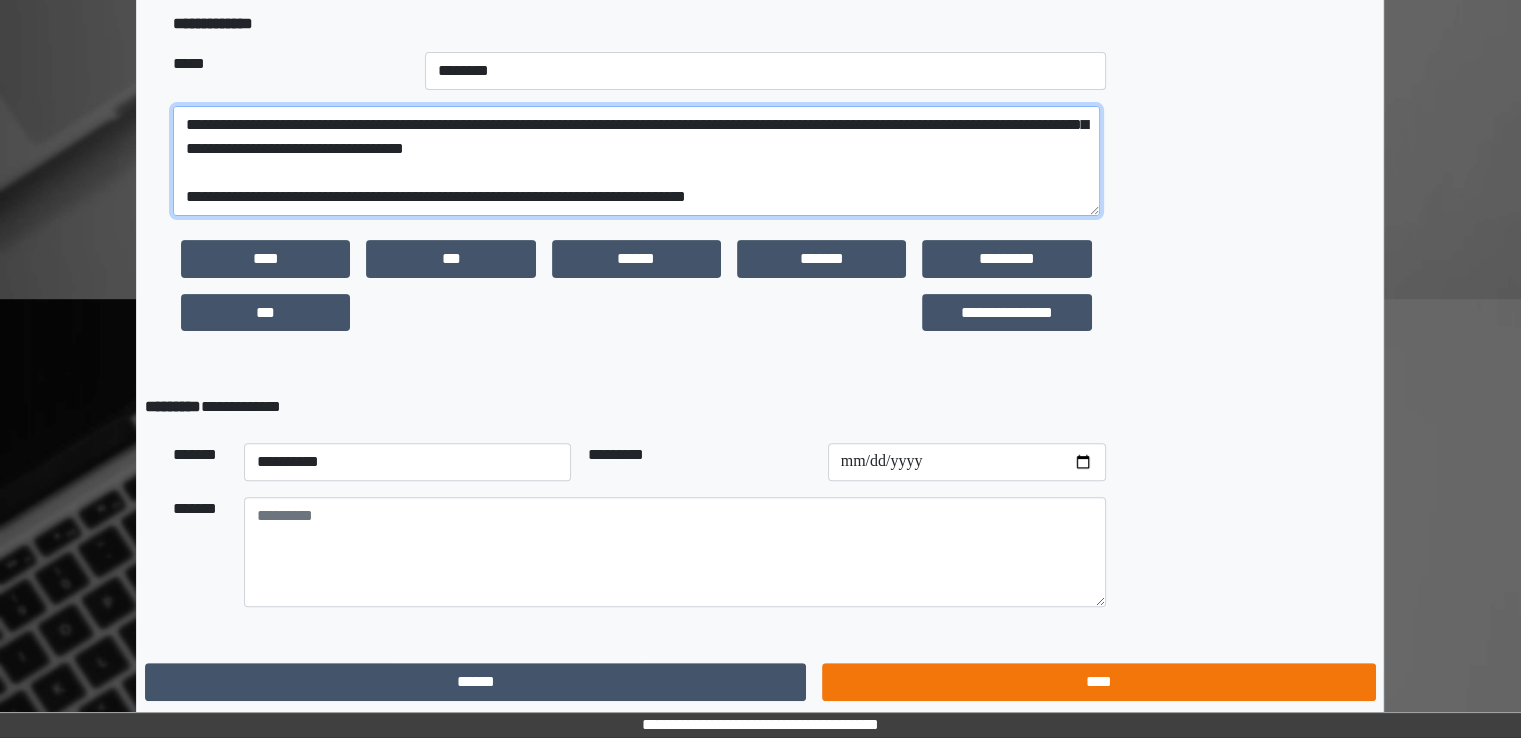 type on "**********" 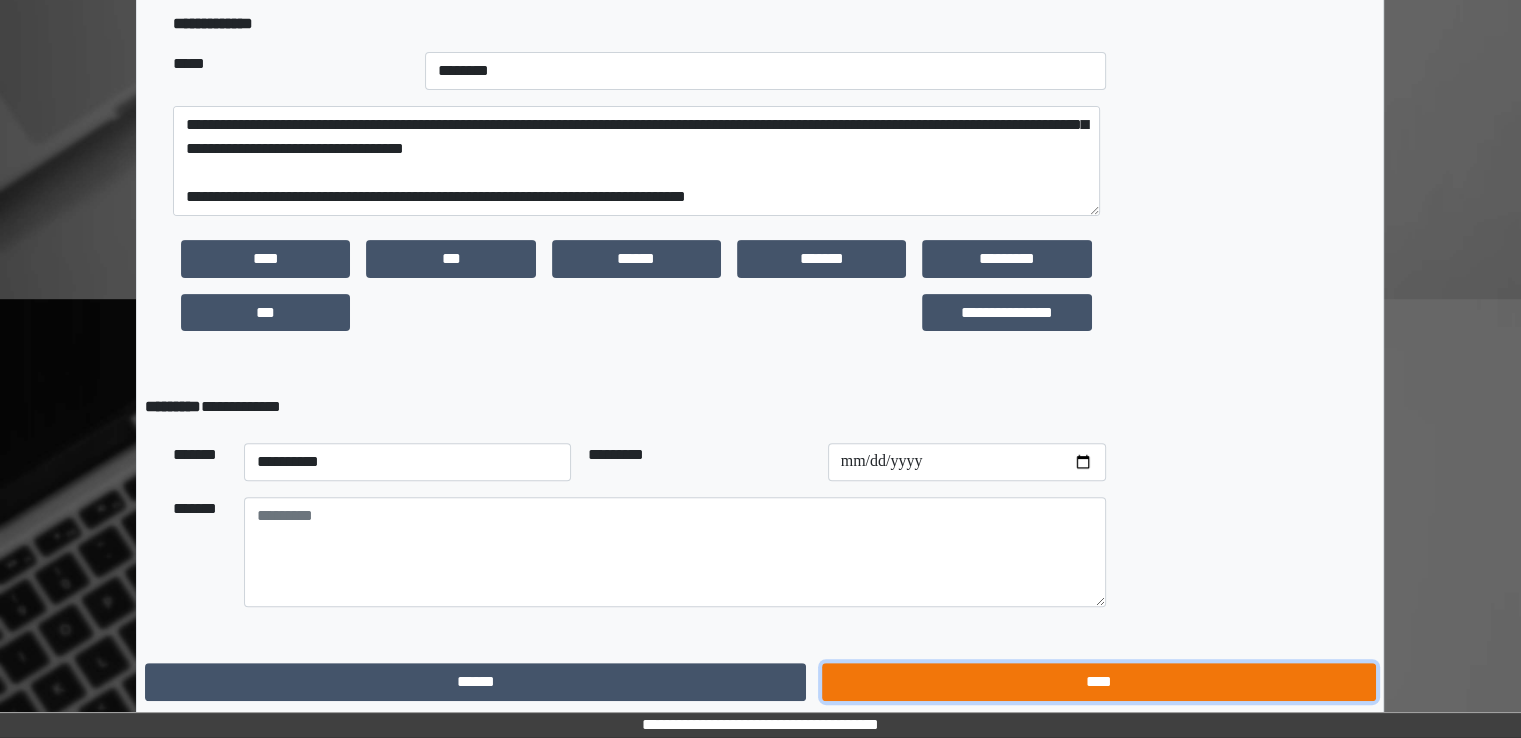 click on "****" at bounding box center (1098, 682) 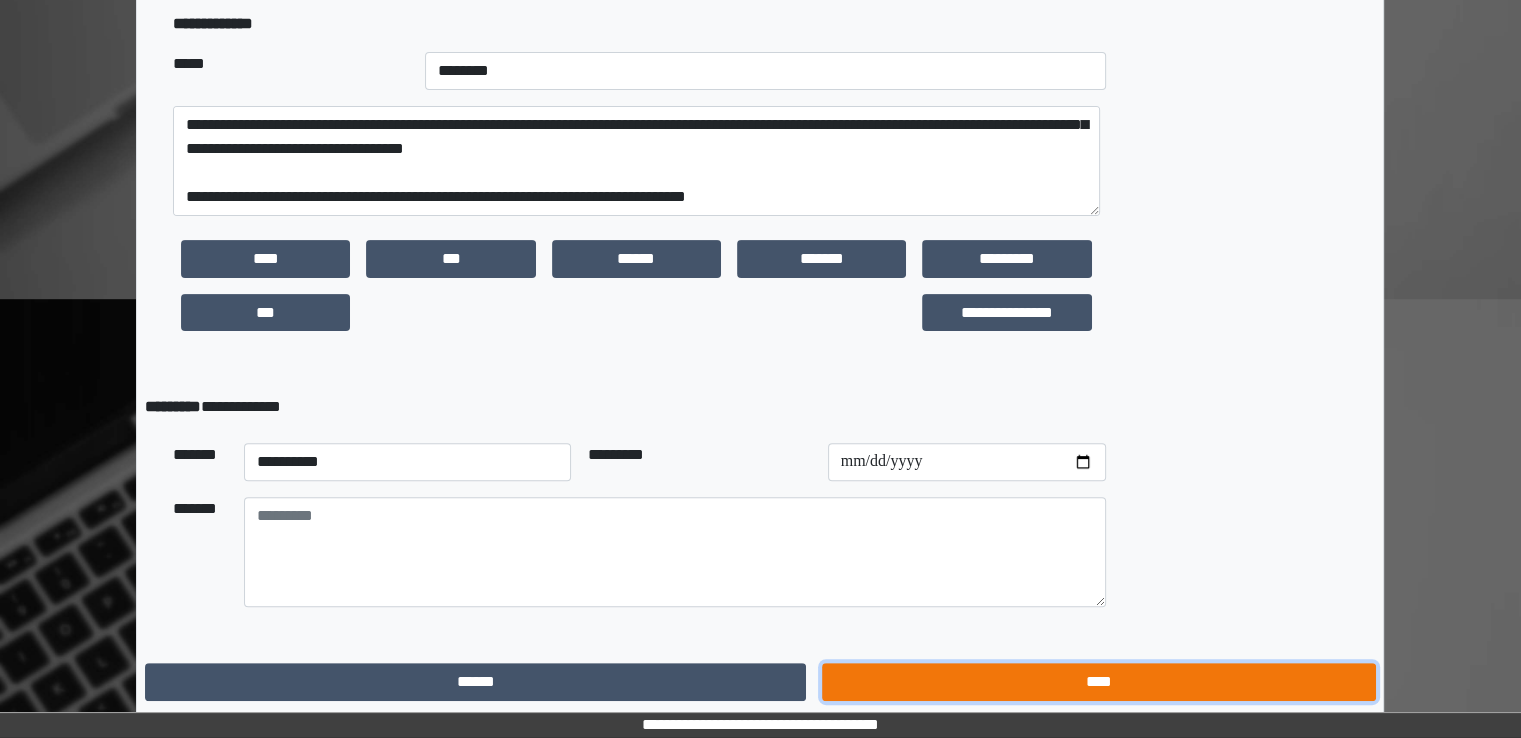click on "****" at bounding box center (1098, 682) 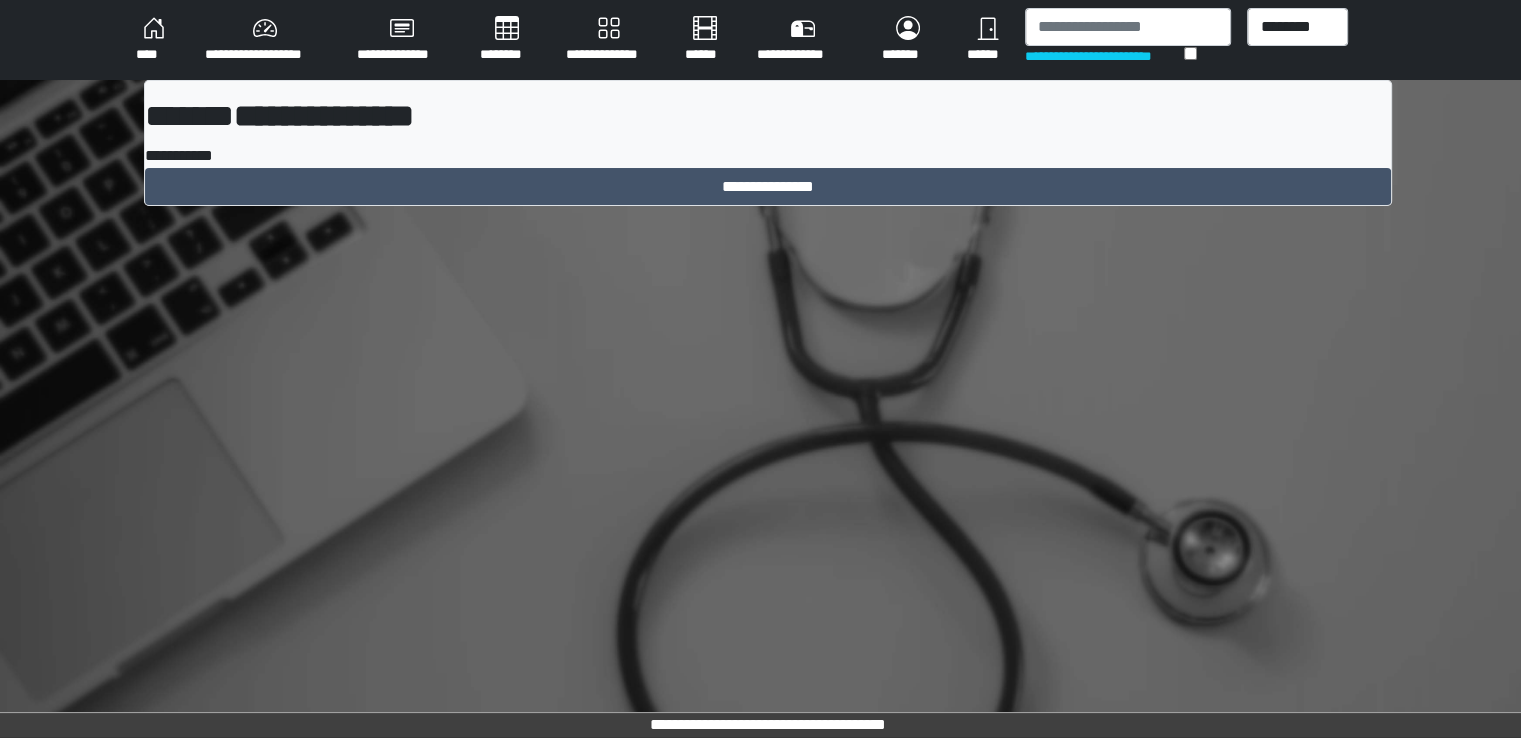 scroll, scrollTop: 0, scrollLeft: 0, axis: both 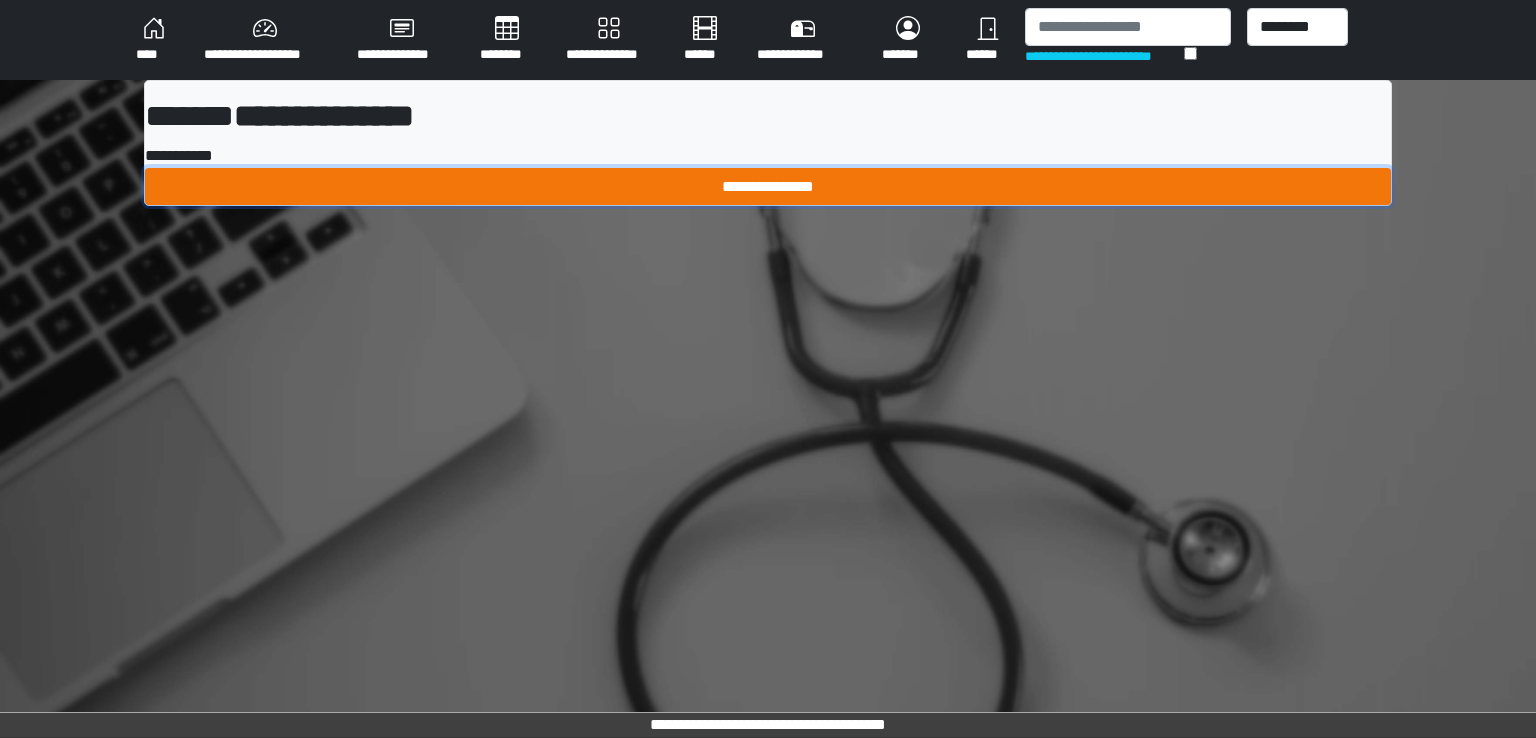 click on "**********" at bounding box center [768, 187] 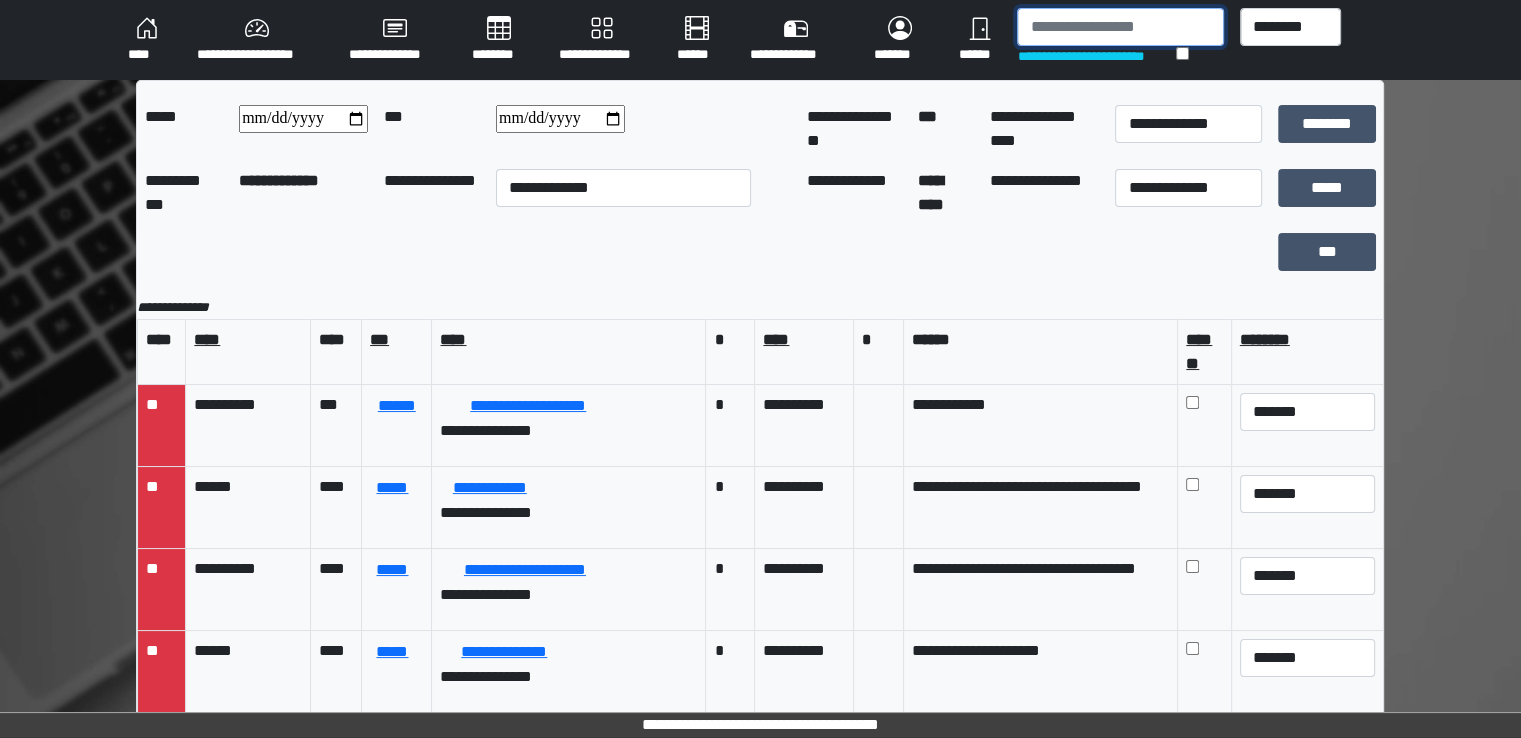 click at bounding box center [1120, 27] 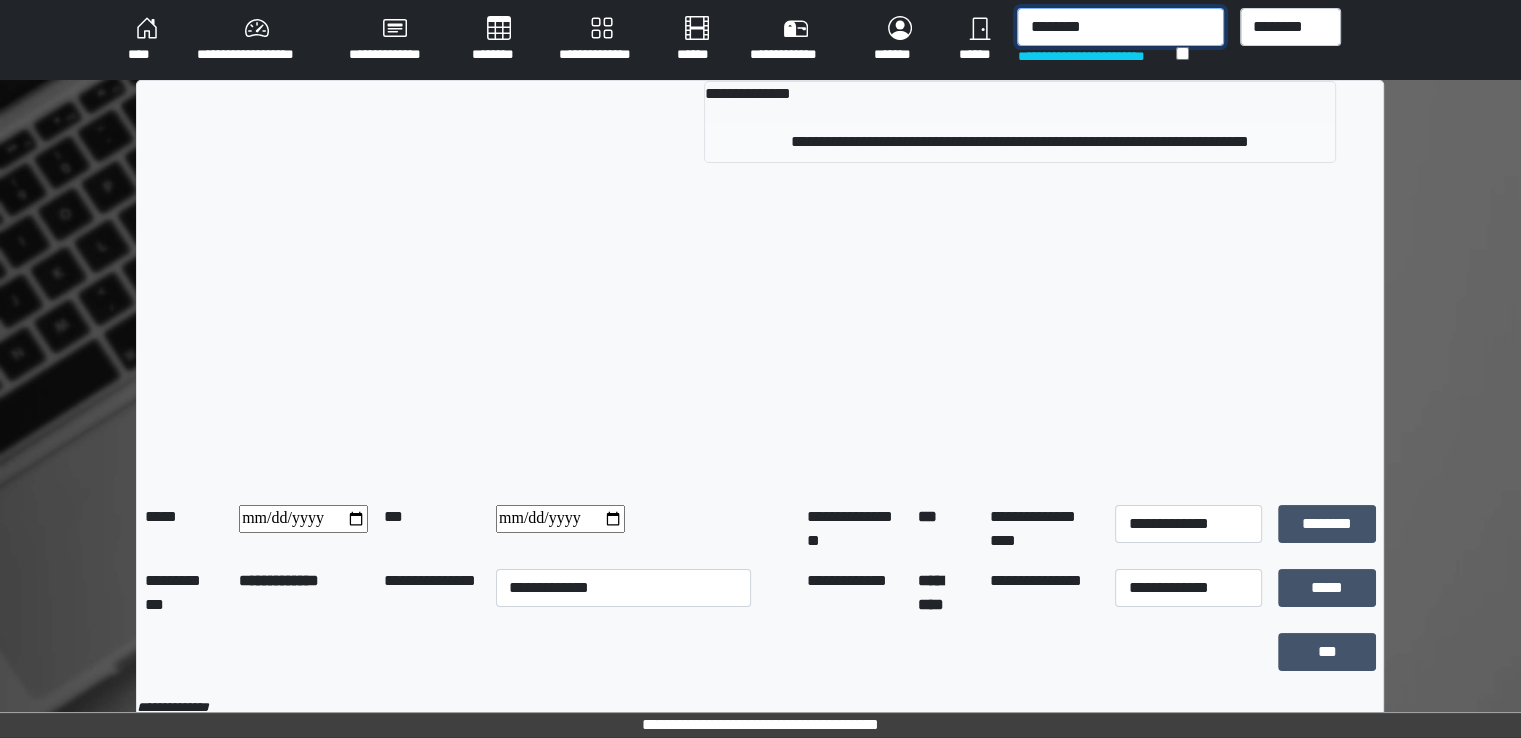 type on "********" 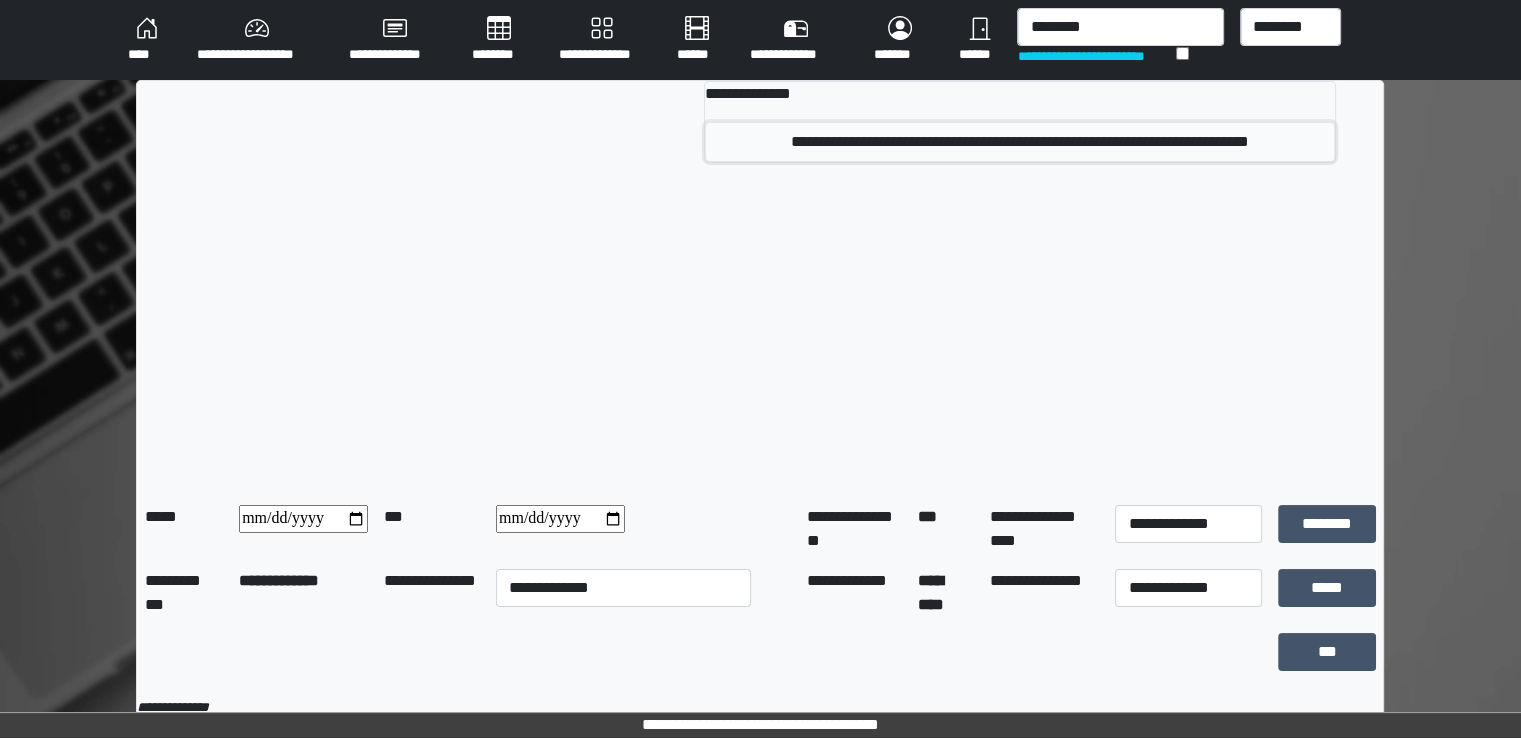 click on "**********" at bounding box center (1019, 142) 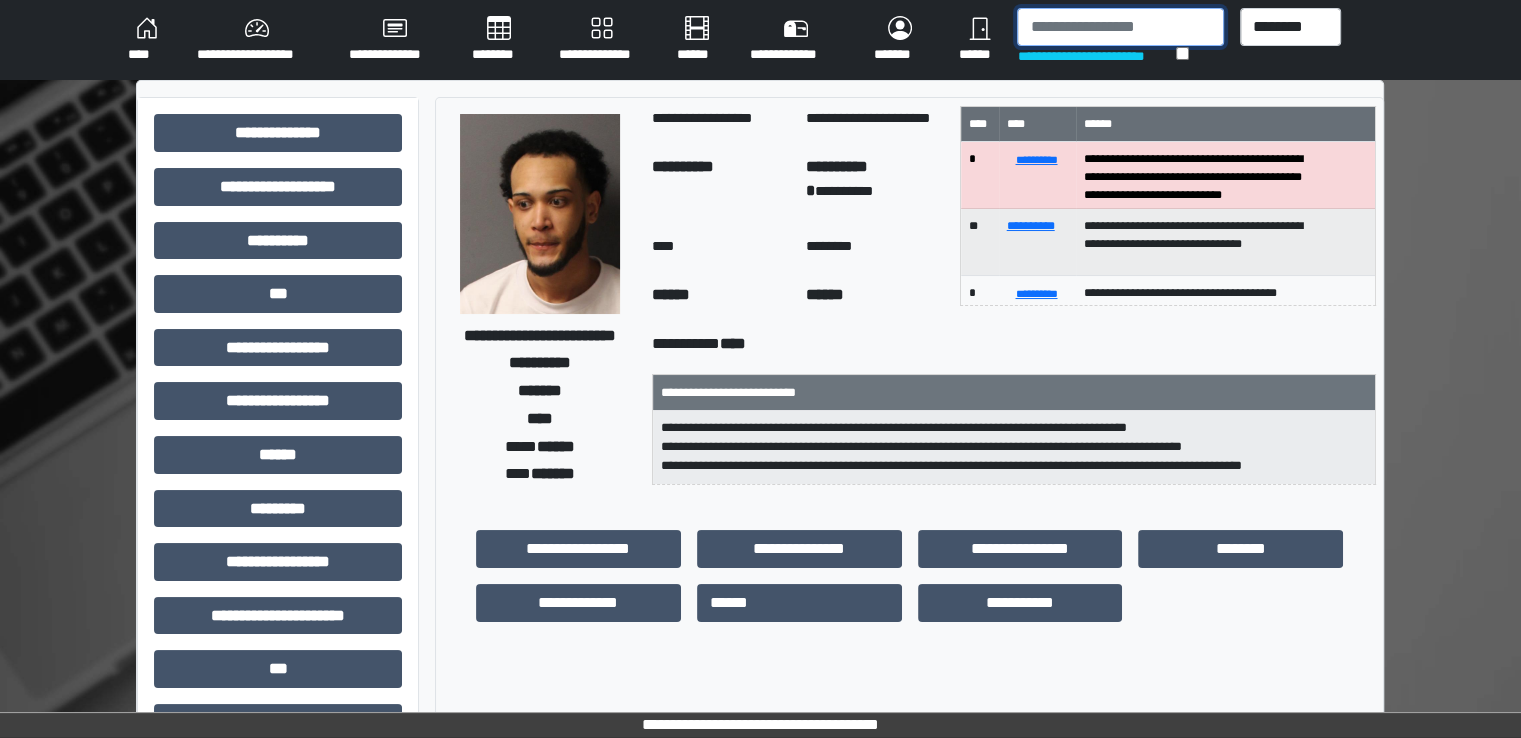 click at bounding box center [1120, 27] 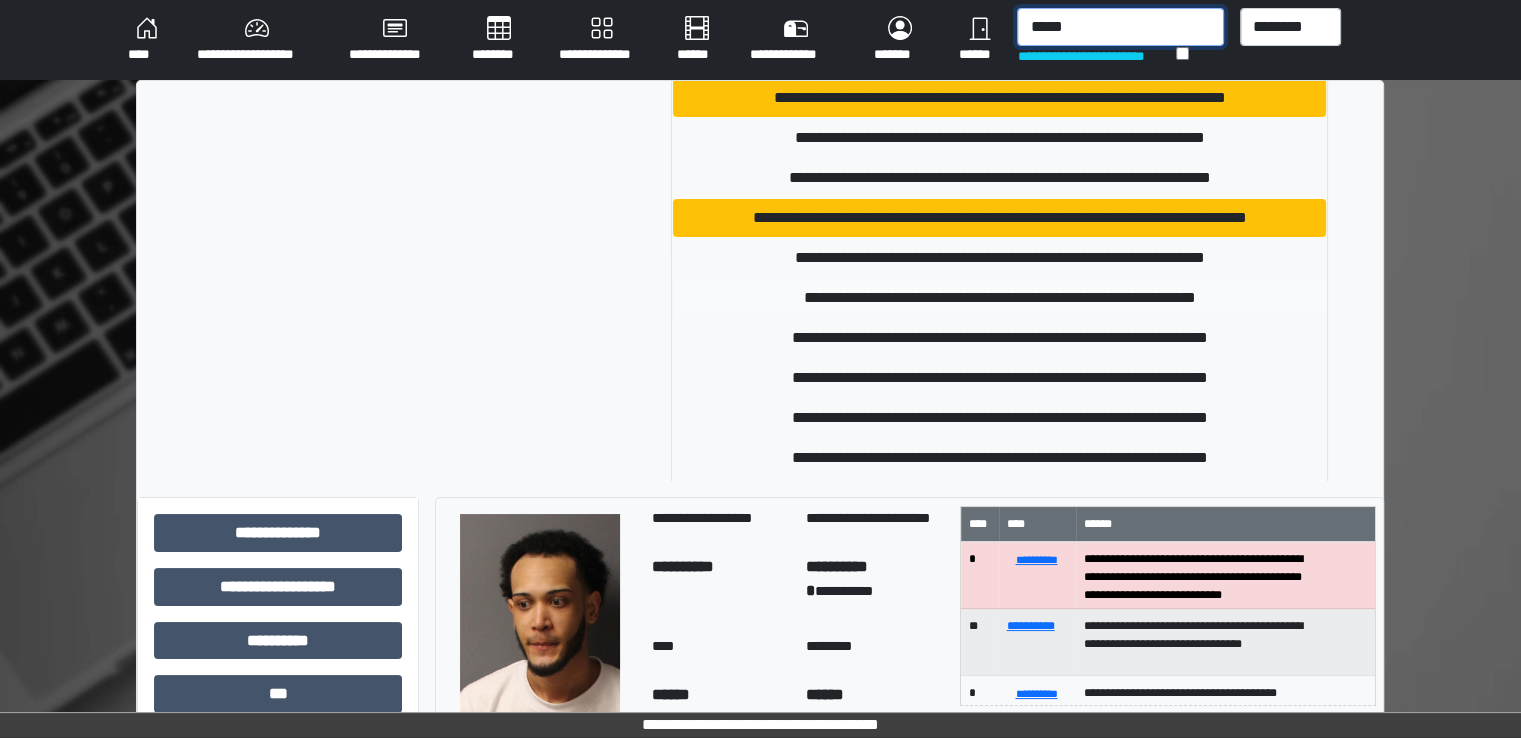 scroll, scrollTop: 170, scrollLeft: 0, axis: vertical 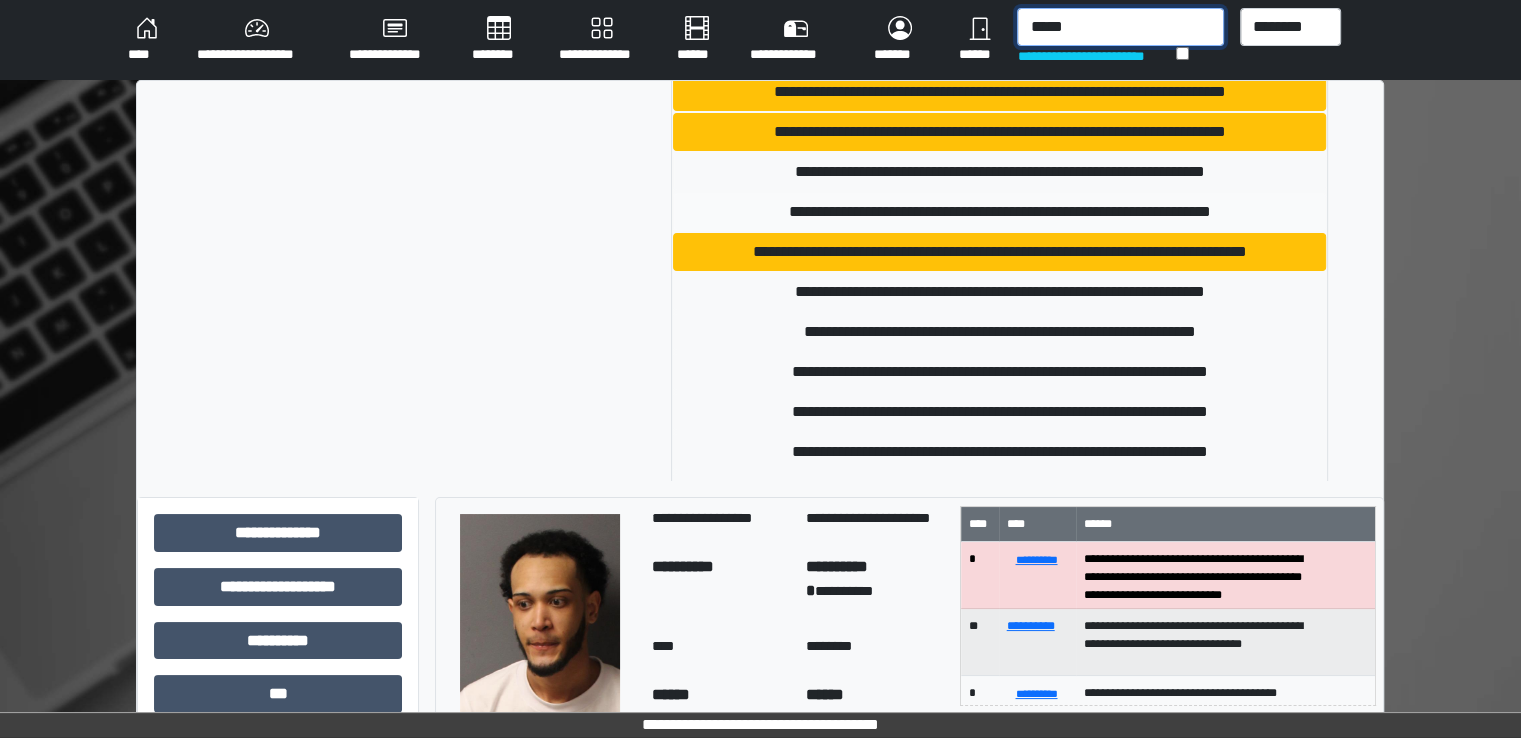 type on "*****" 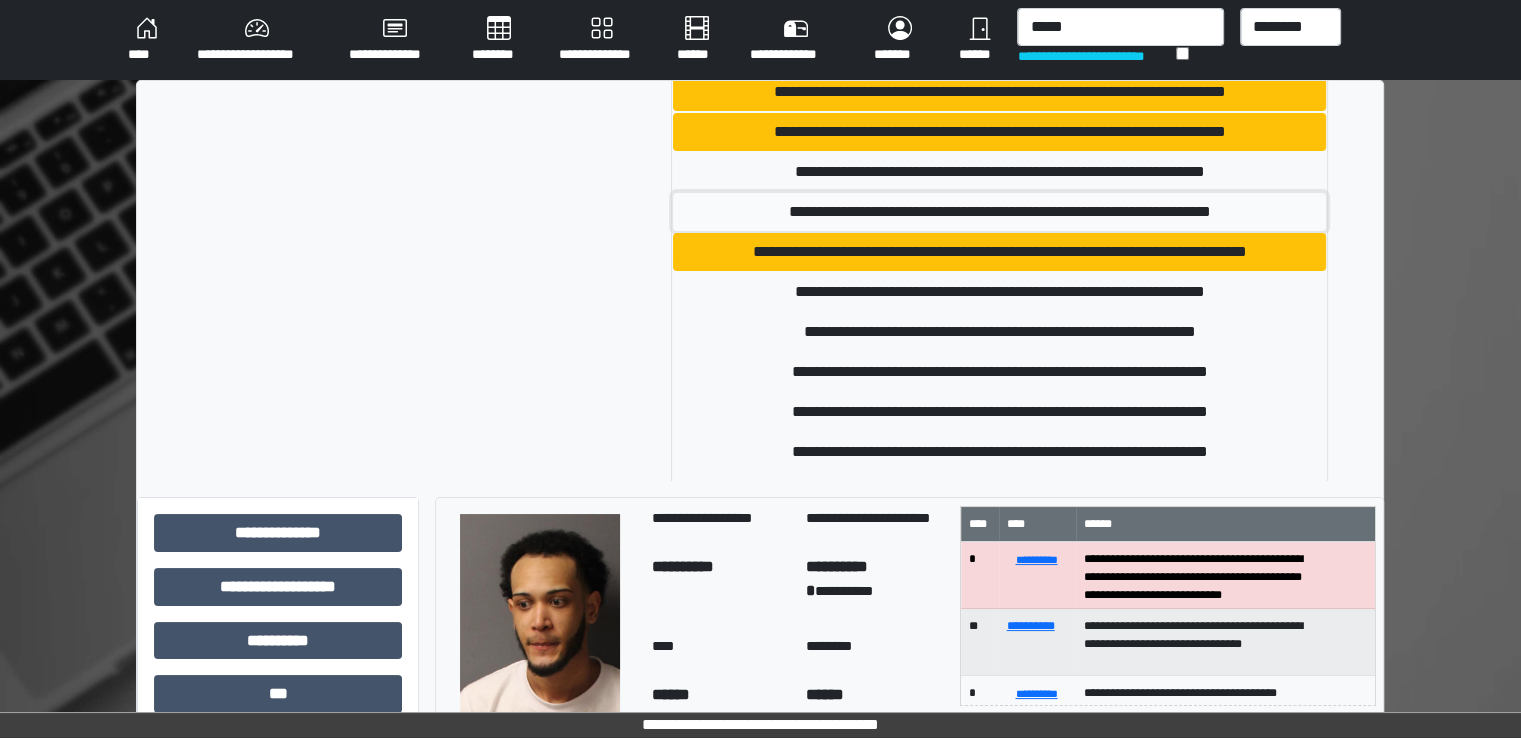 click on "**********" at bounding box center [999, 212] 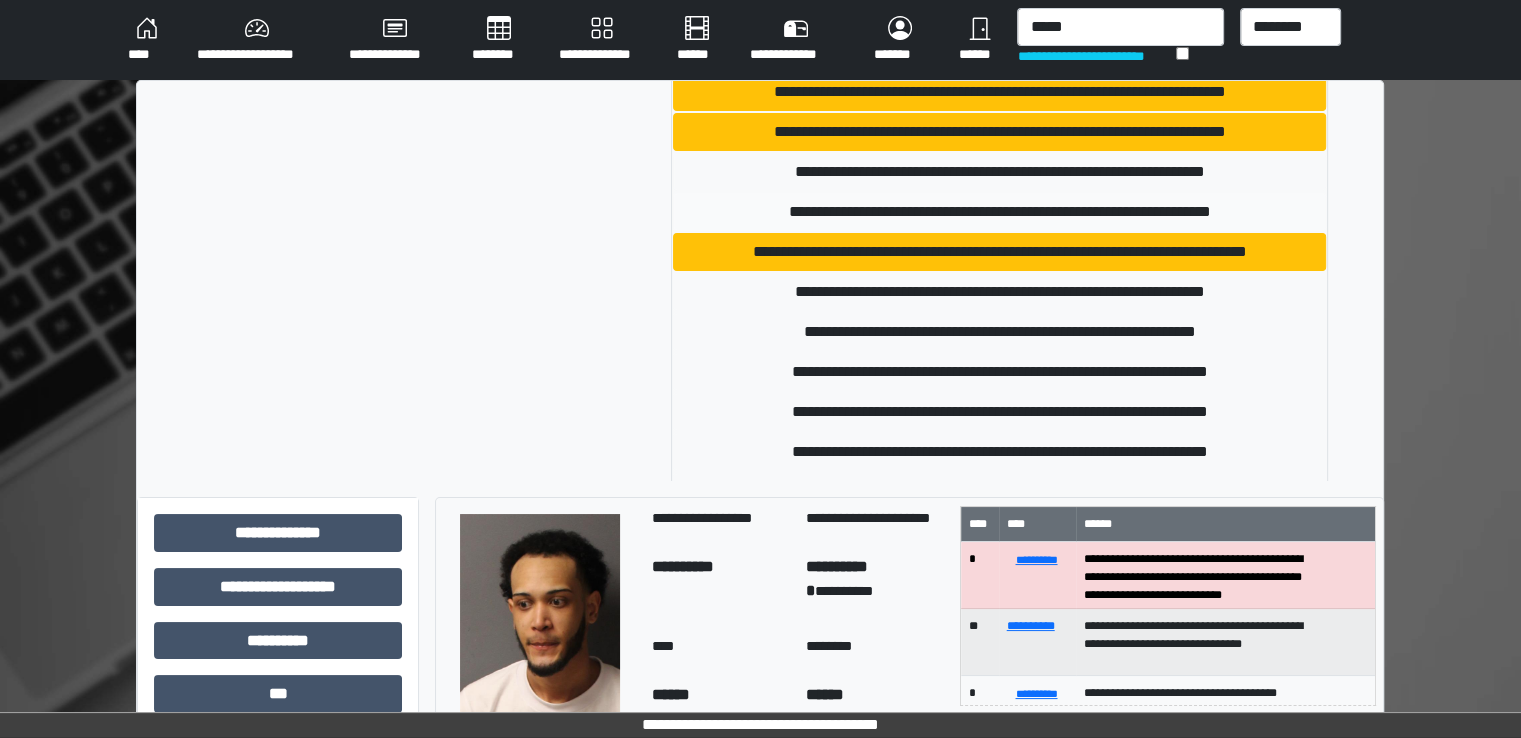 type 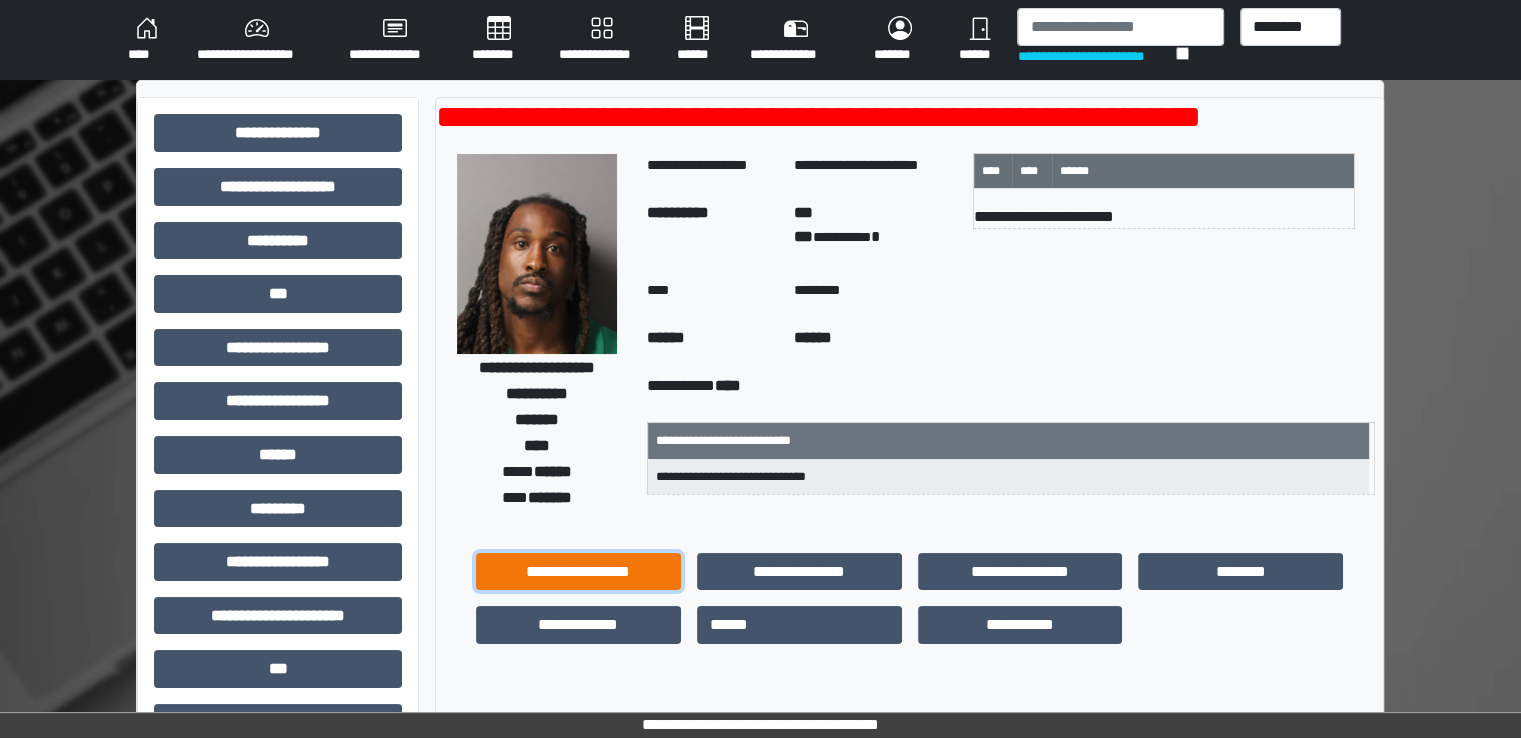 click on "**********" at bounding box center (578, 572) 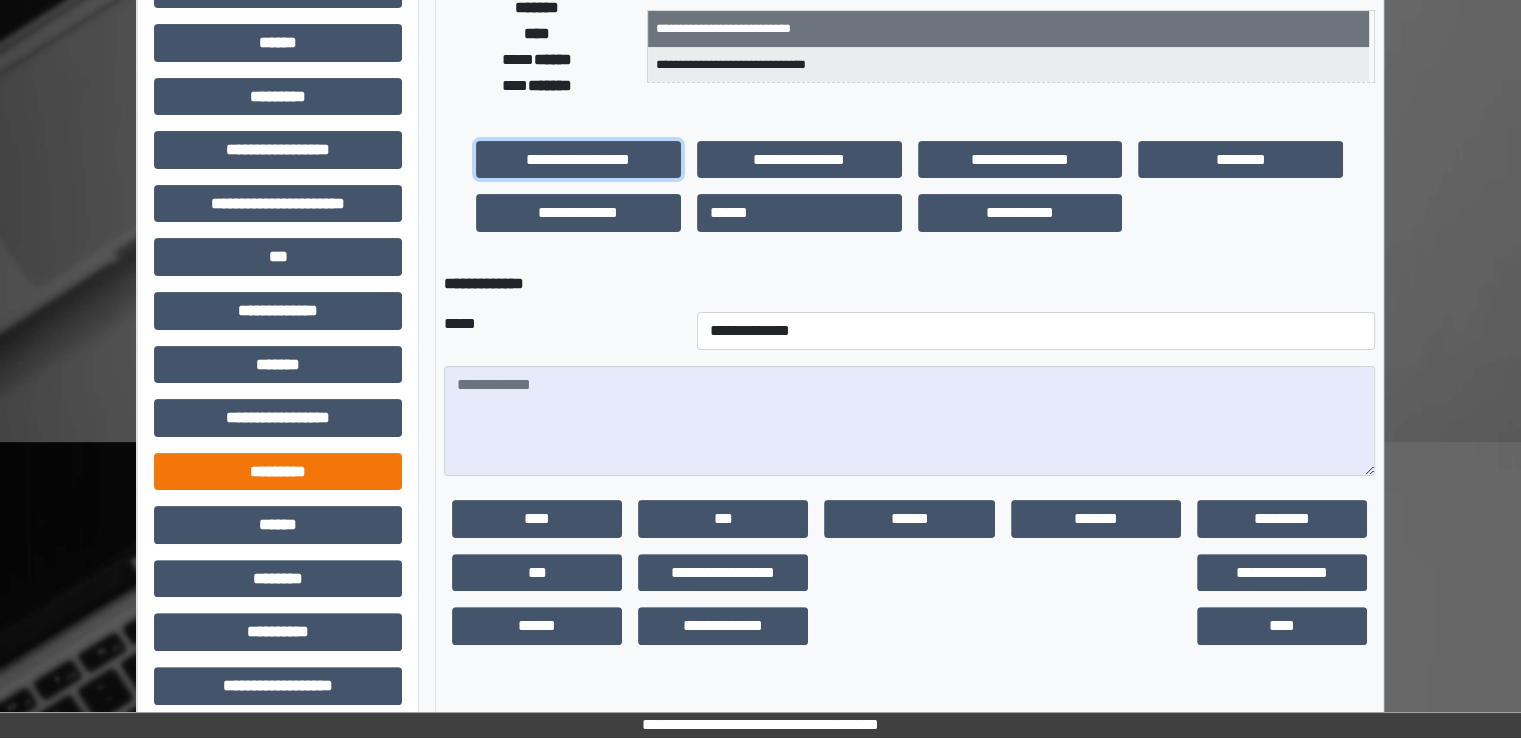 scroll, scrollTop: 428, scrollLeft: 0, axis: vertical 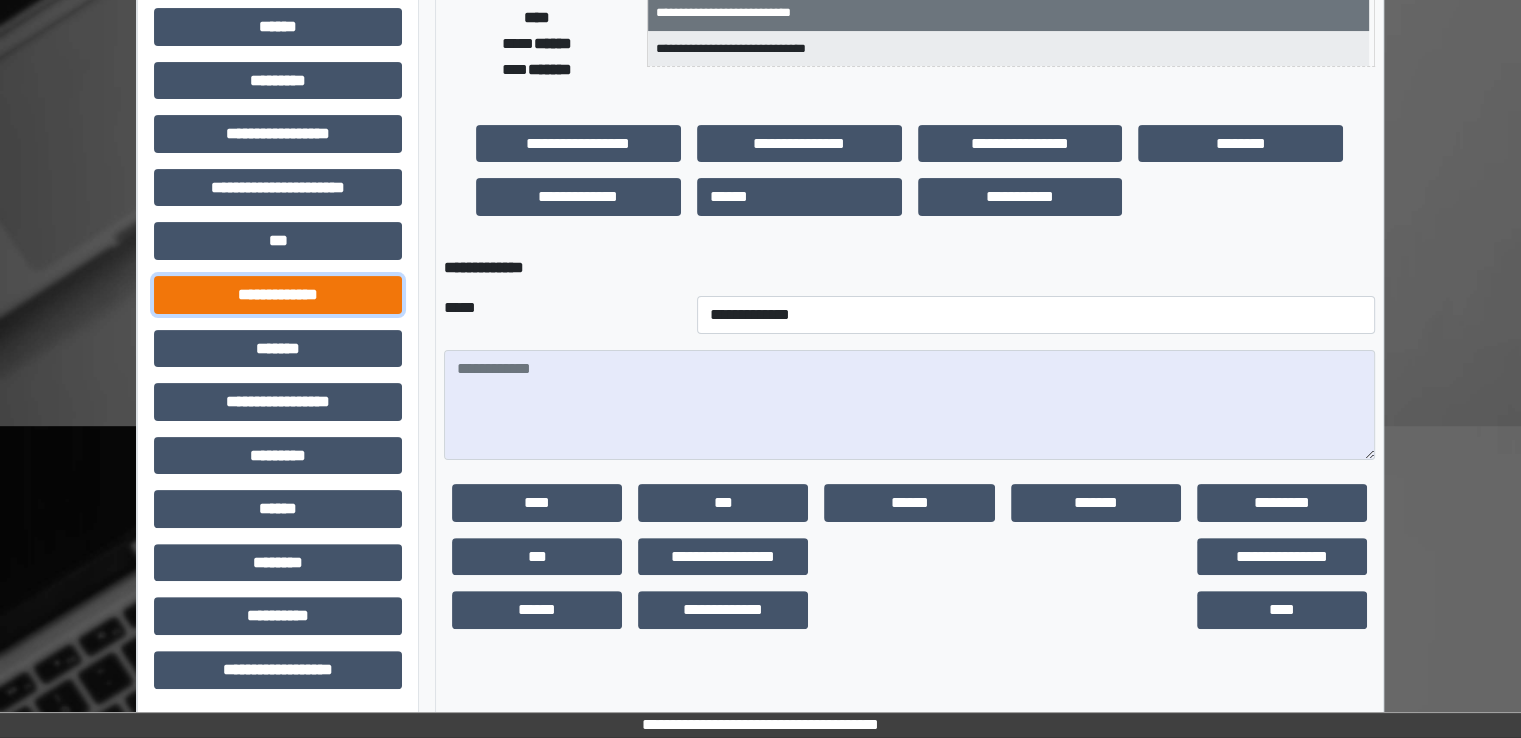 click on "**********" at bounding box center [278, 295] 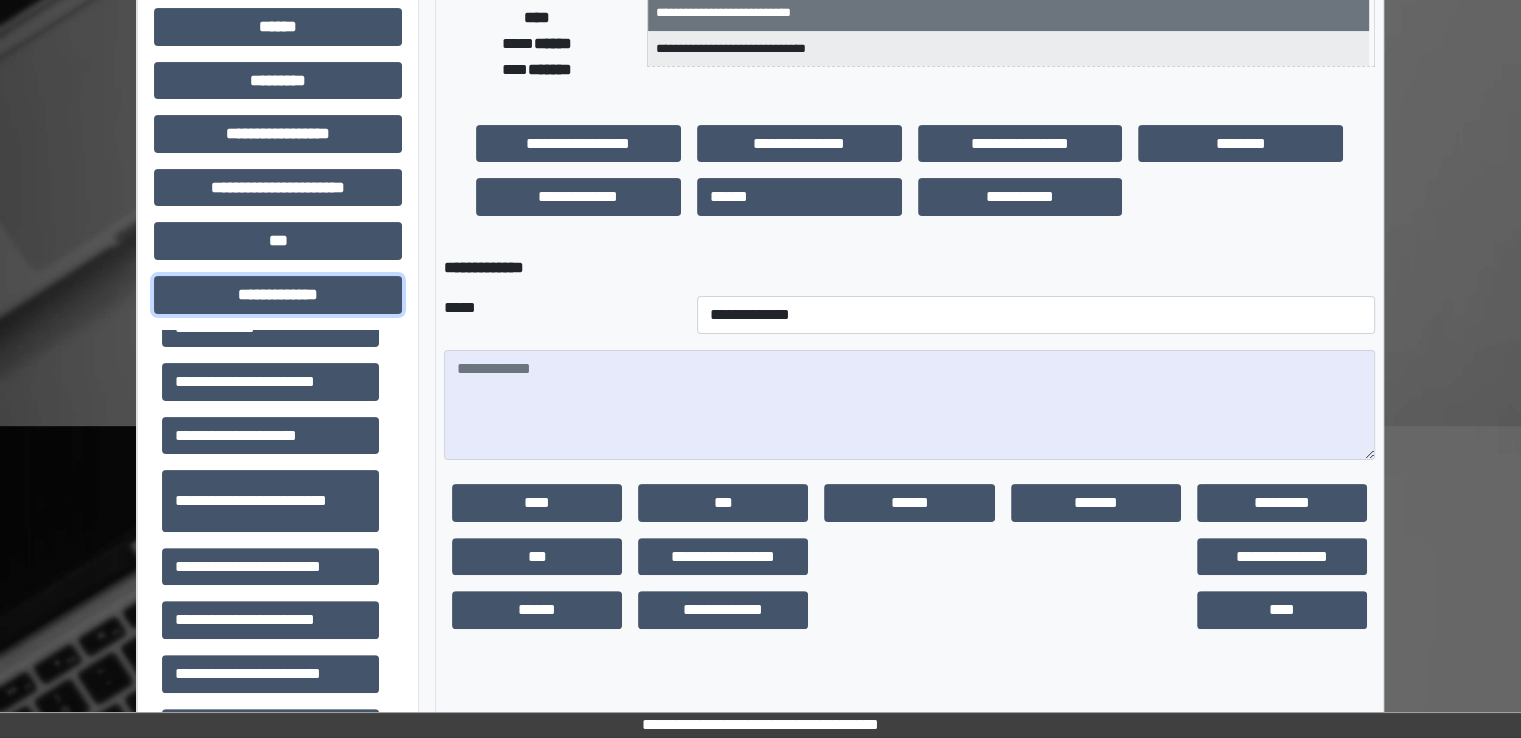scroll, scrollTop: 700, scrollLeft: 0, axis: vertical 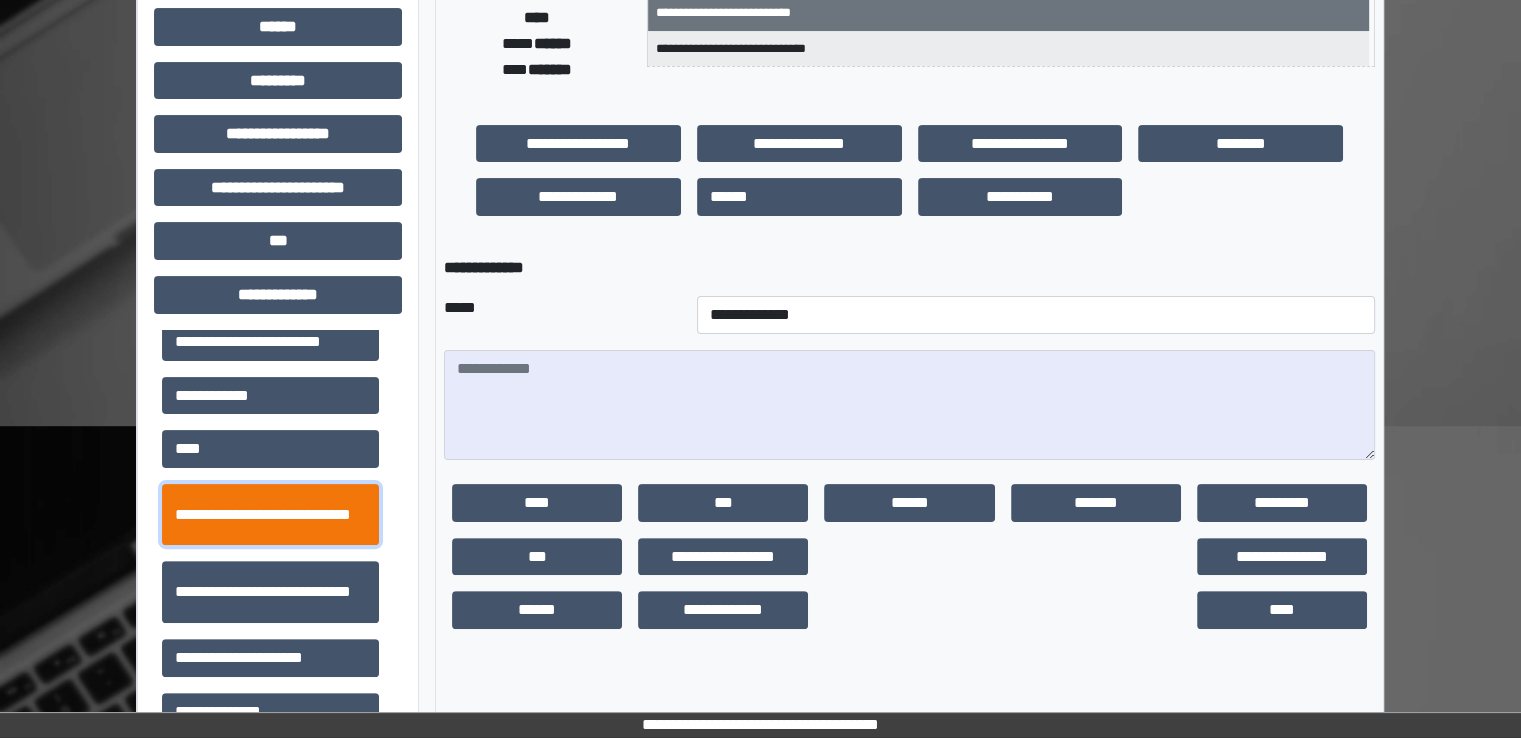 click on "**********" at bounding box center [270, 515] 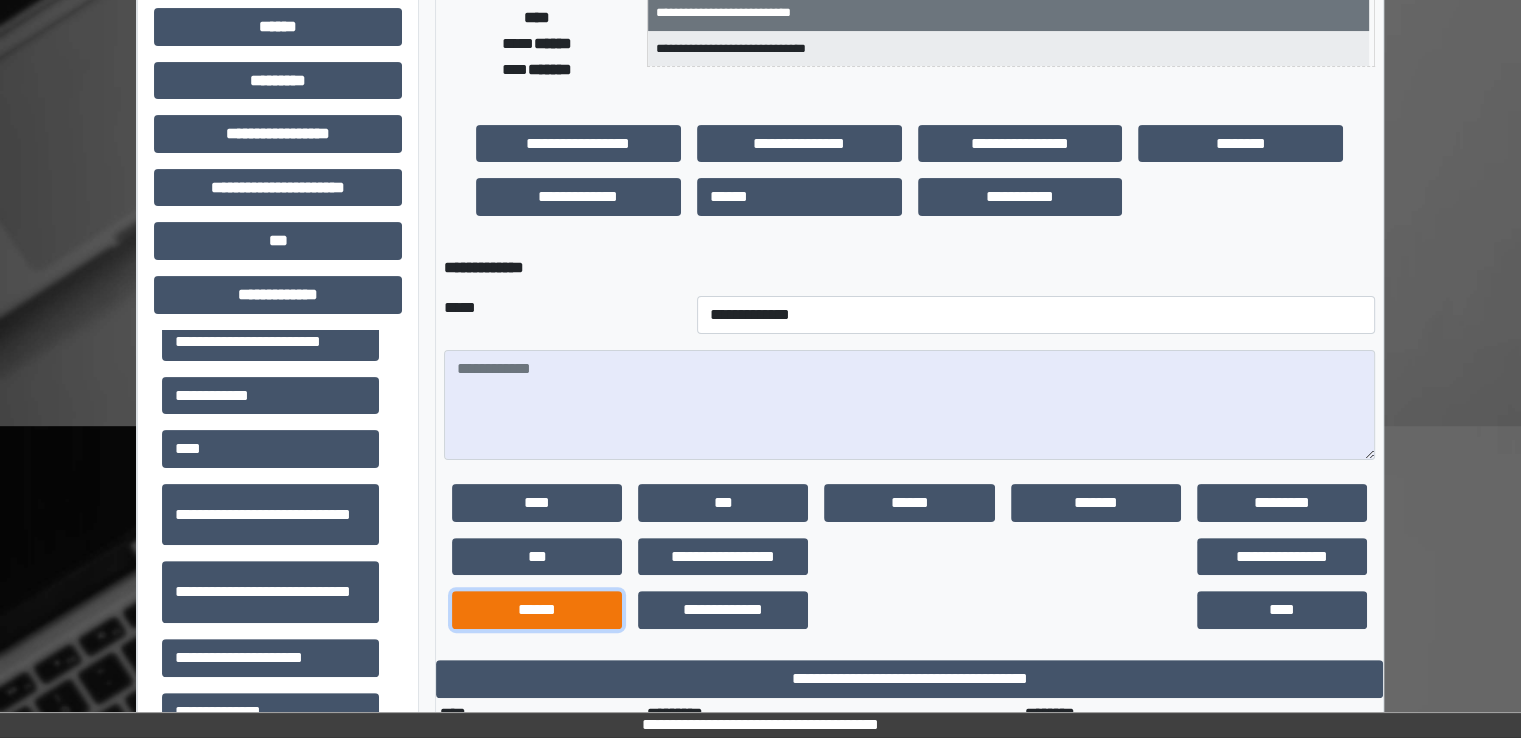 click on "******" at bounding box center (537, 610) 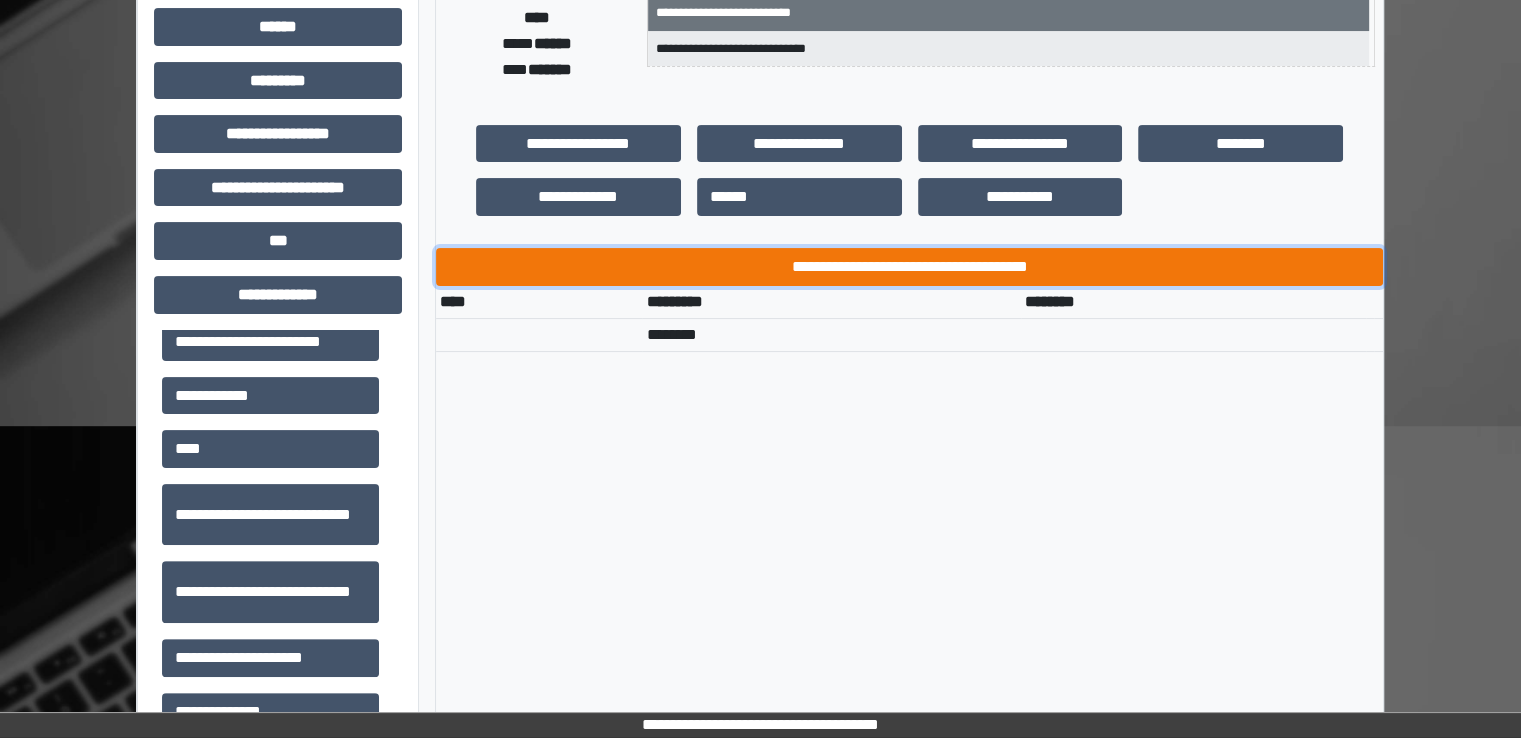 click on "**********" at bounding box center [909, 267] 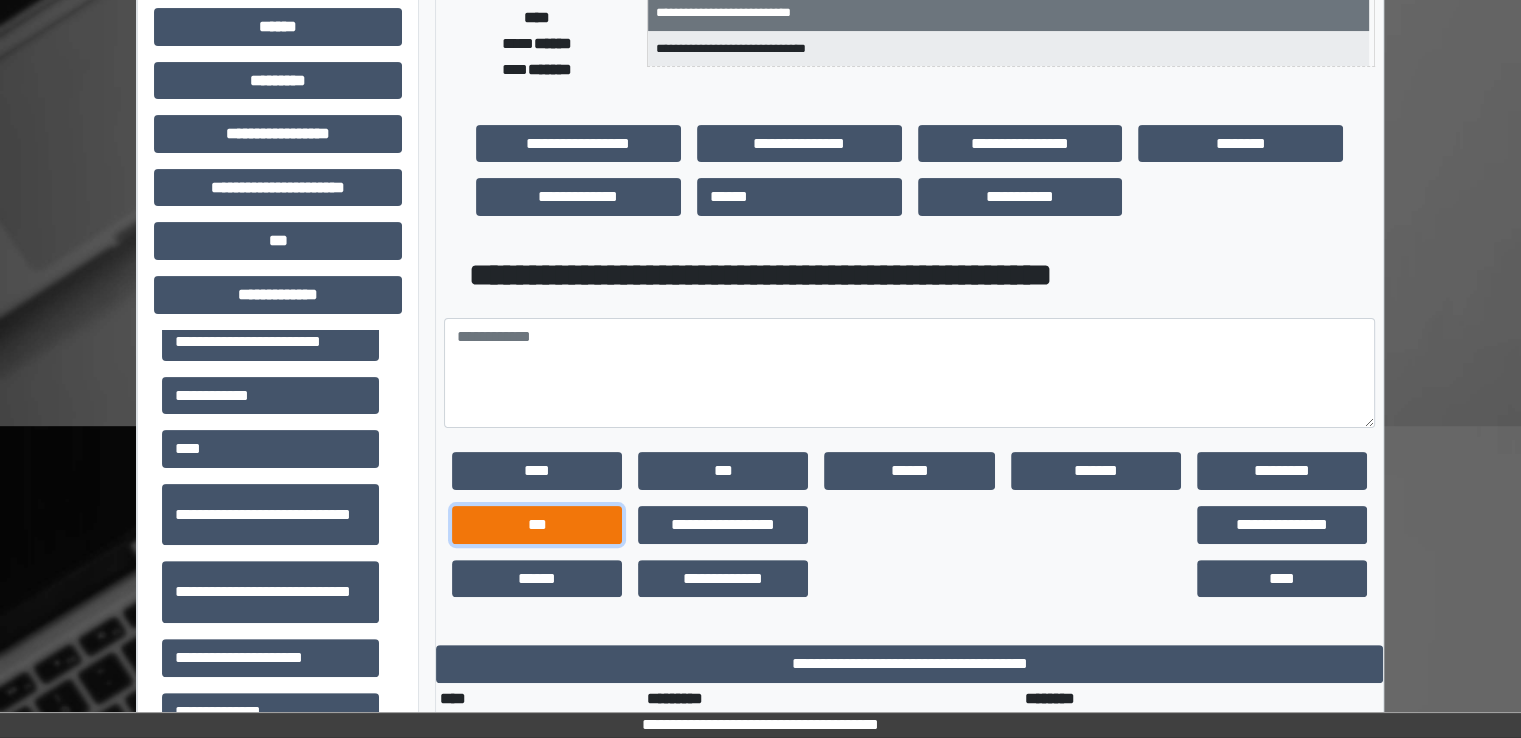 click on "***" at bounding box center (537, 525) 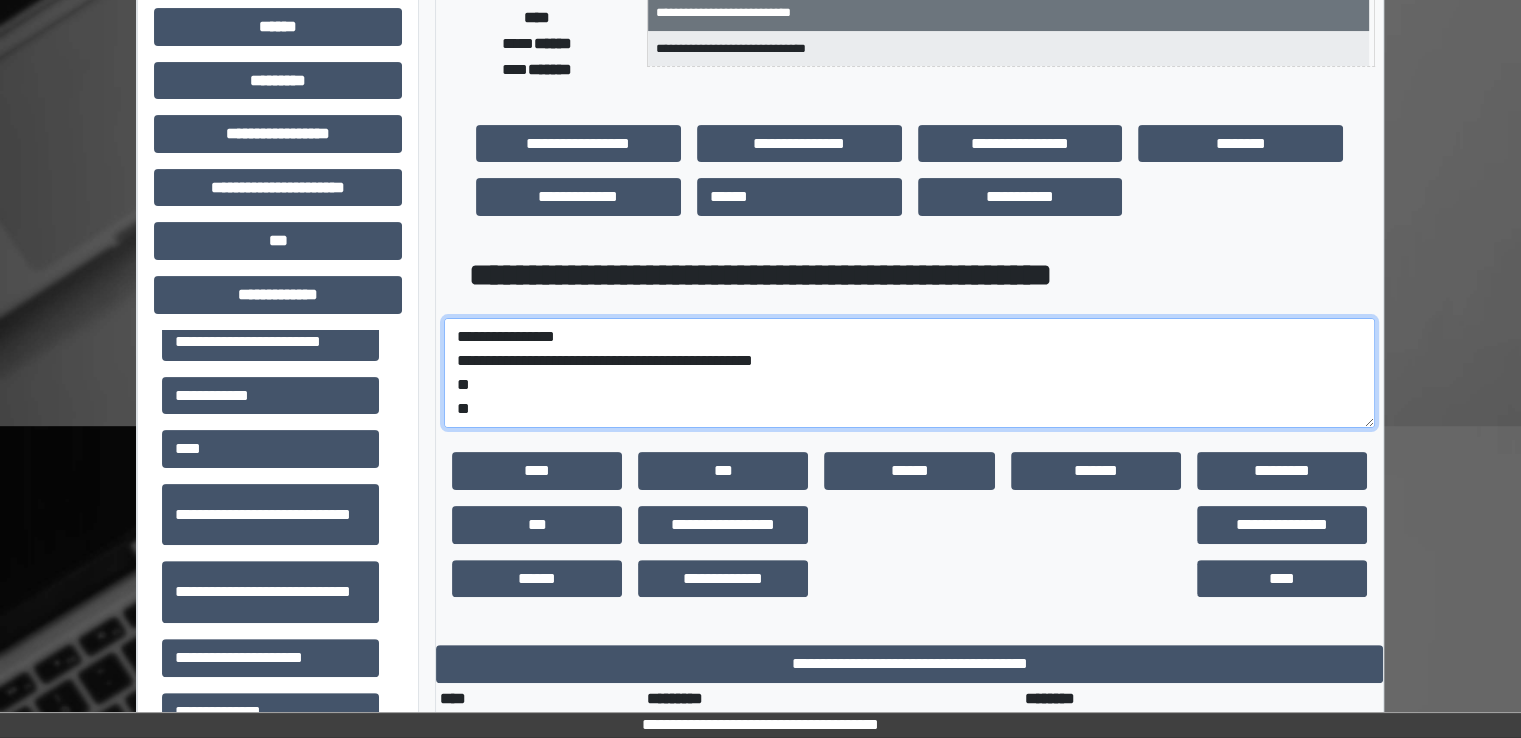 click on "**********" at bounding box center (909, 373) 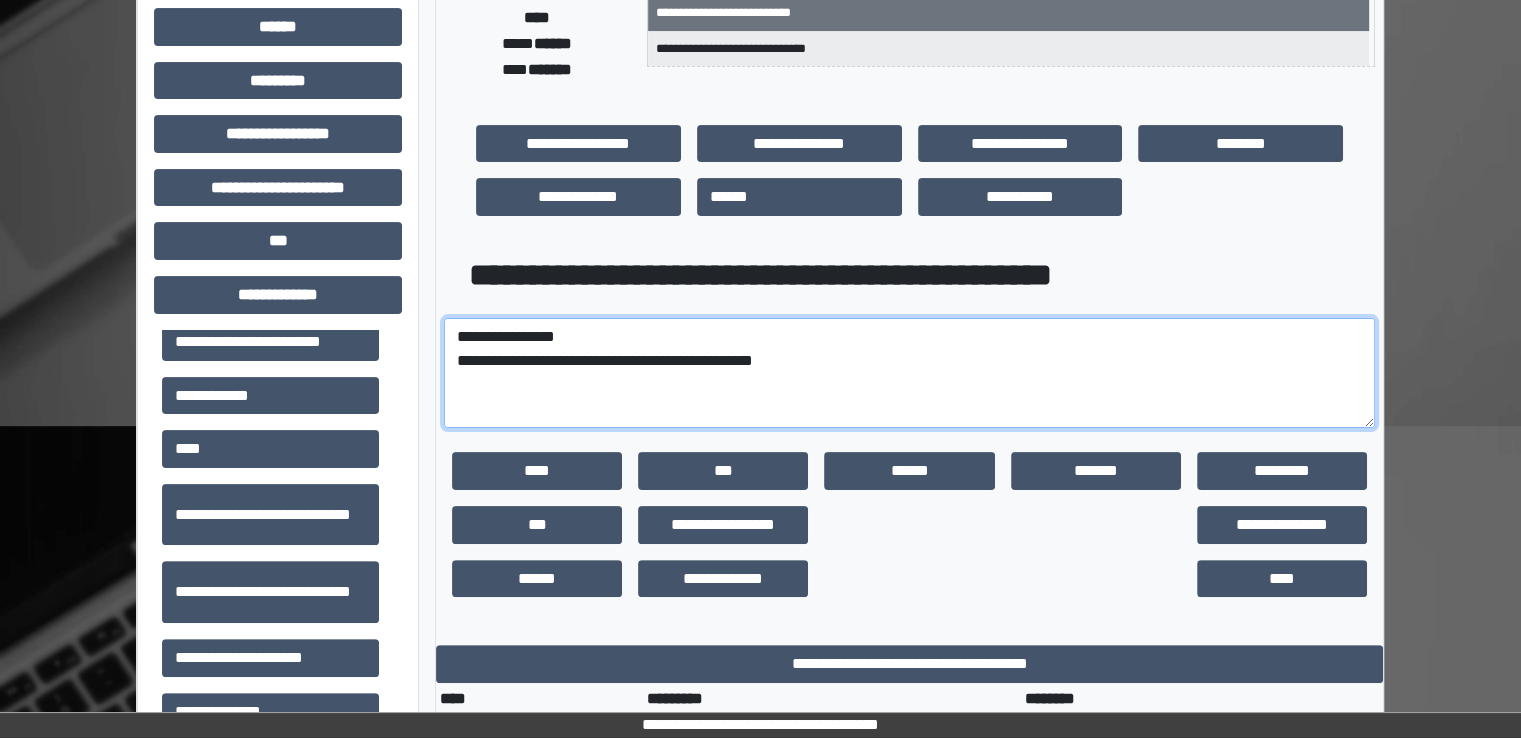 paste on "**********" 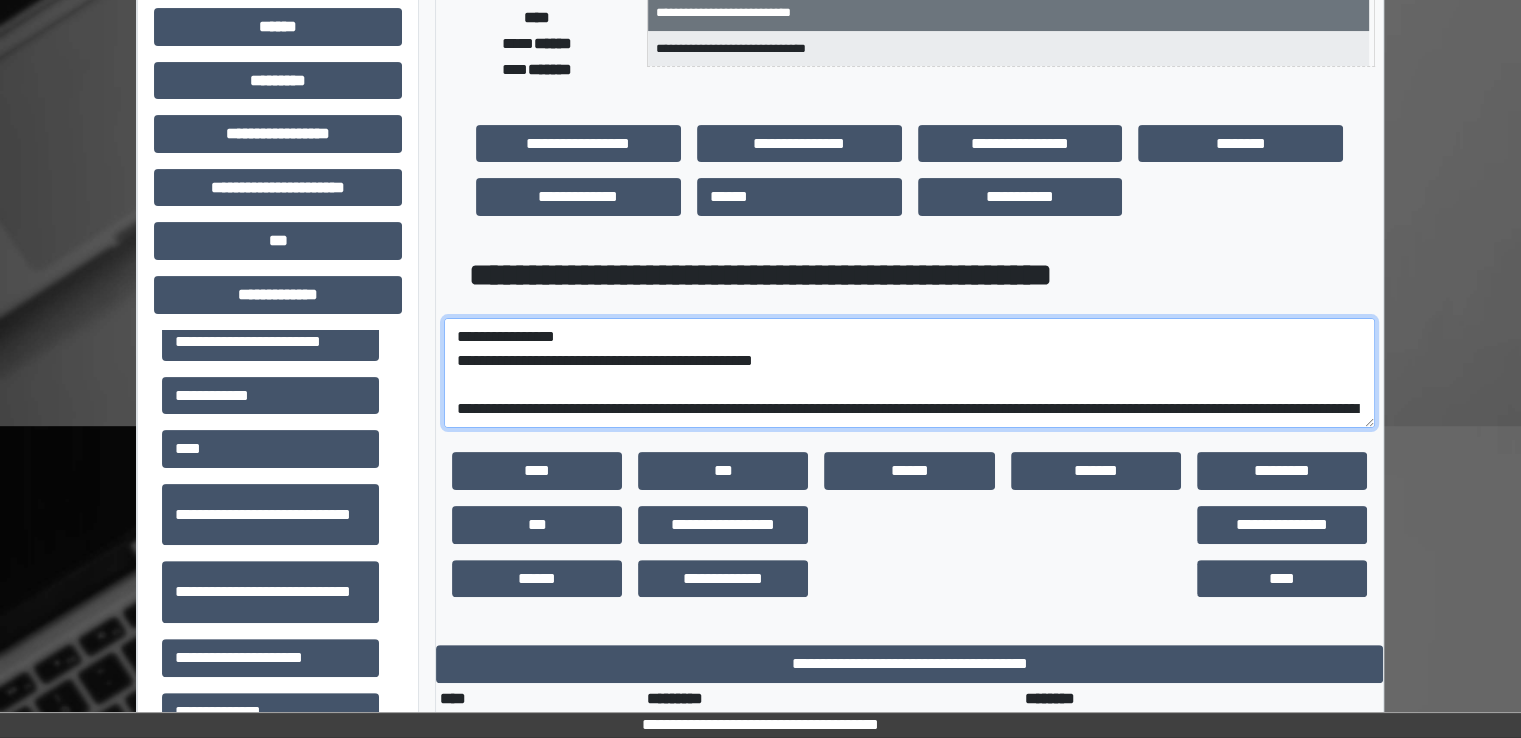 scroll, scrollTop: 280, scrollLeft: 0, axis: vertical 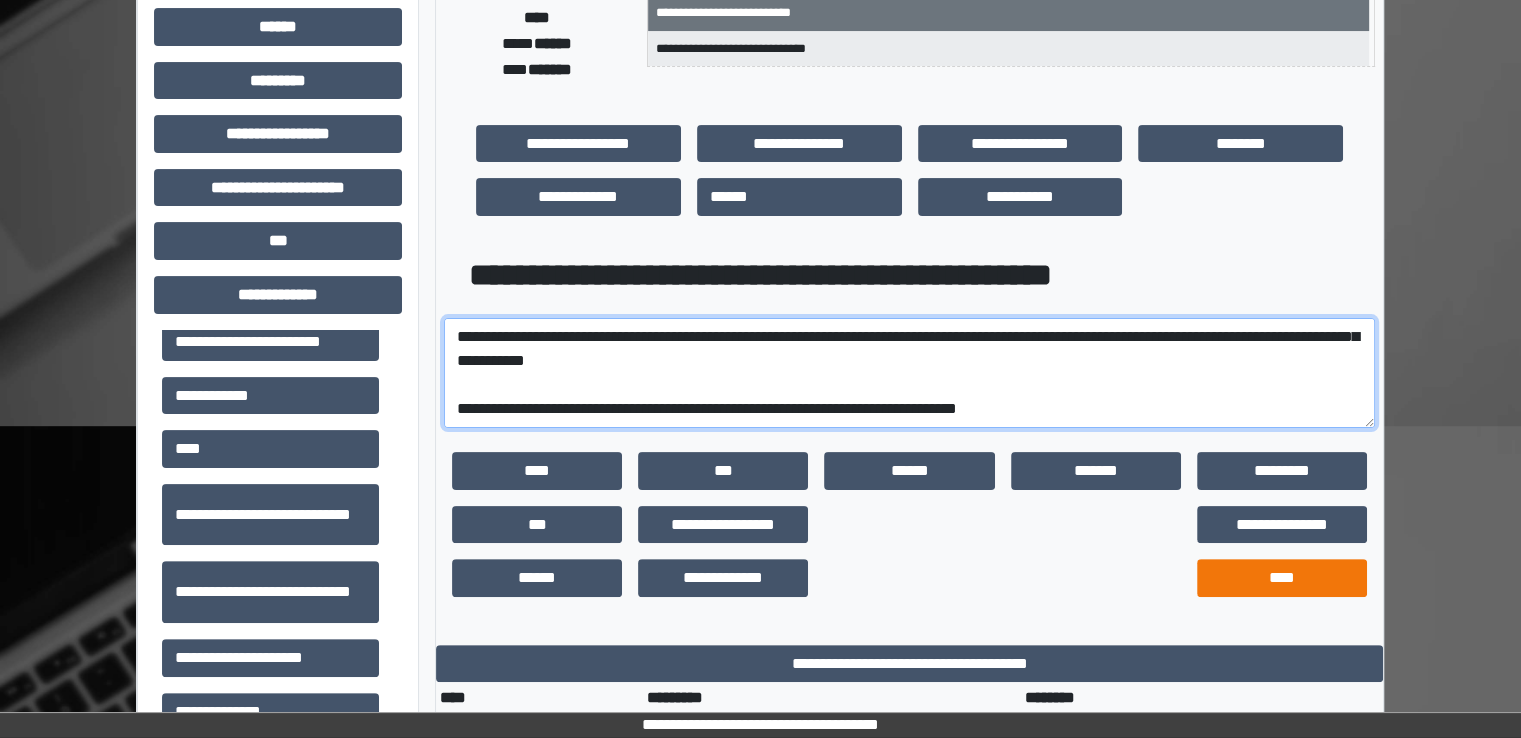 type on "**********" 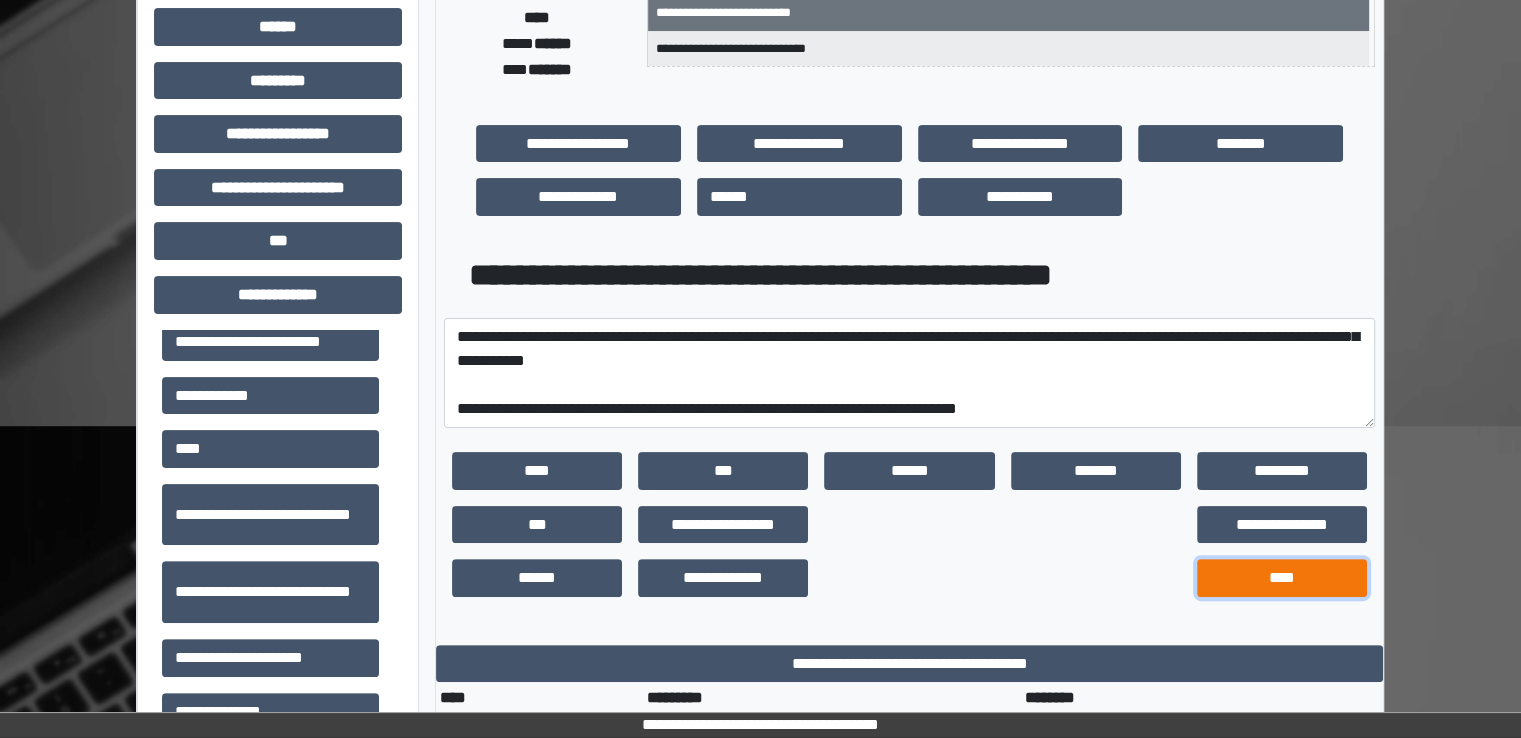 click on "****" at bounding box center [1282, 578] 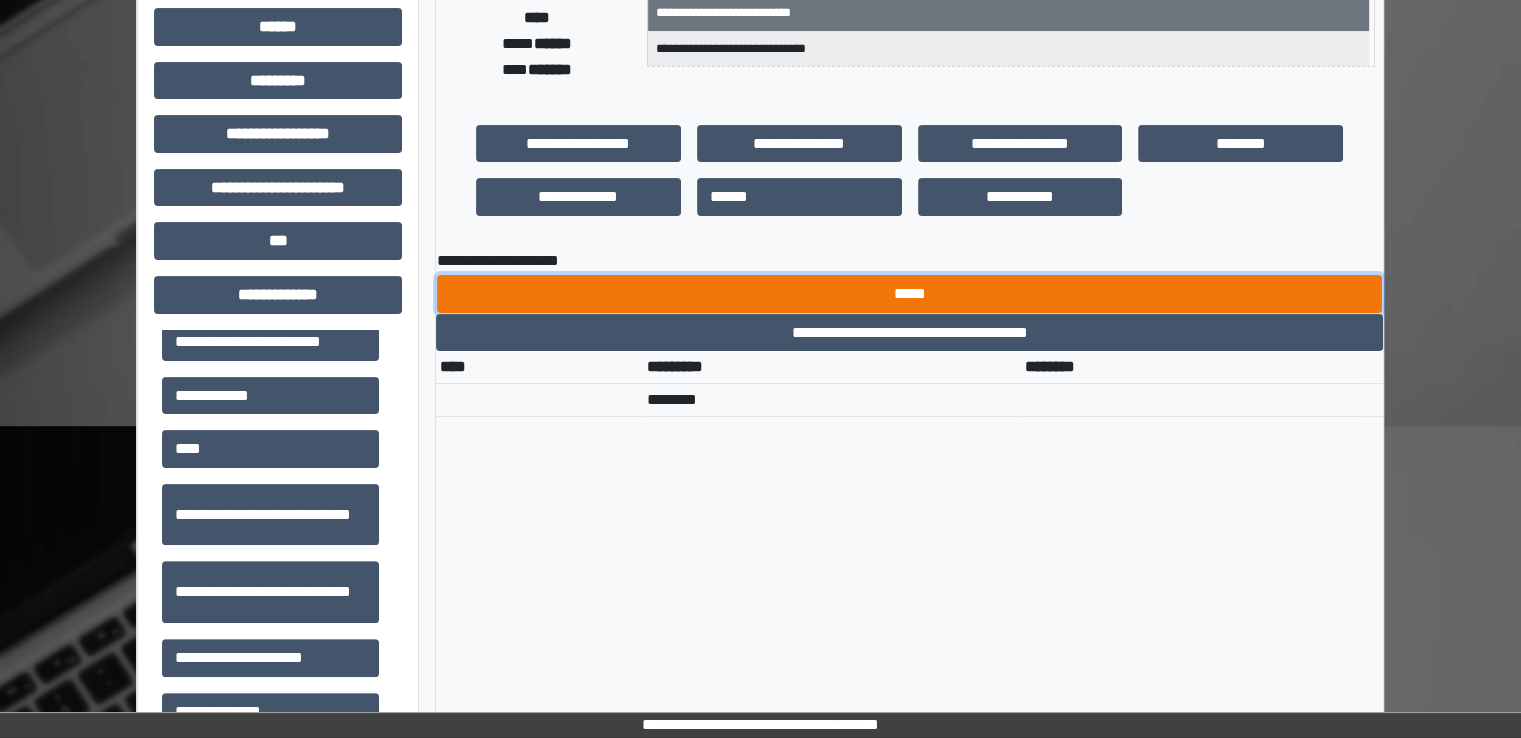 click on "*****" at bounding box center [909, 294] 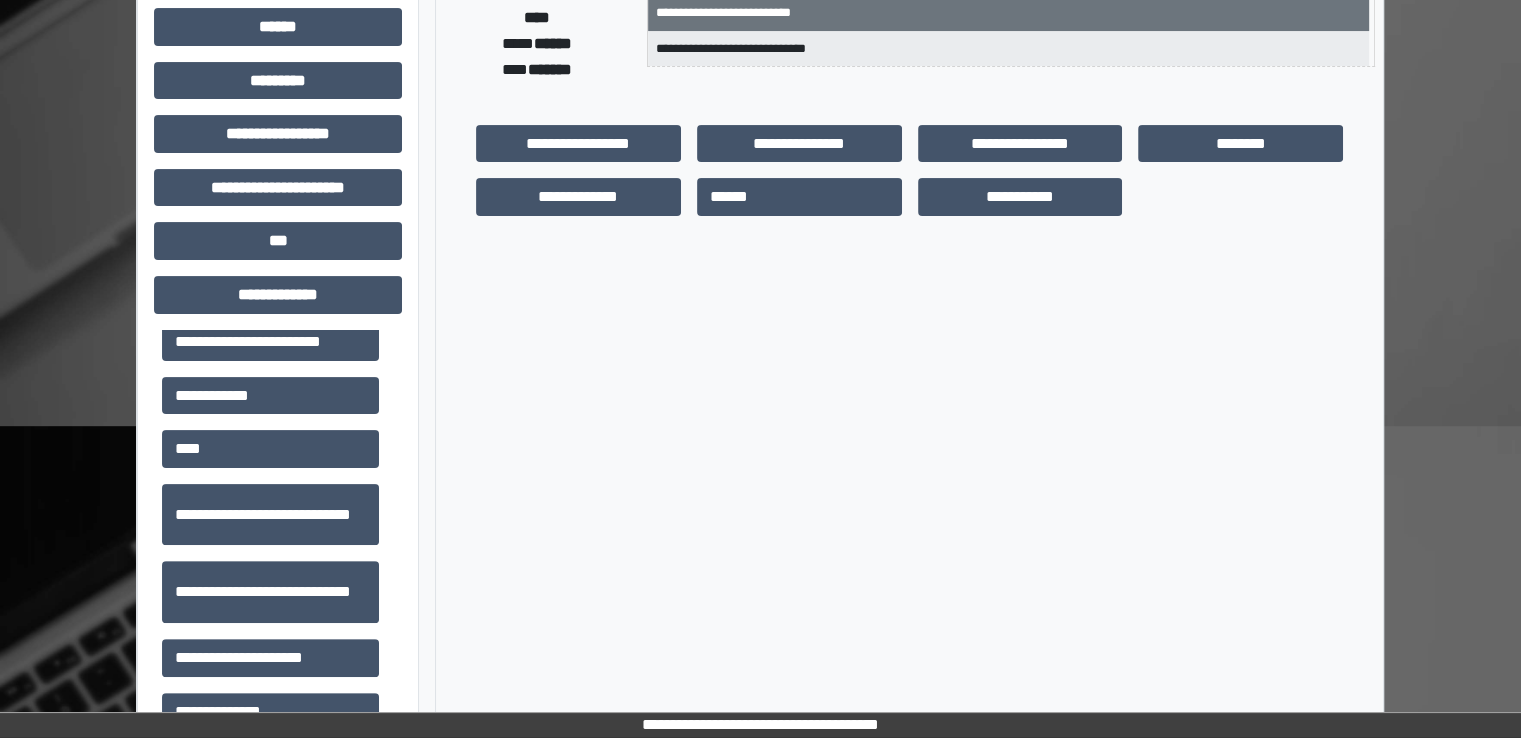 scroll, scrollTop: 0, scrollLeft: 0, axis: both 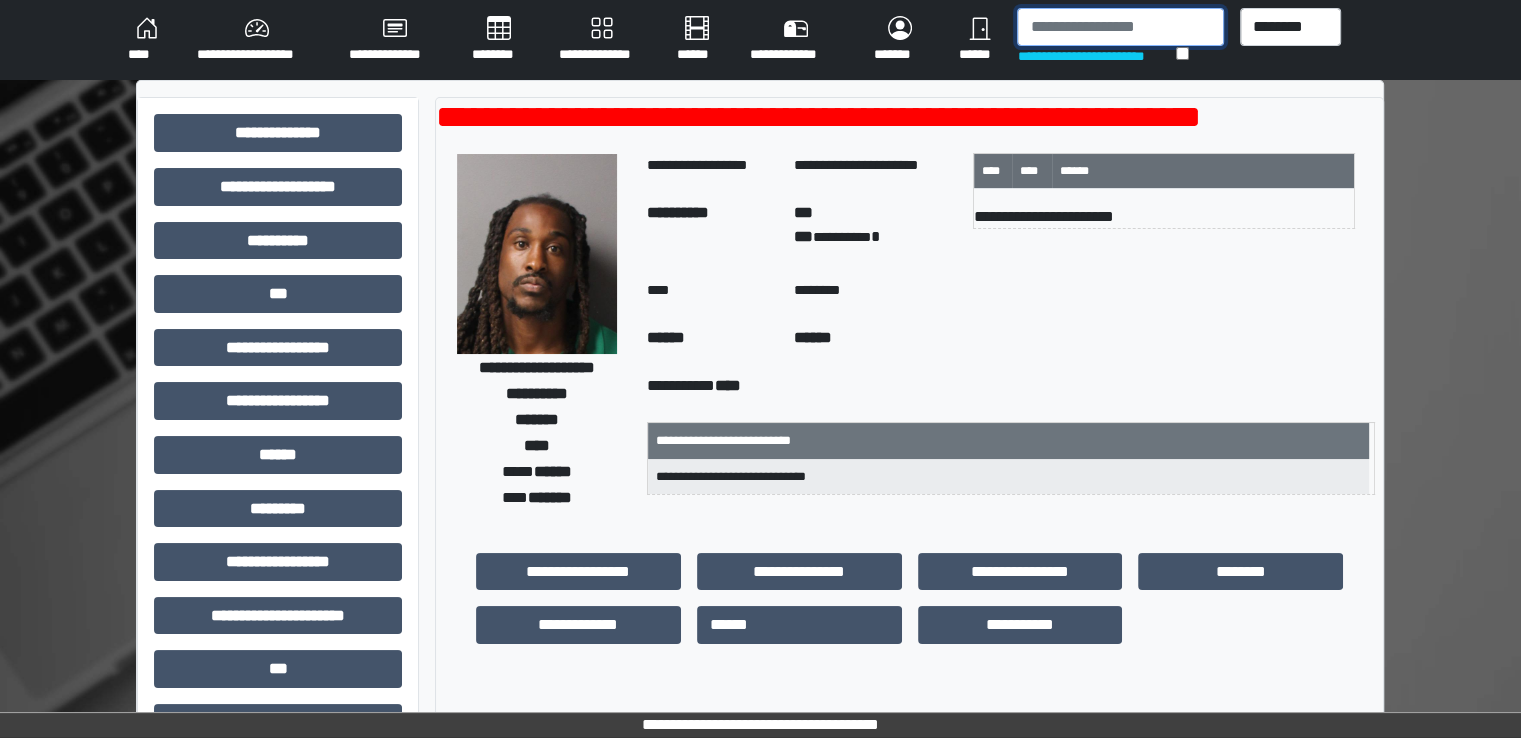 click at bounding box center (1120, 27) 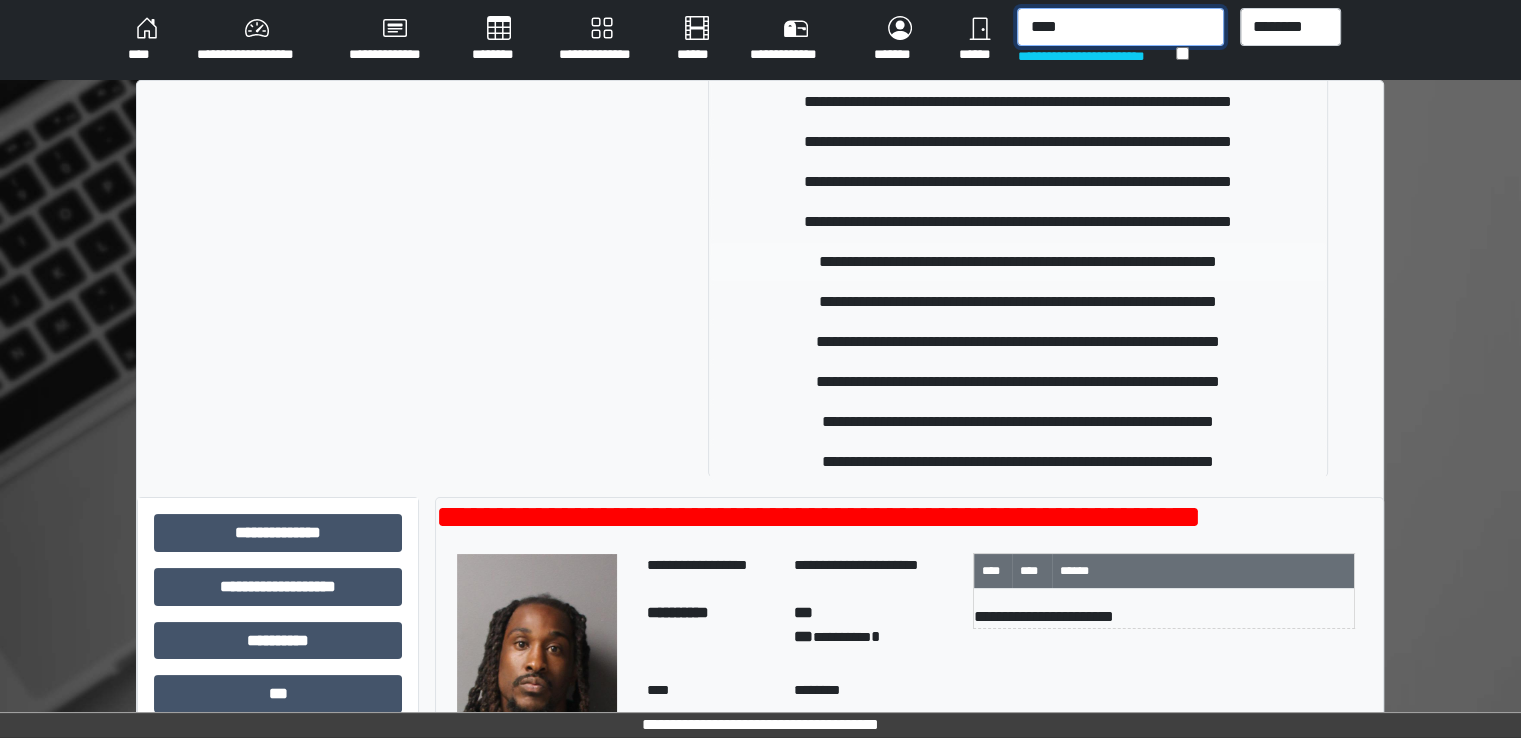 scroll, scrollTop: 212, scrollLeft: 0, axis: vertical 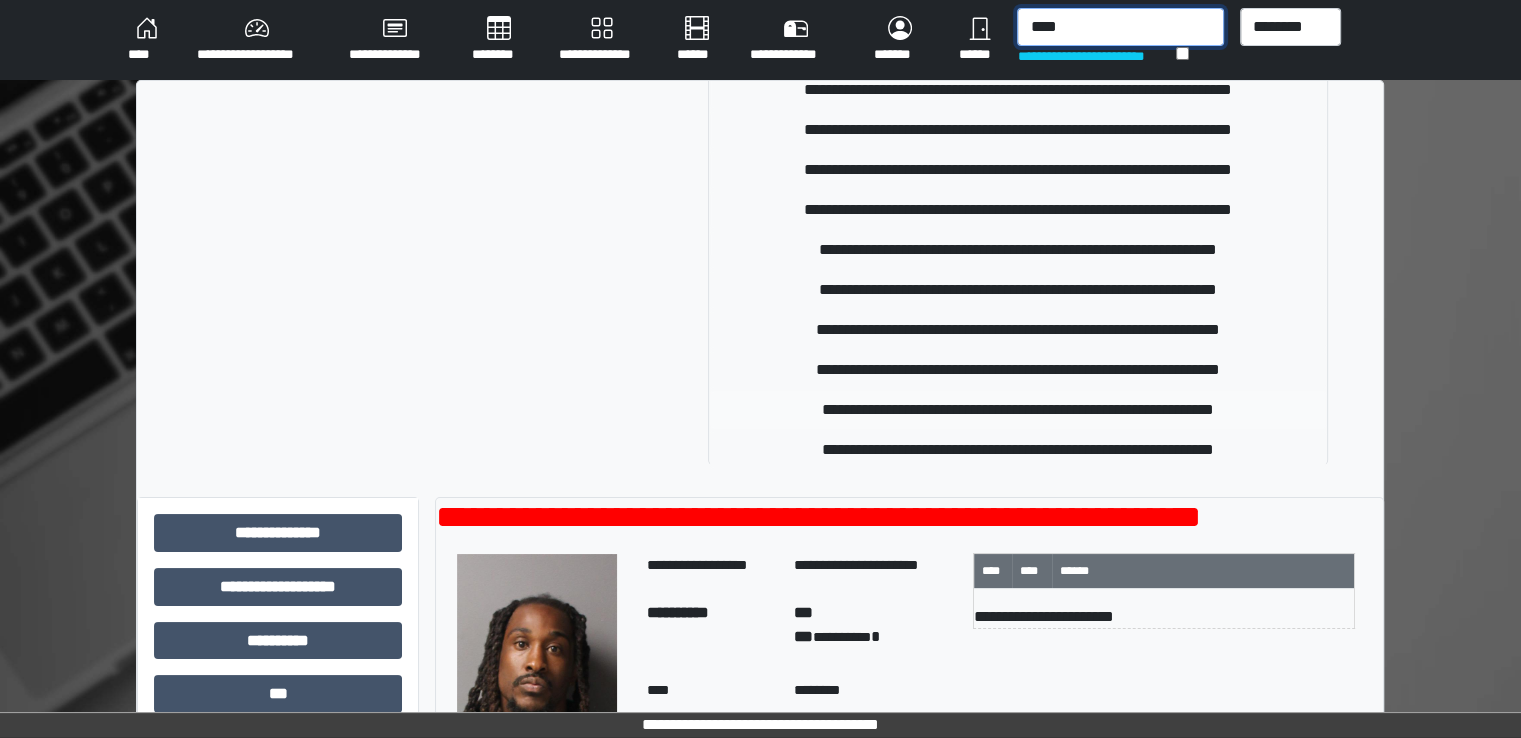 type on "****" 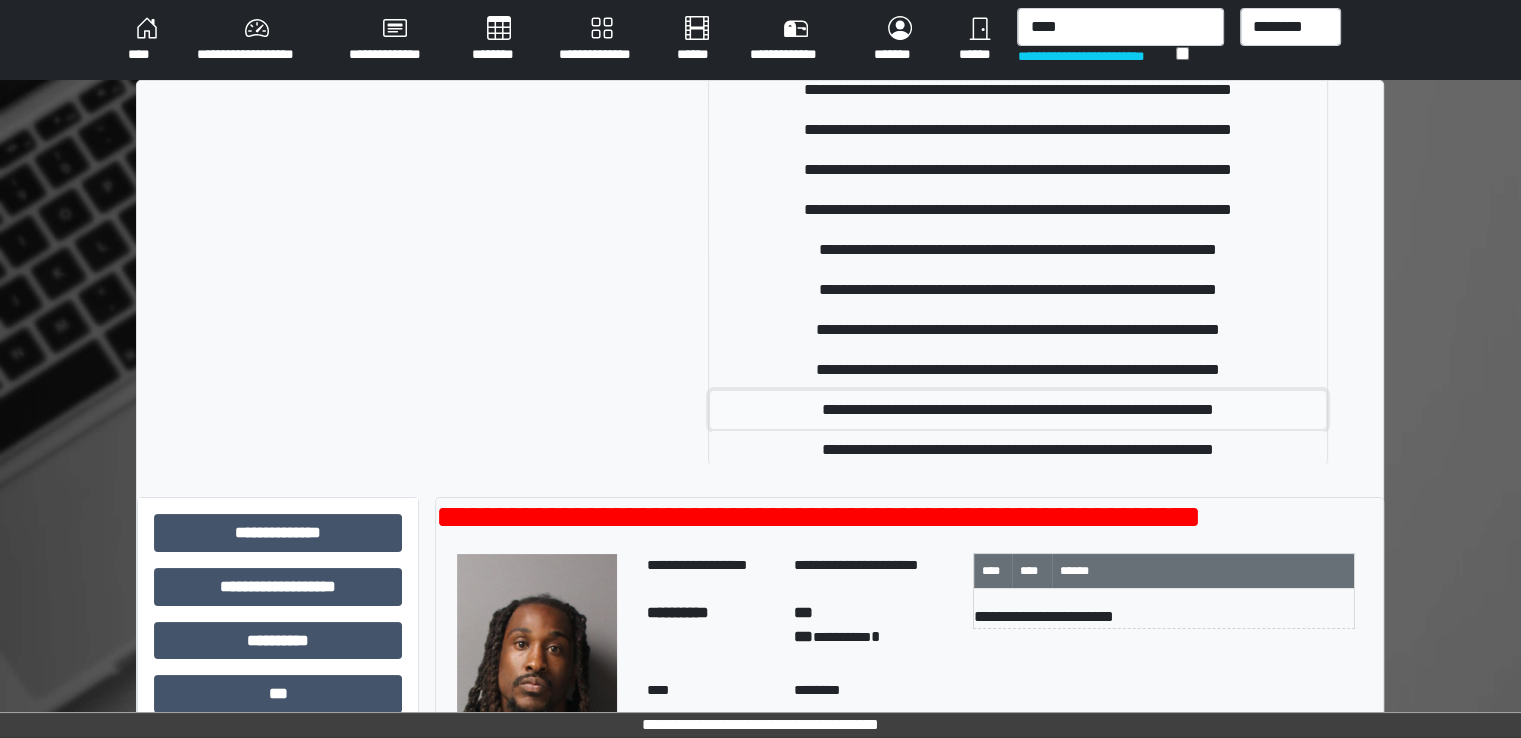 click on "**********" at bounding box center (1018, 410) 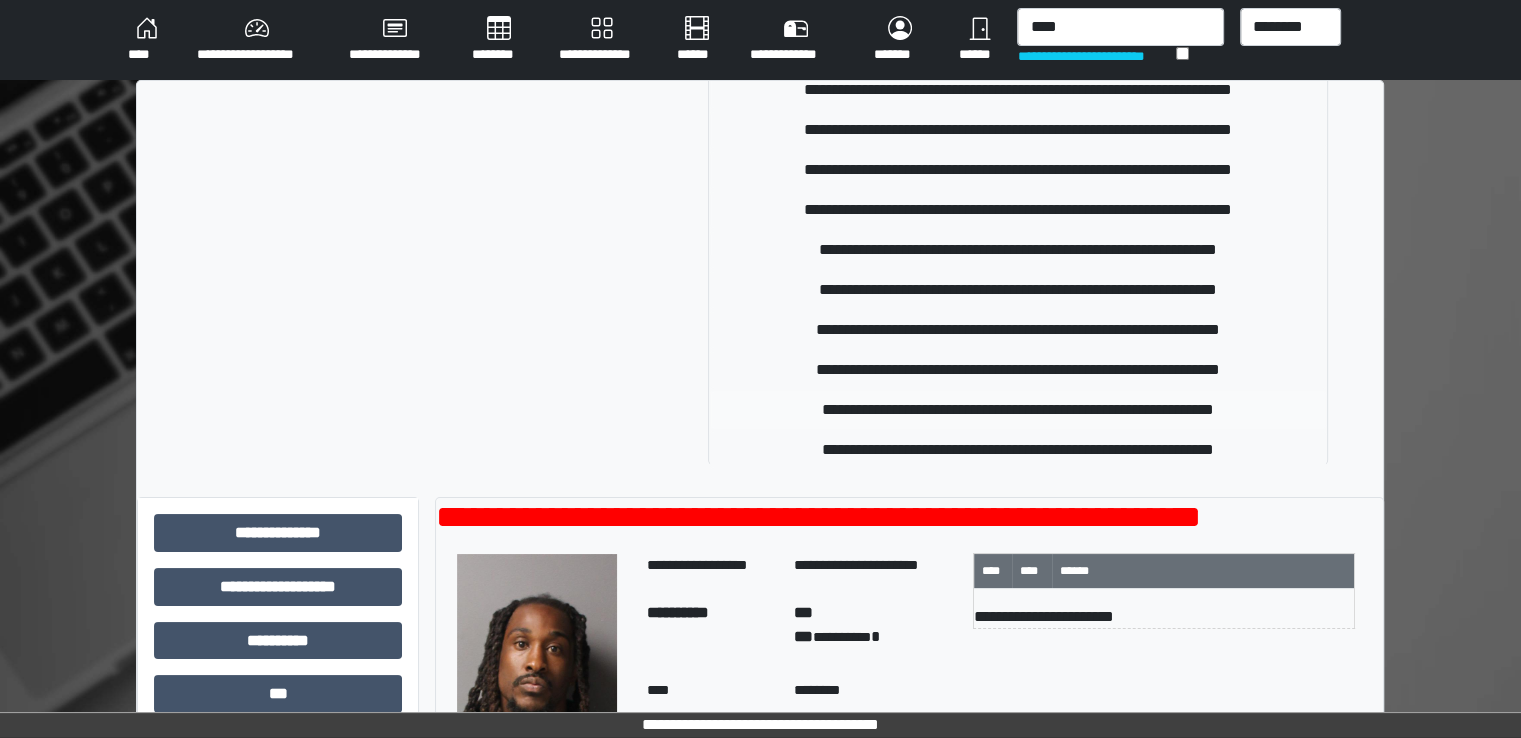 type 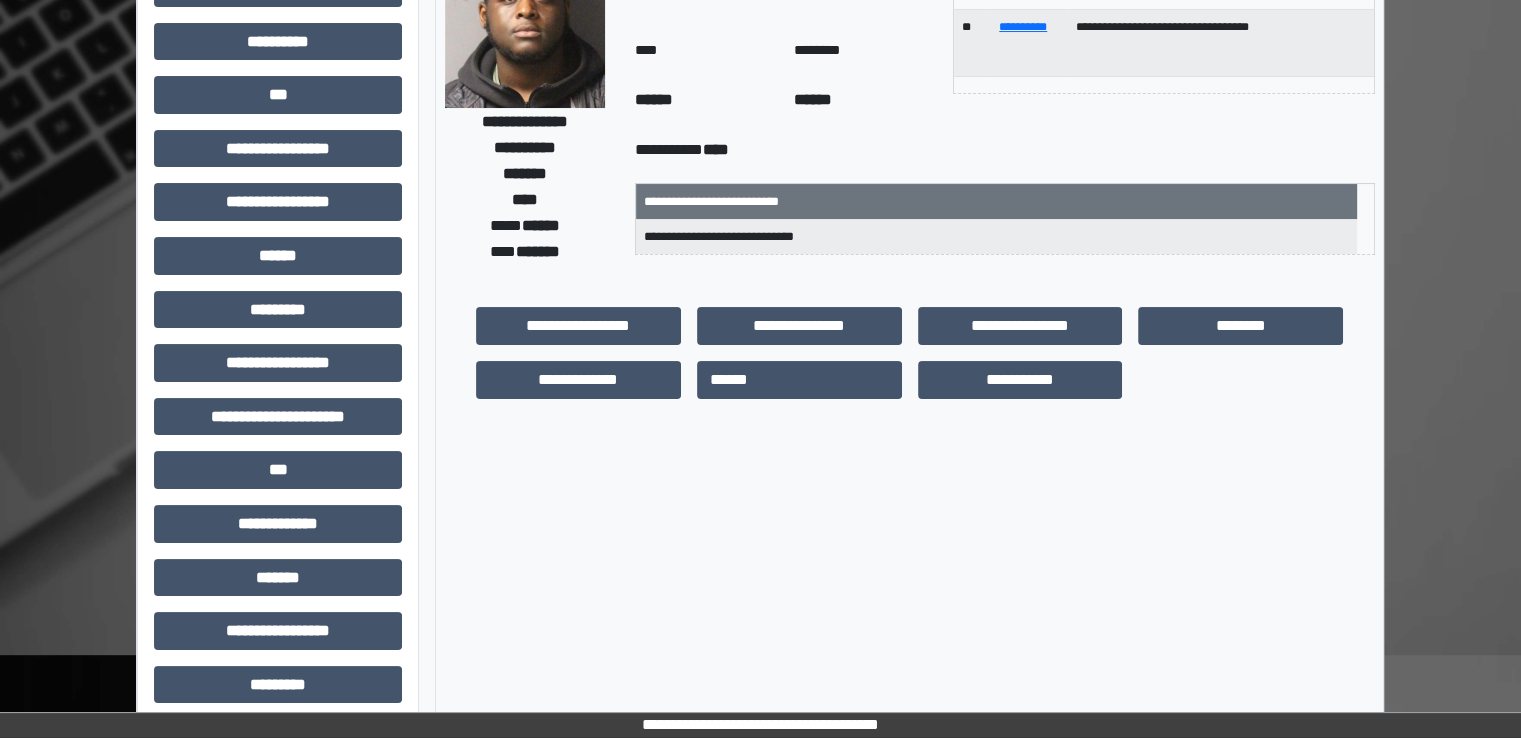 scroll, scrollTop: 428, scrollLeft: 0, axis: vertical 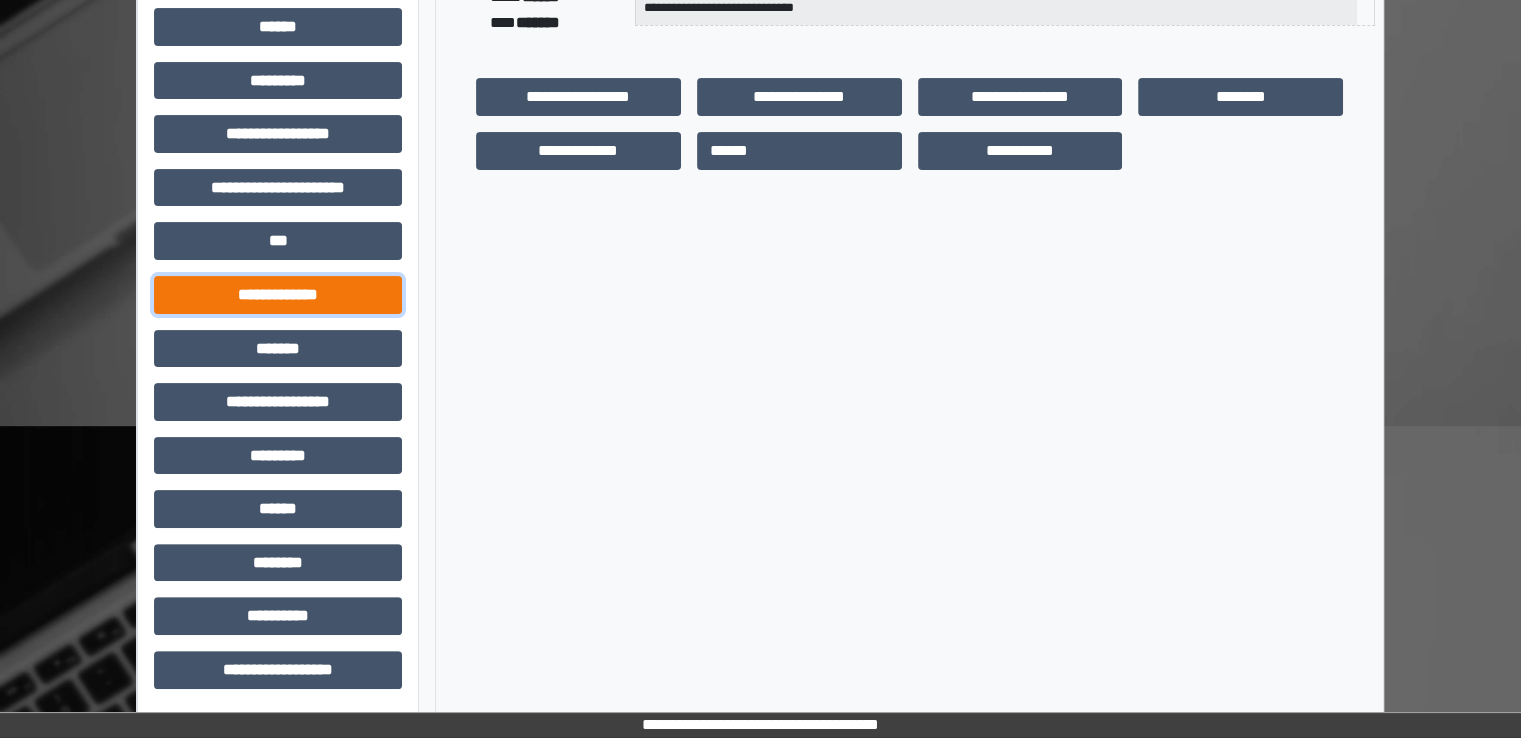 click on "**********" at bounding box center [278, 295] 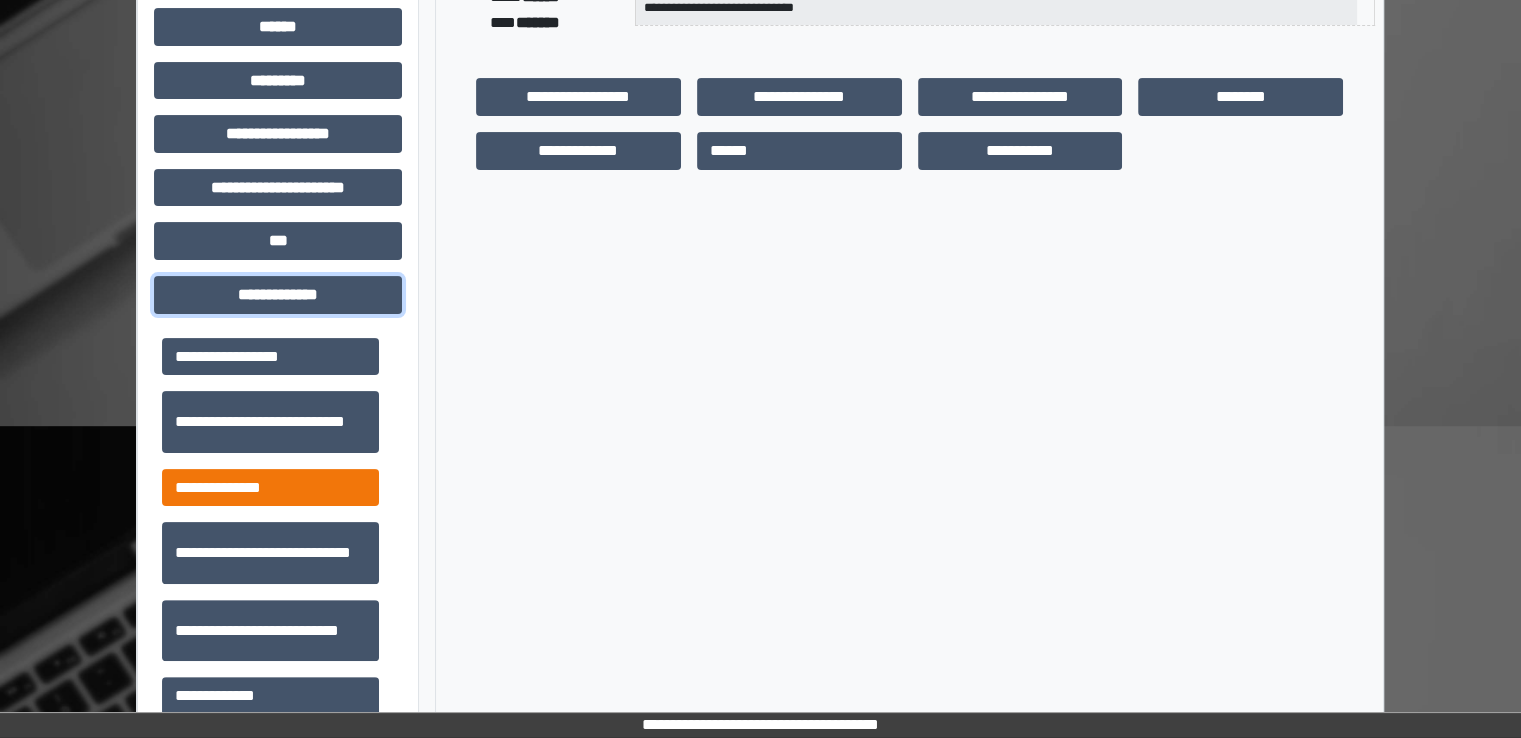 scroll, scrollTop: 700, scrollLeft: 0, axis: vertical 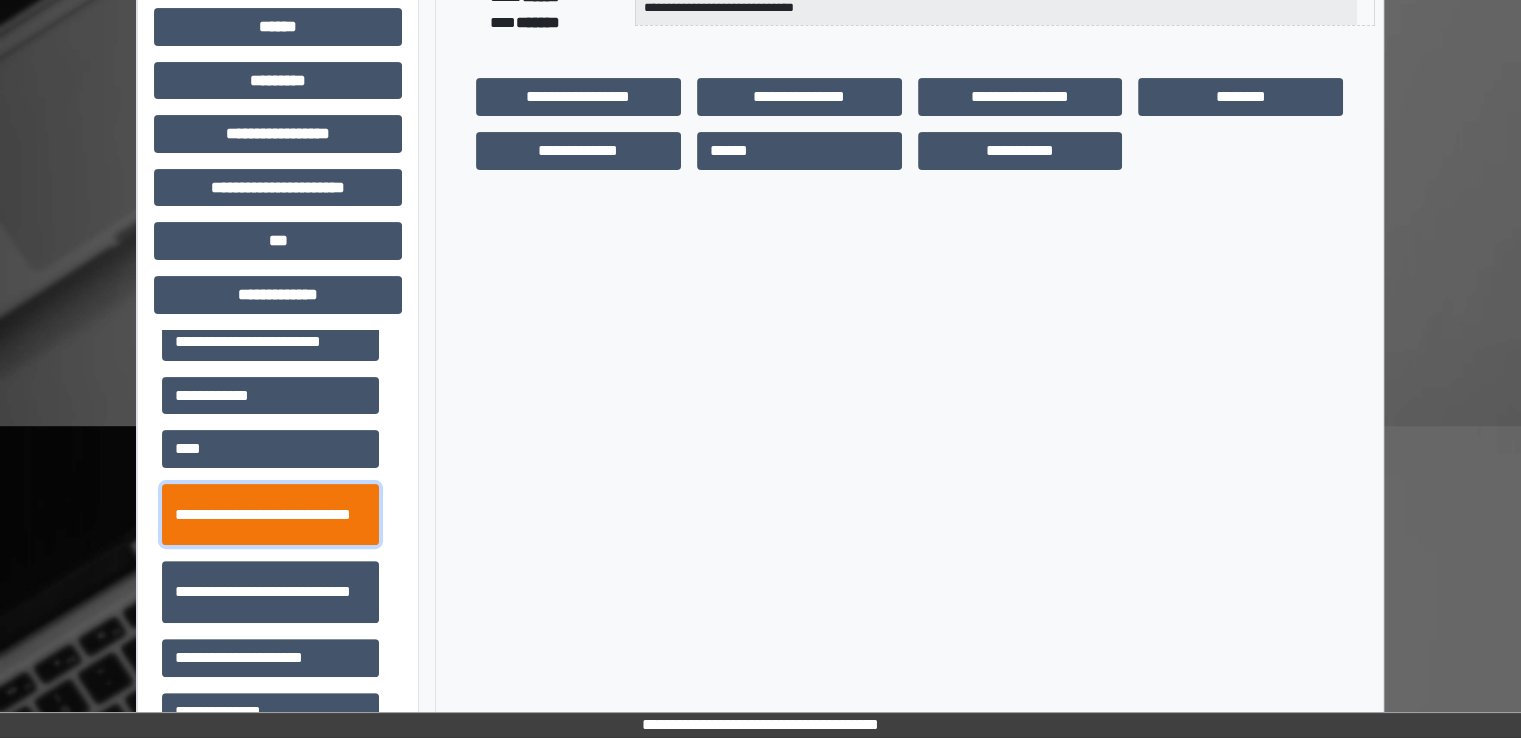 click on "**********" at bounding box center [270, 515] 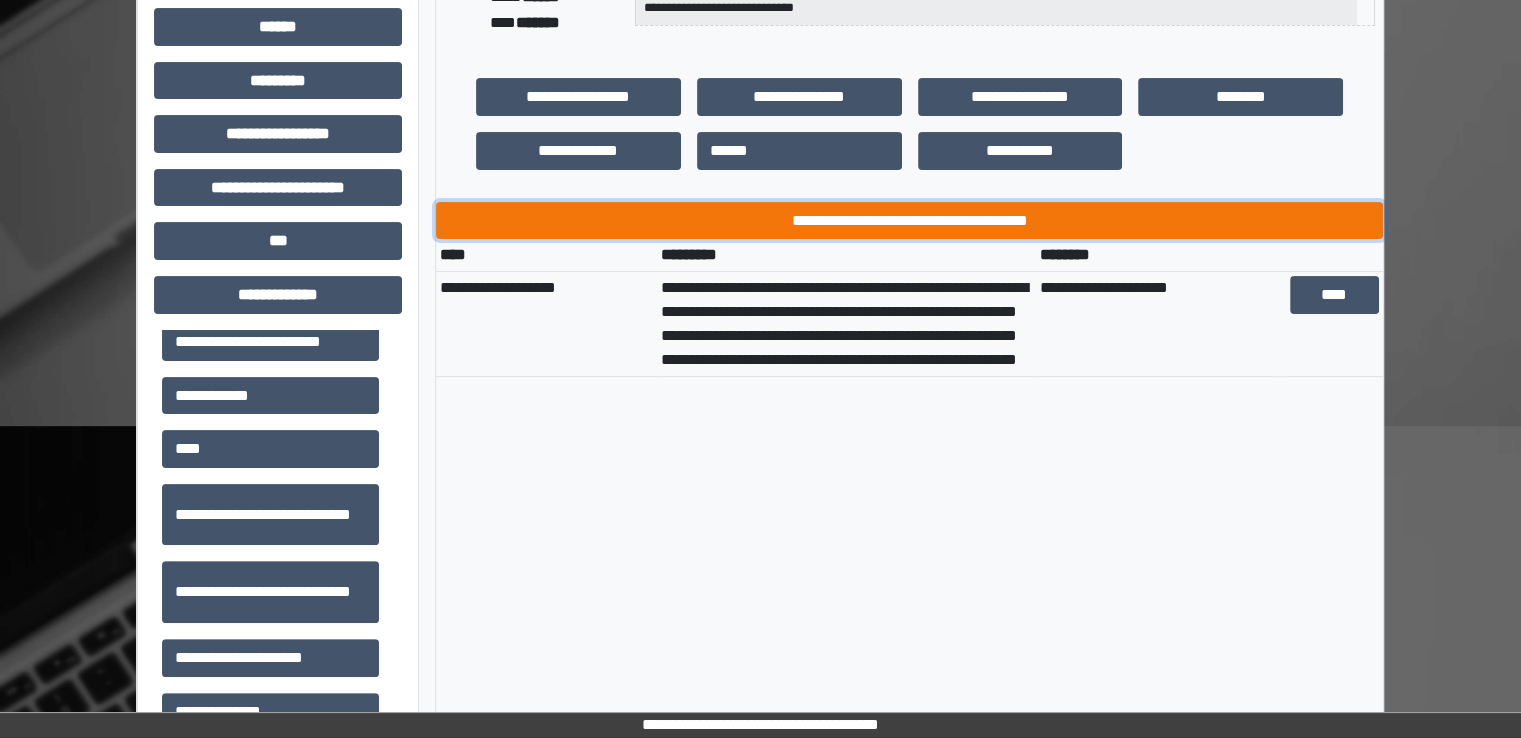click on "**********" at bounding box center (909, 221) 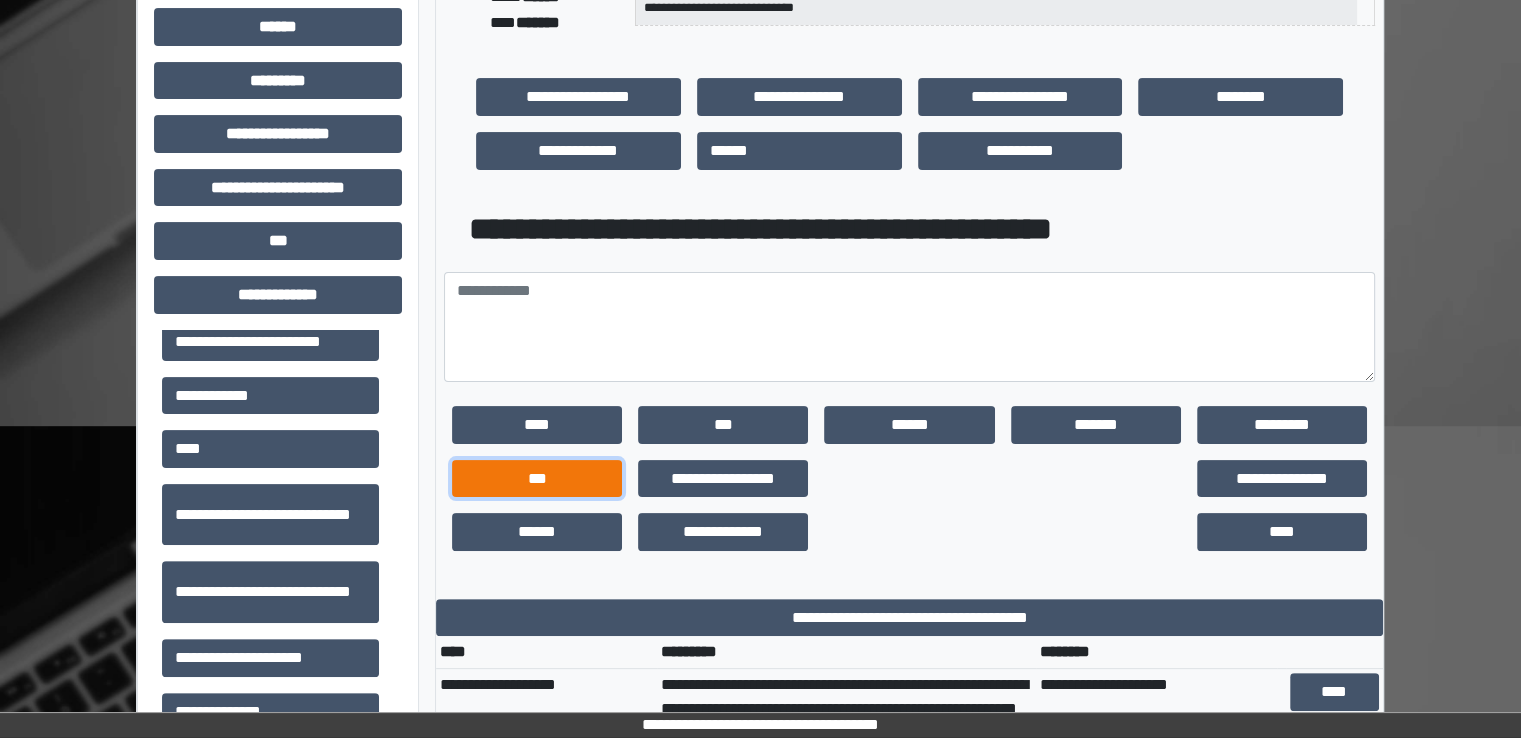 click on "***" at bounding box center [537, 479] 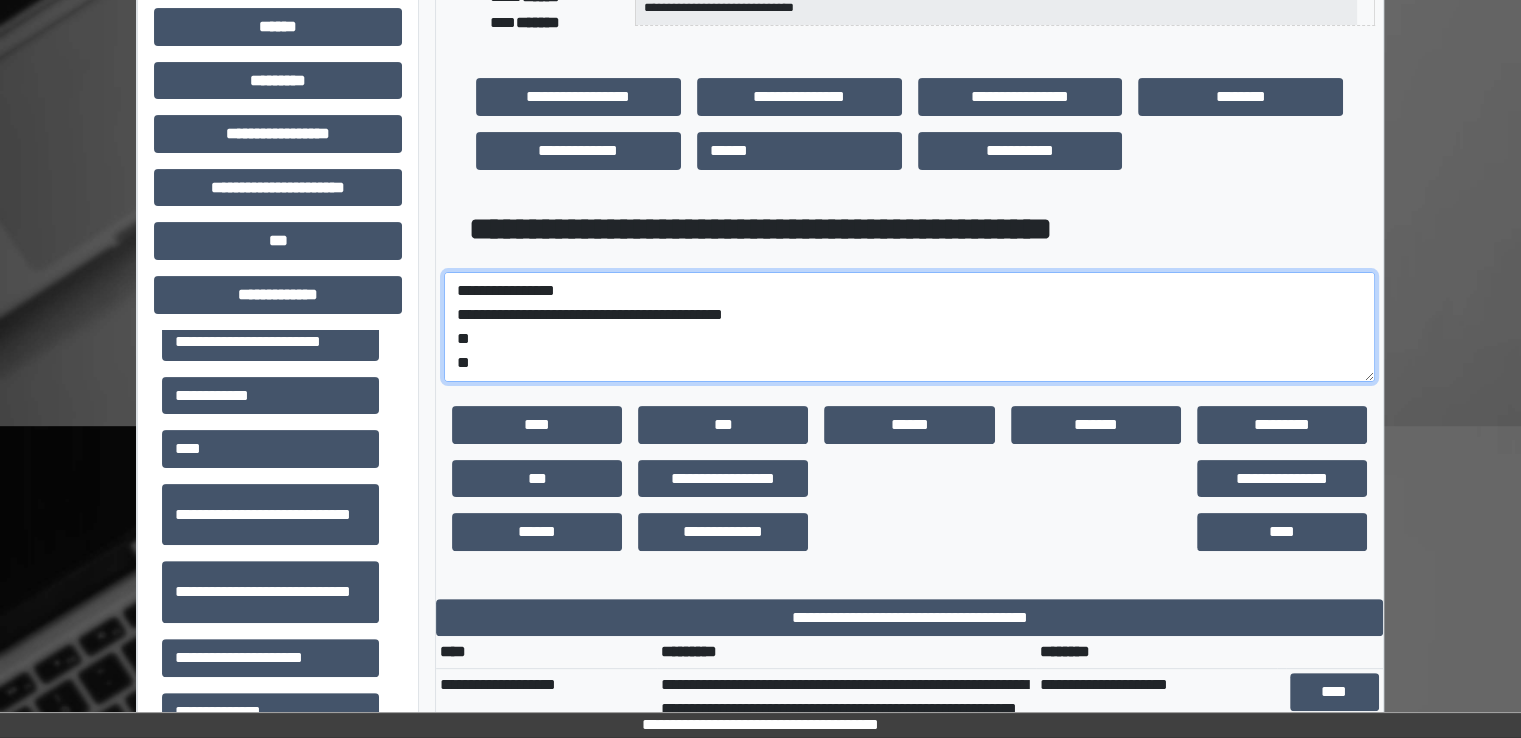 click on "**********" at bounding box center (909, 327) 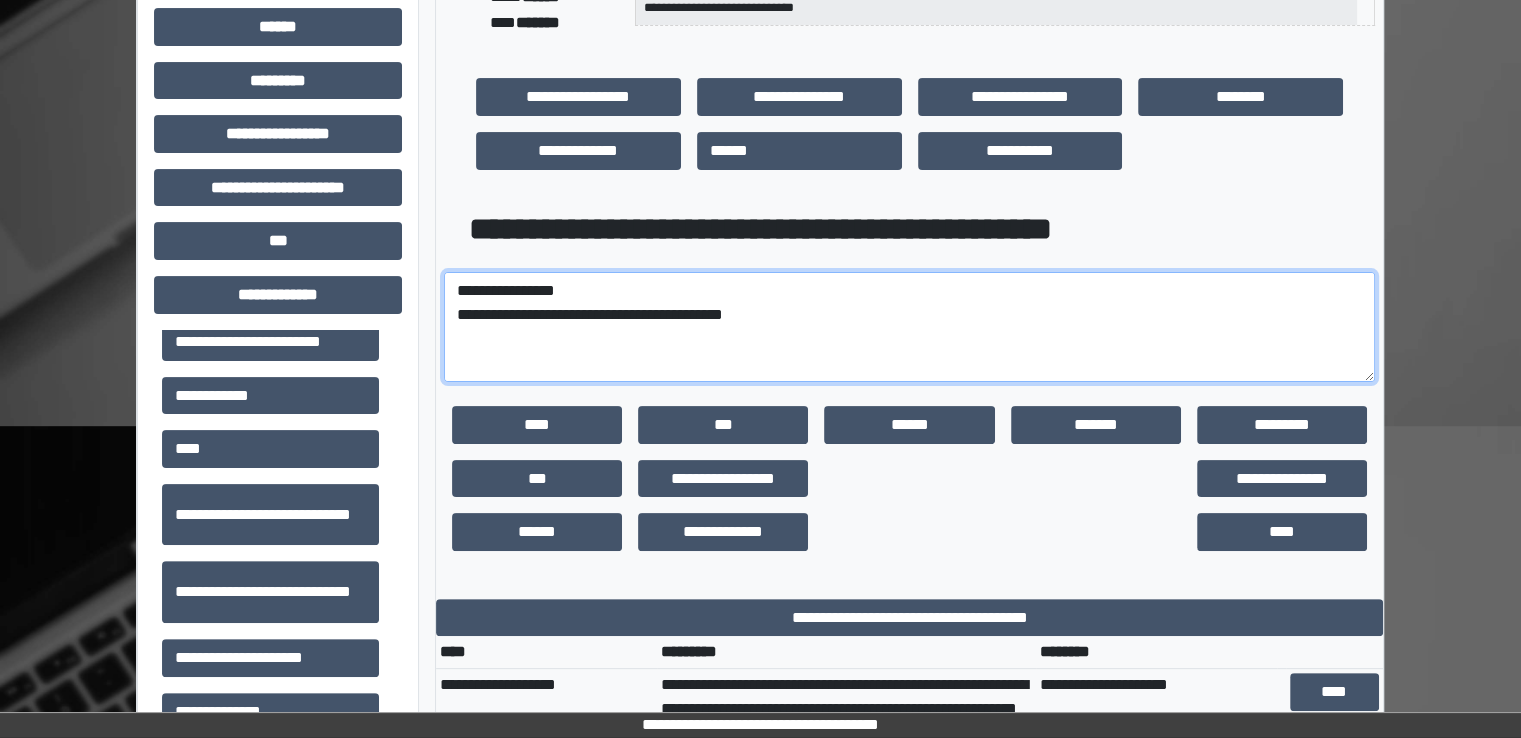paste on "**********" 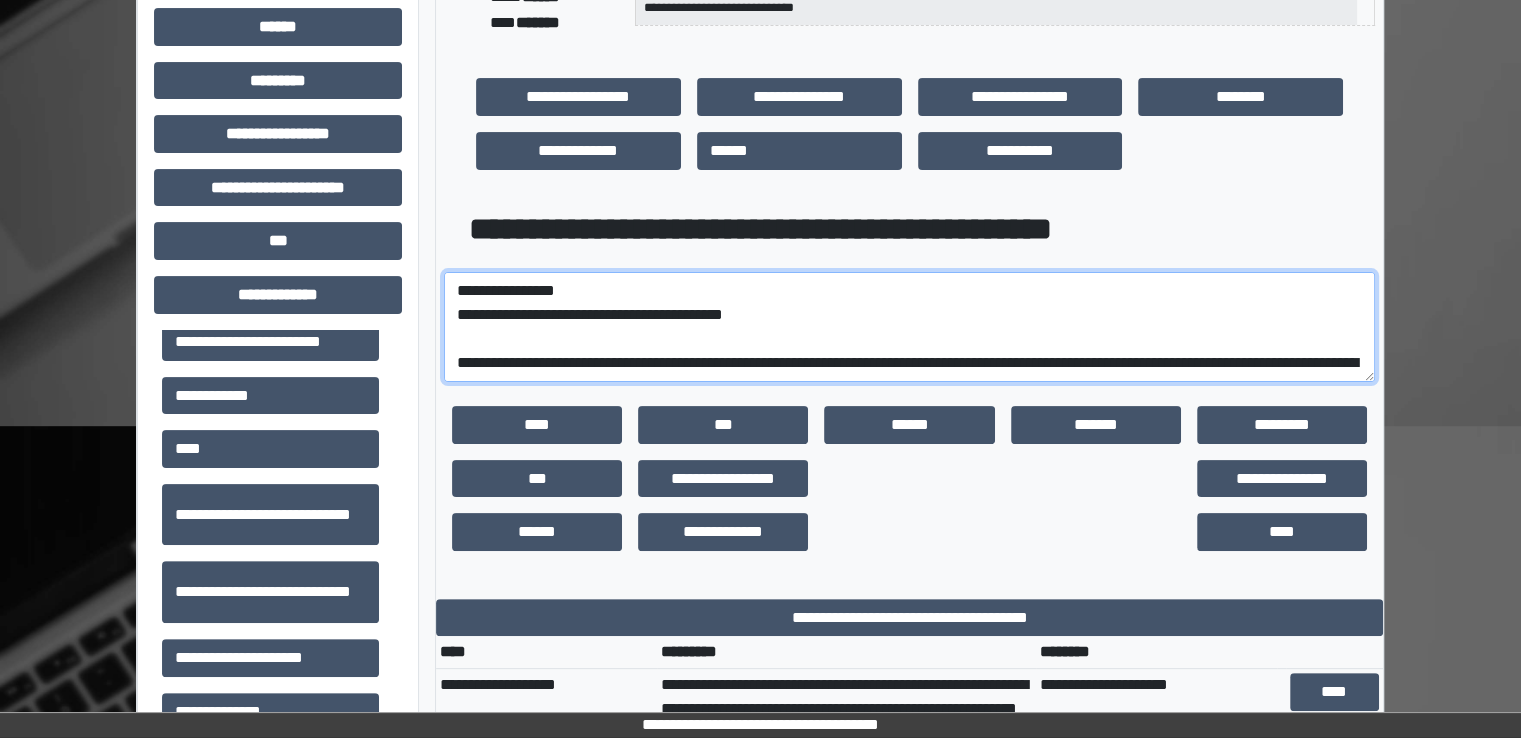 scroll, scrollTop: 256, scrollLeft: 0, axis: vertical 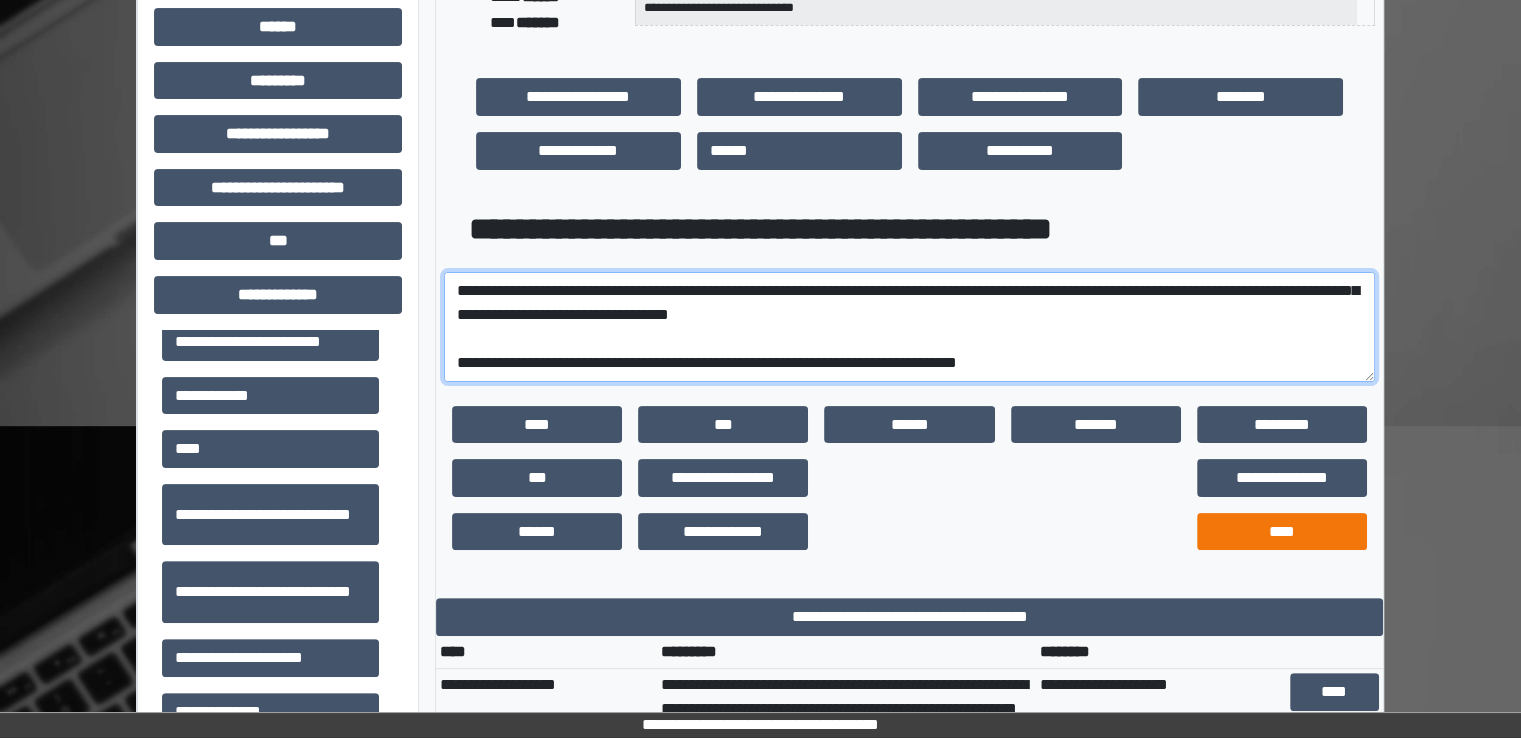 type on "**********" 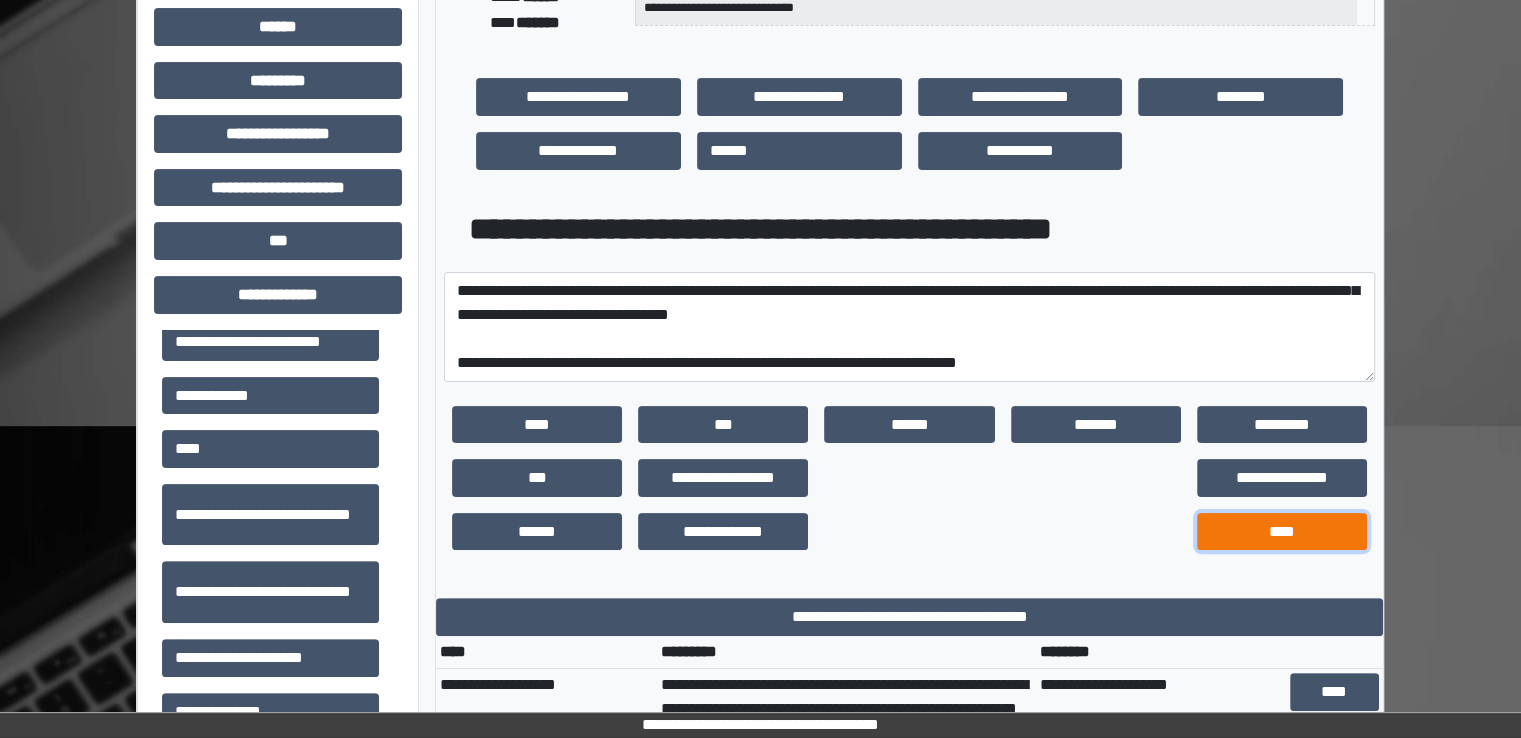 click on "****" at bounding box center [1282, 532] 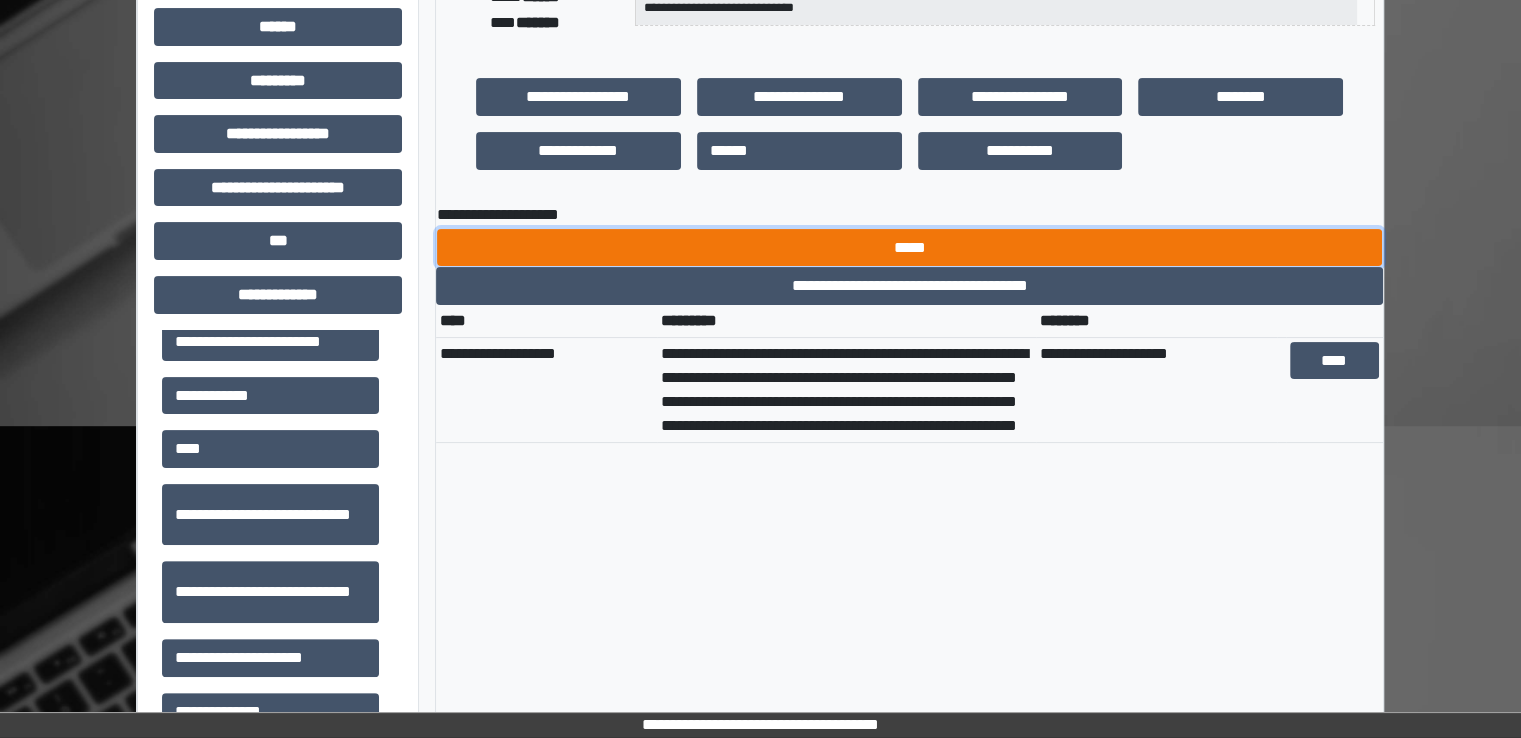 click on "*****" at bounding box center [909, 248] 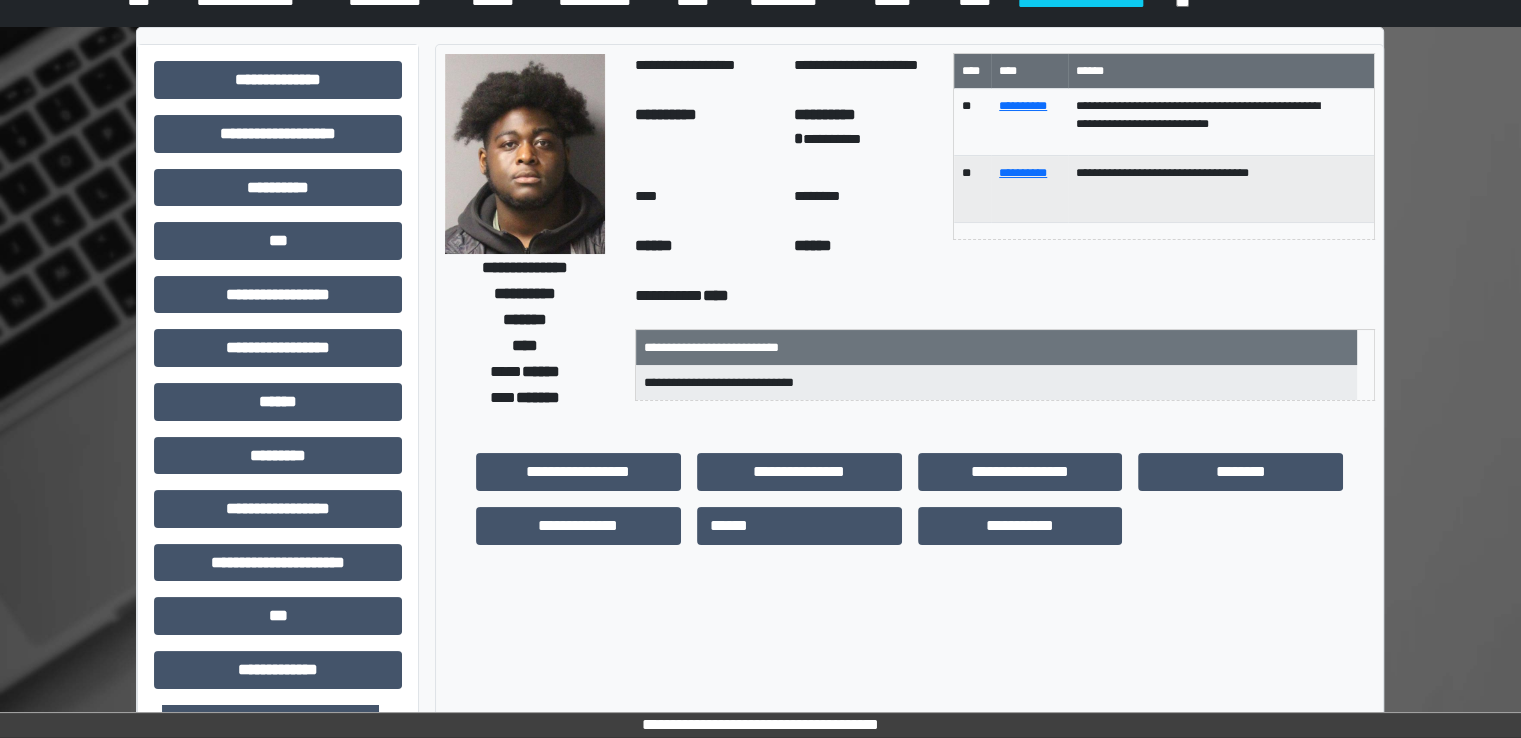 scroll, scrollTop: 0, scrollLeft: 0, axis: both 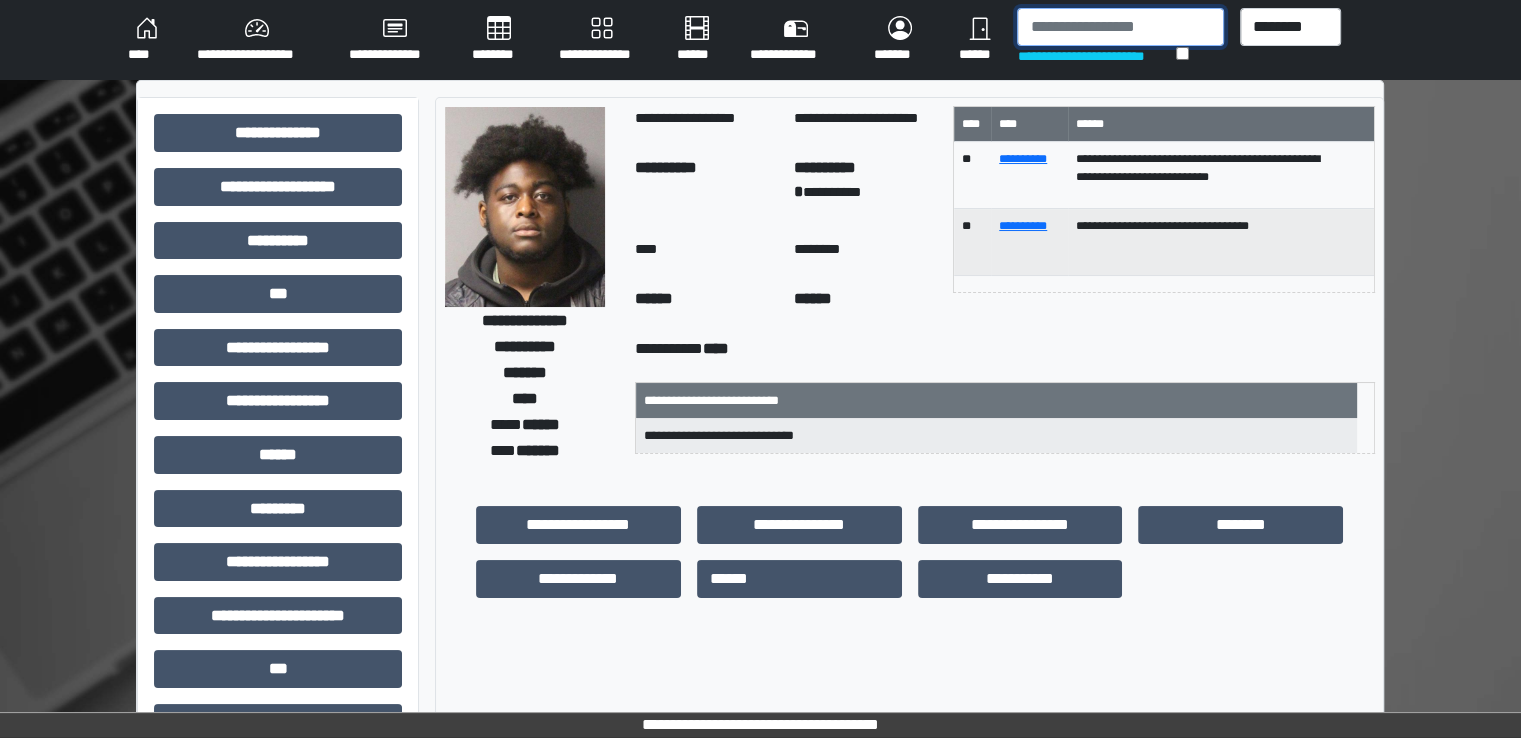 click at bounding box center [1120, 27] 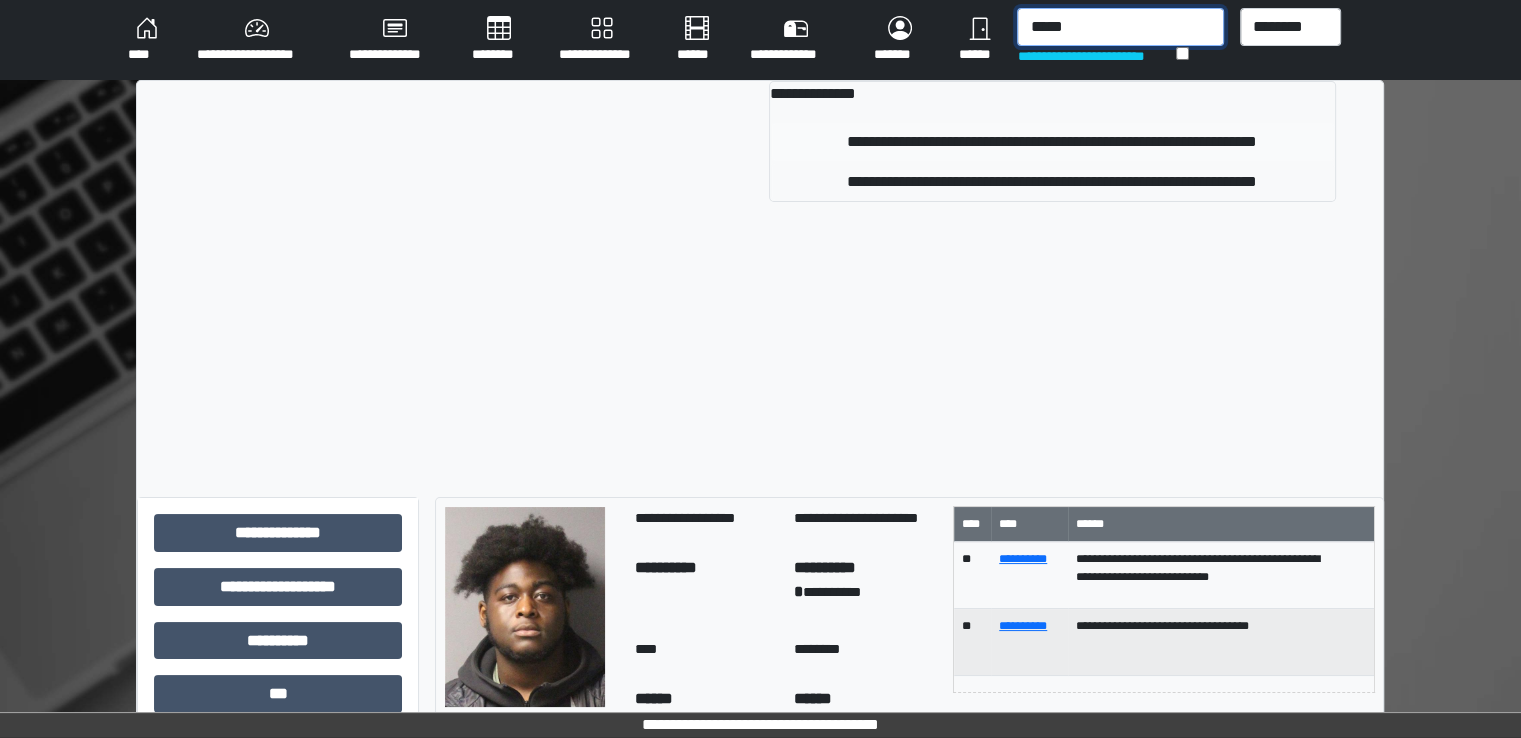 type on "*****" 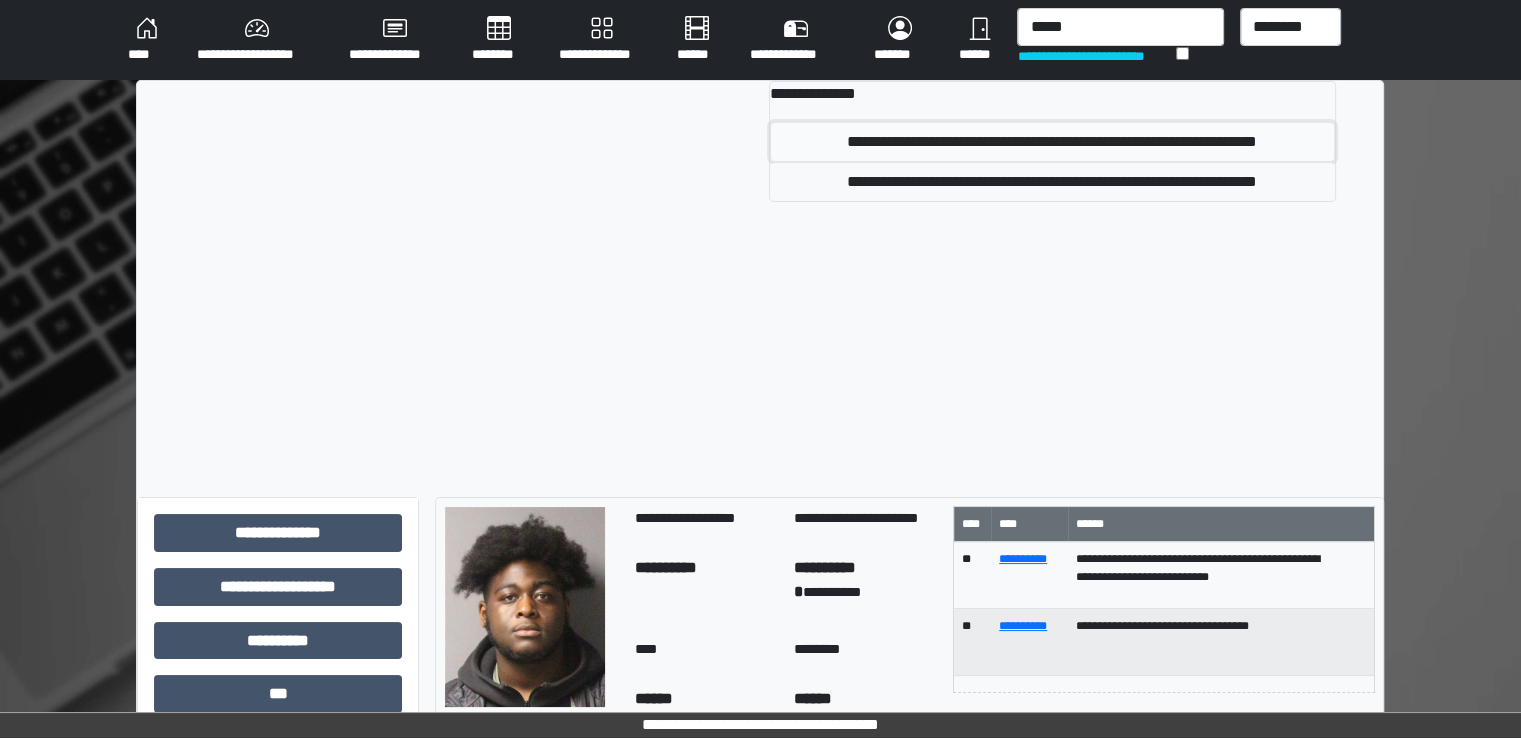 click on "**********" at bounding box center (1052, 142) 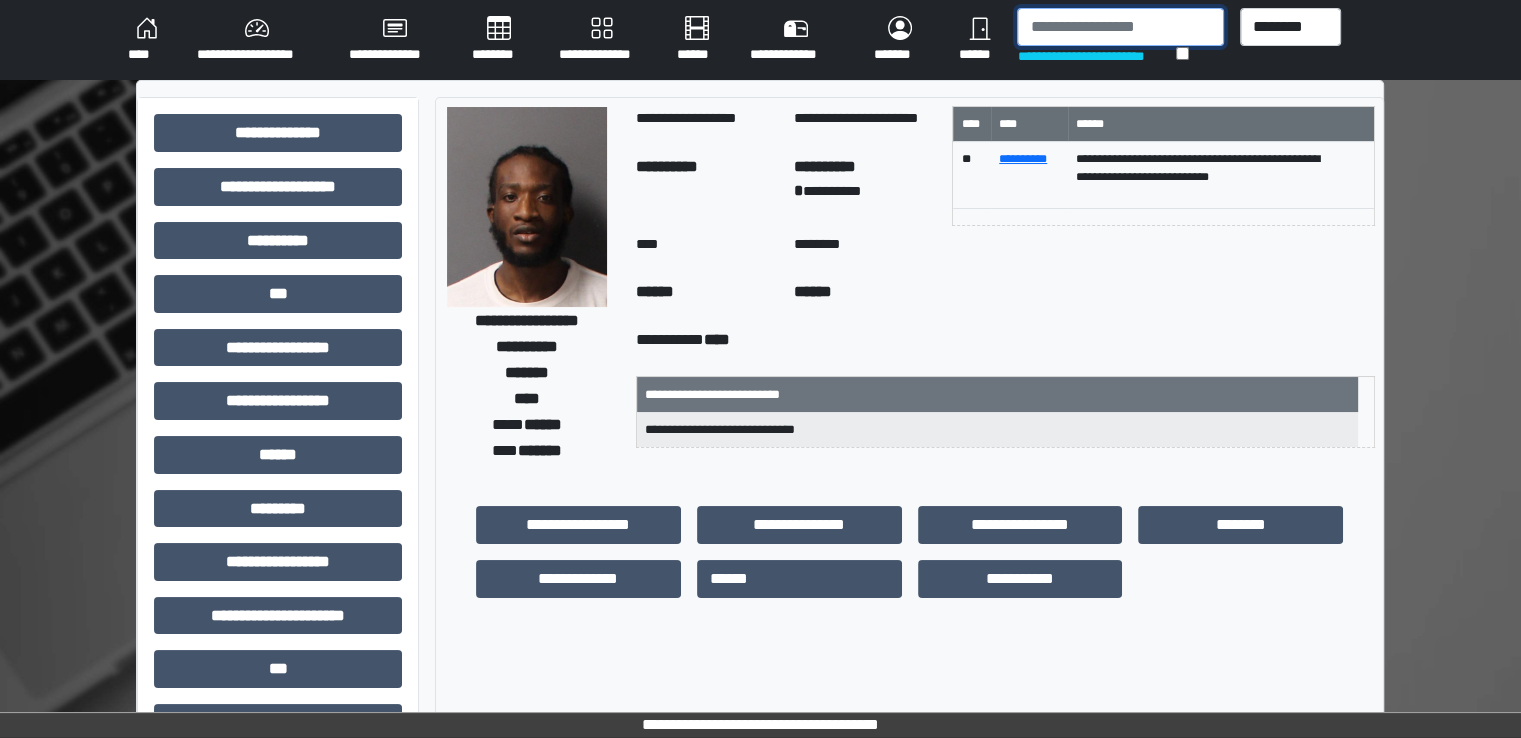 click at bounding box center [1120, 27] 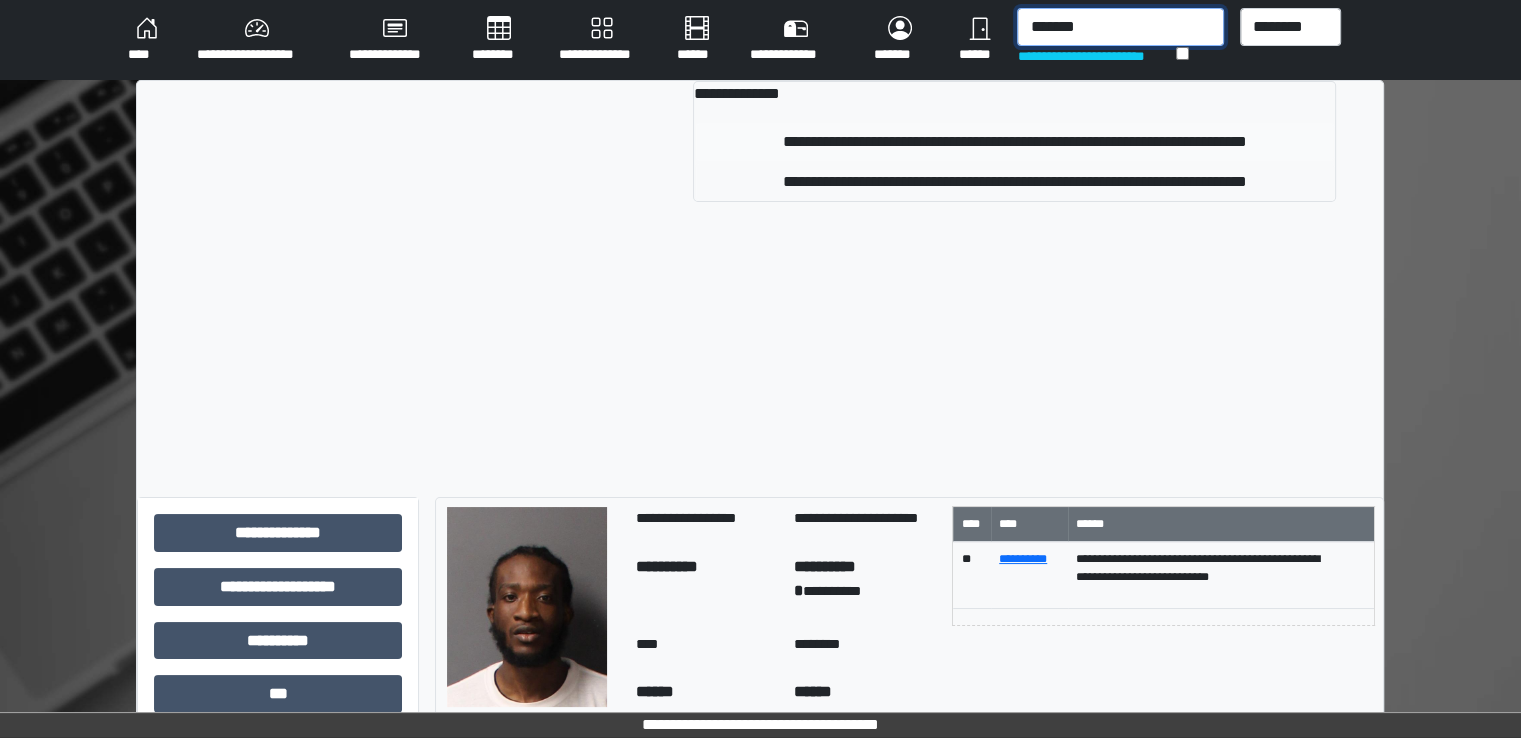 type on "*******" 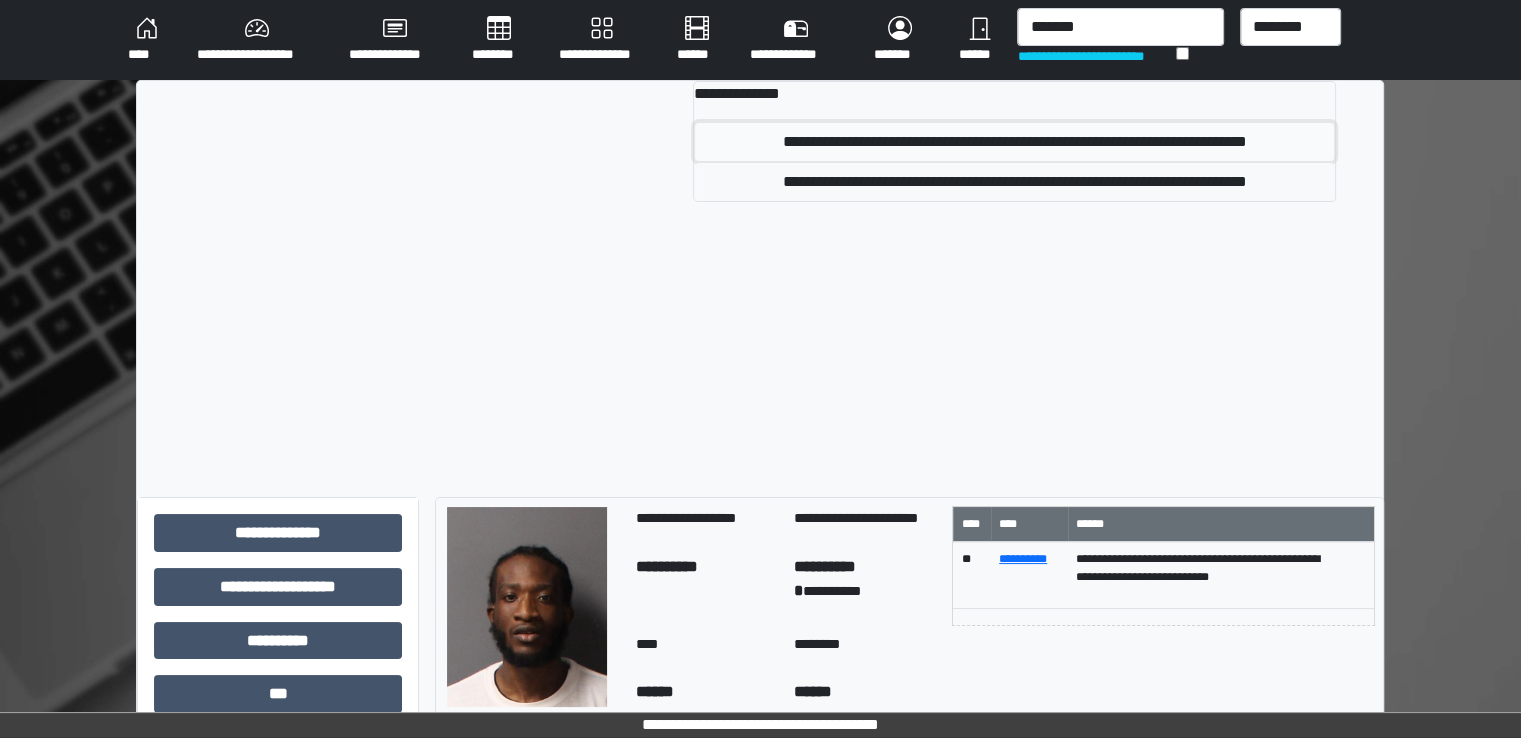 click on "**********" at bounding box center (1014, 142) 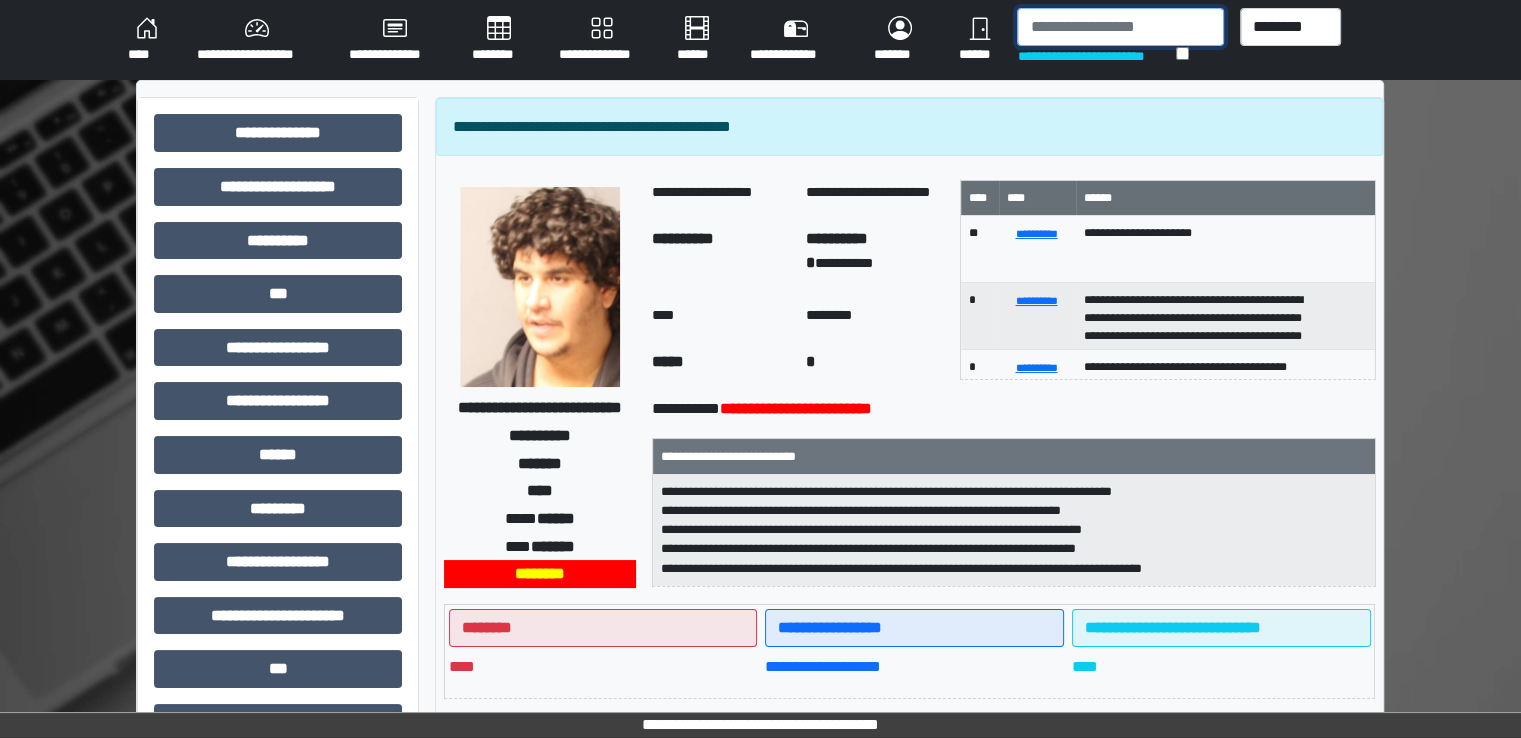 click at bounding box center [1120, 27] 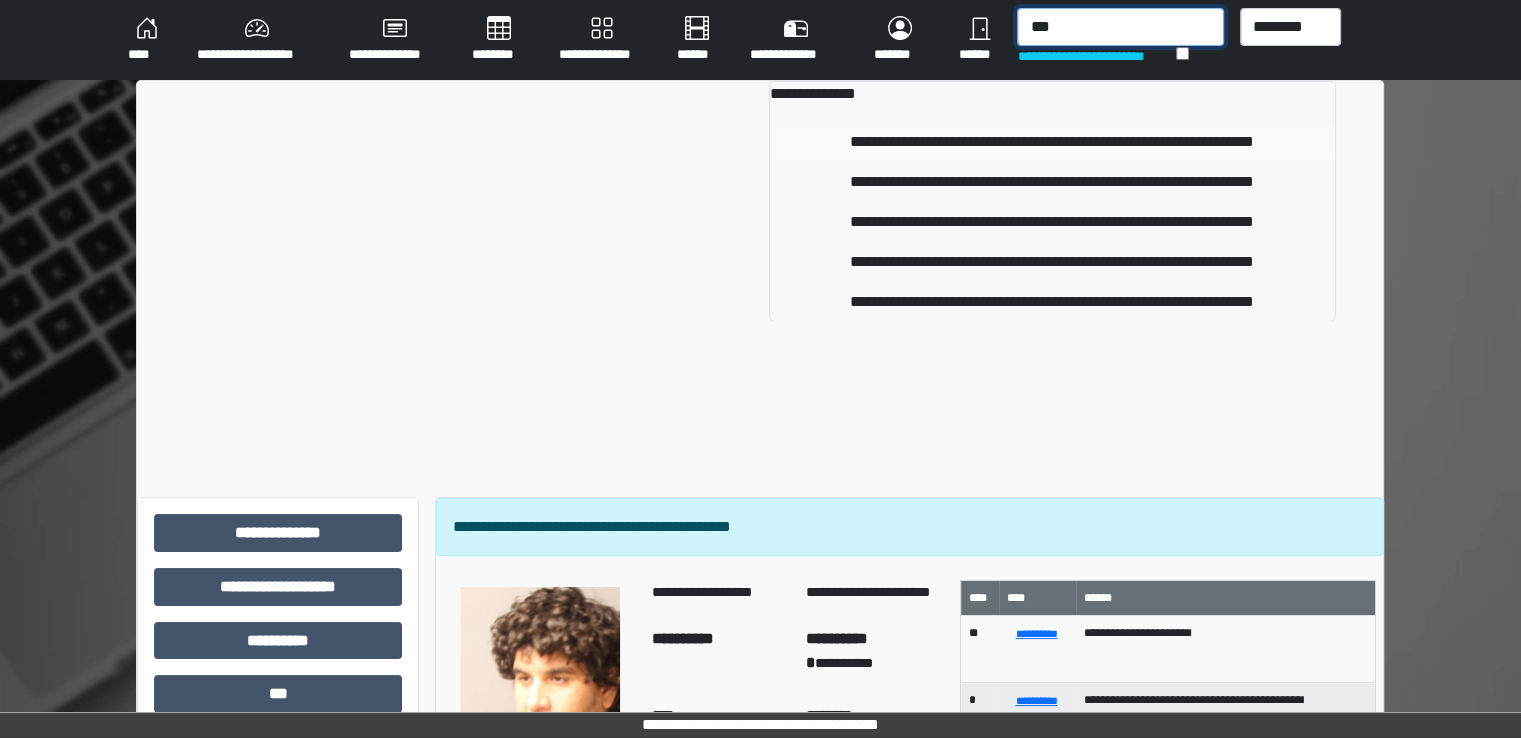type on "***" 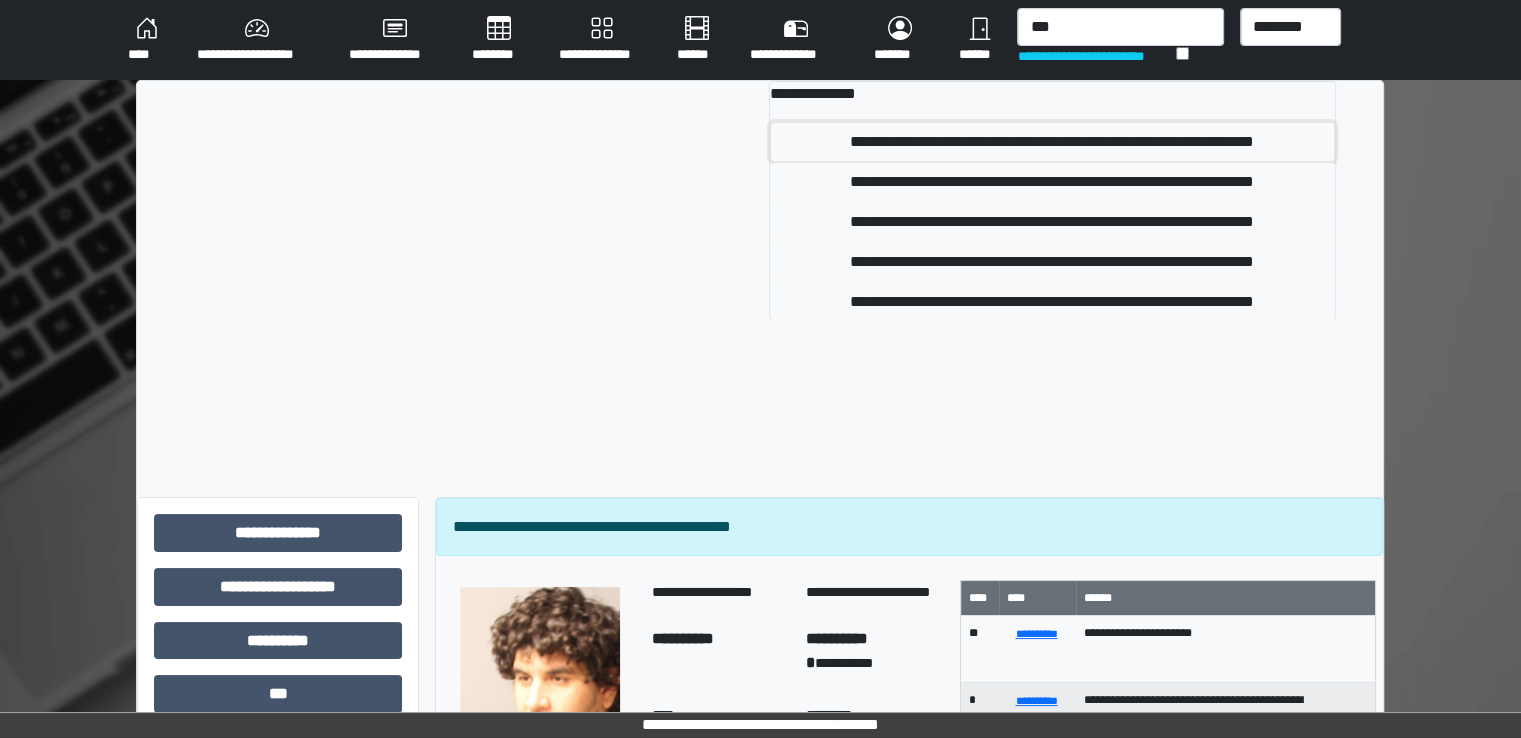 click on "**********" at bounding box center (1052, 142) 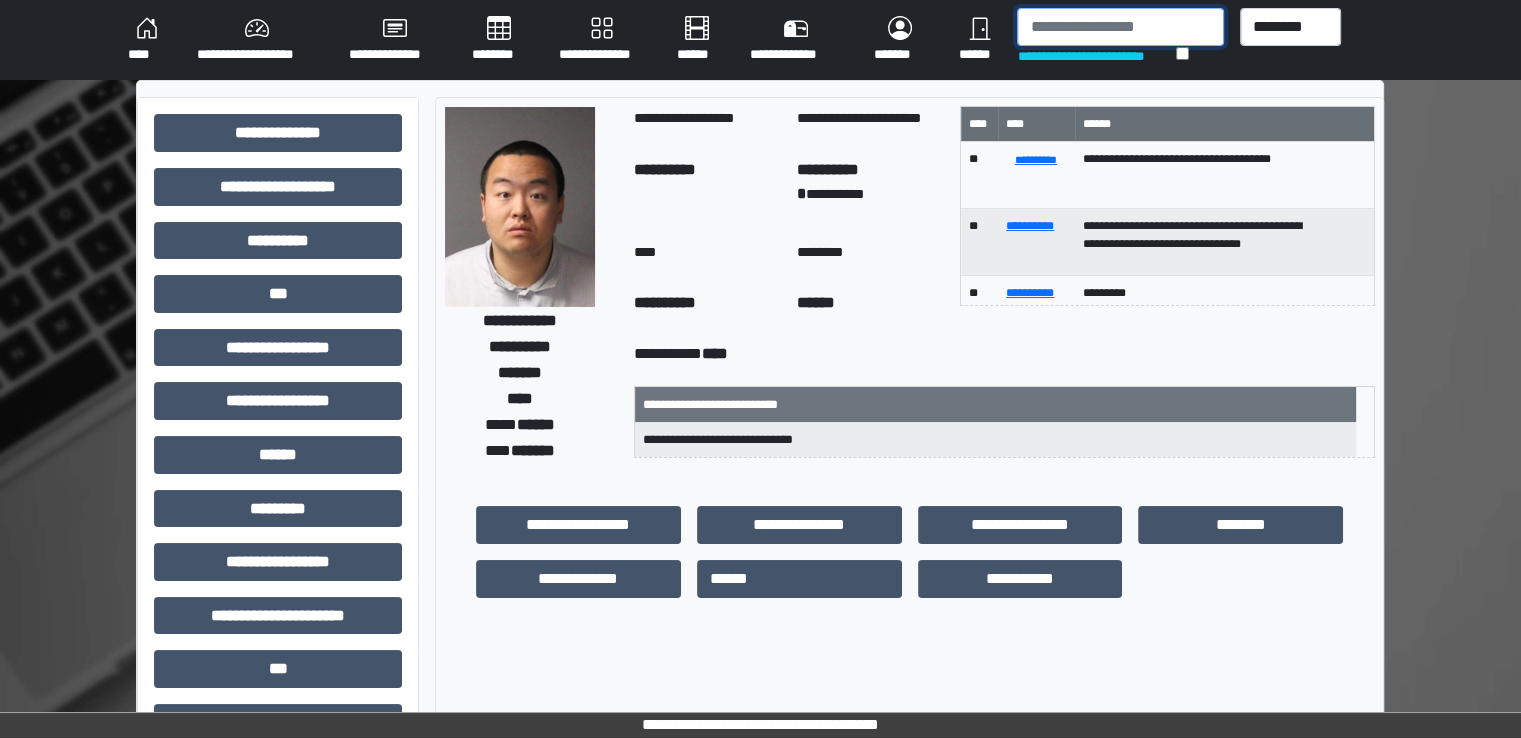 click at bounding box center [1120, 27] 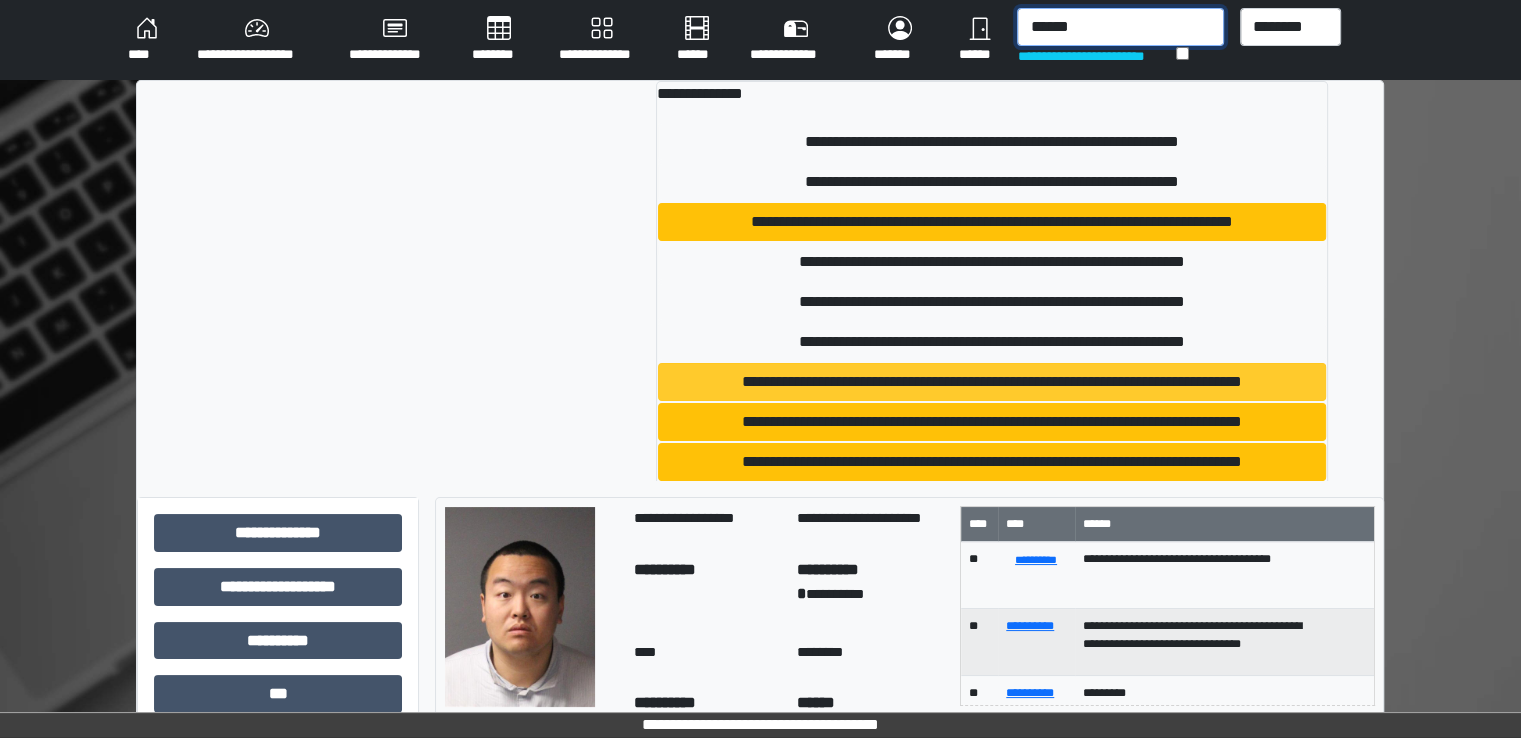 type on "******" 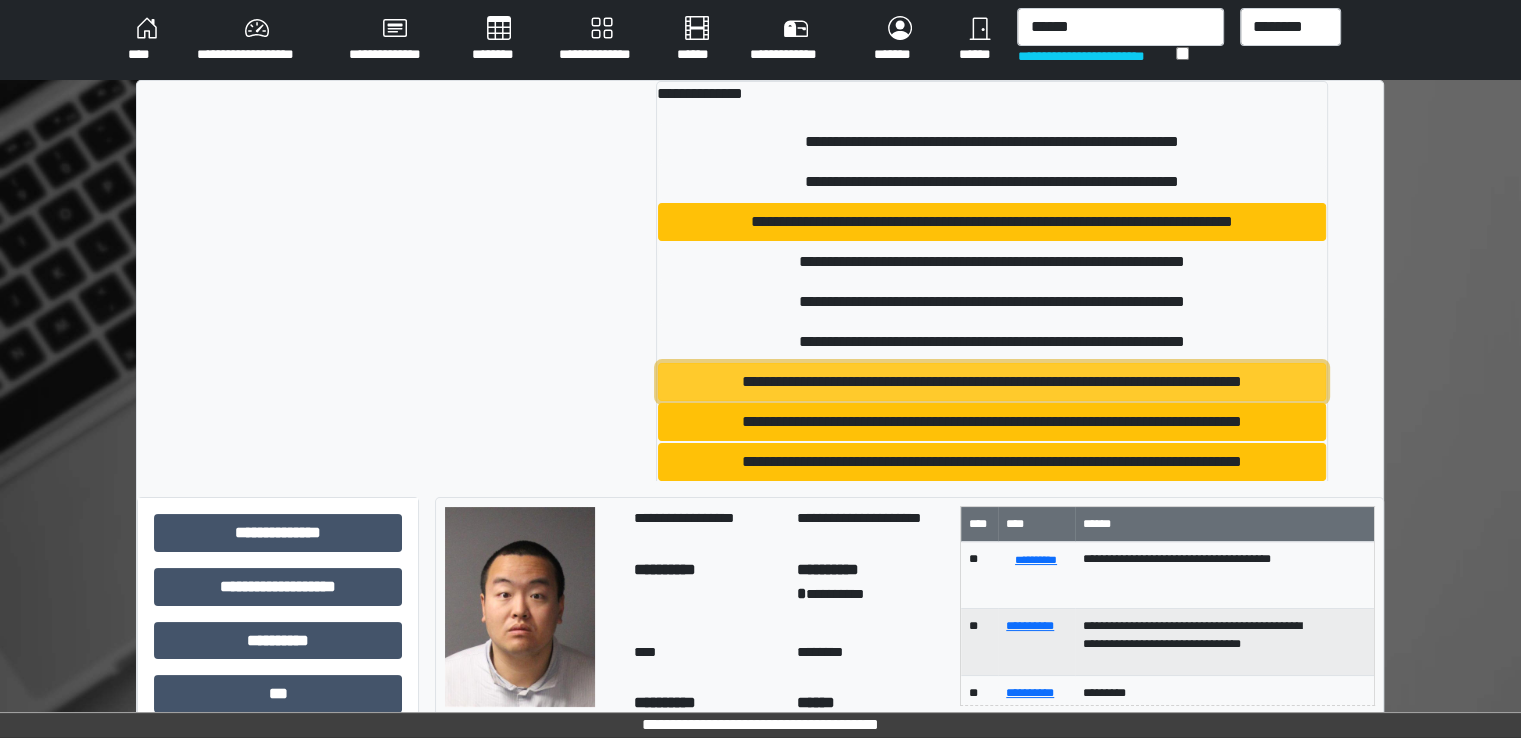 click on "**********" at bounding box center (992, 382) 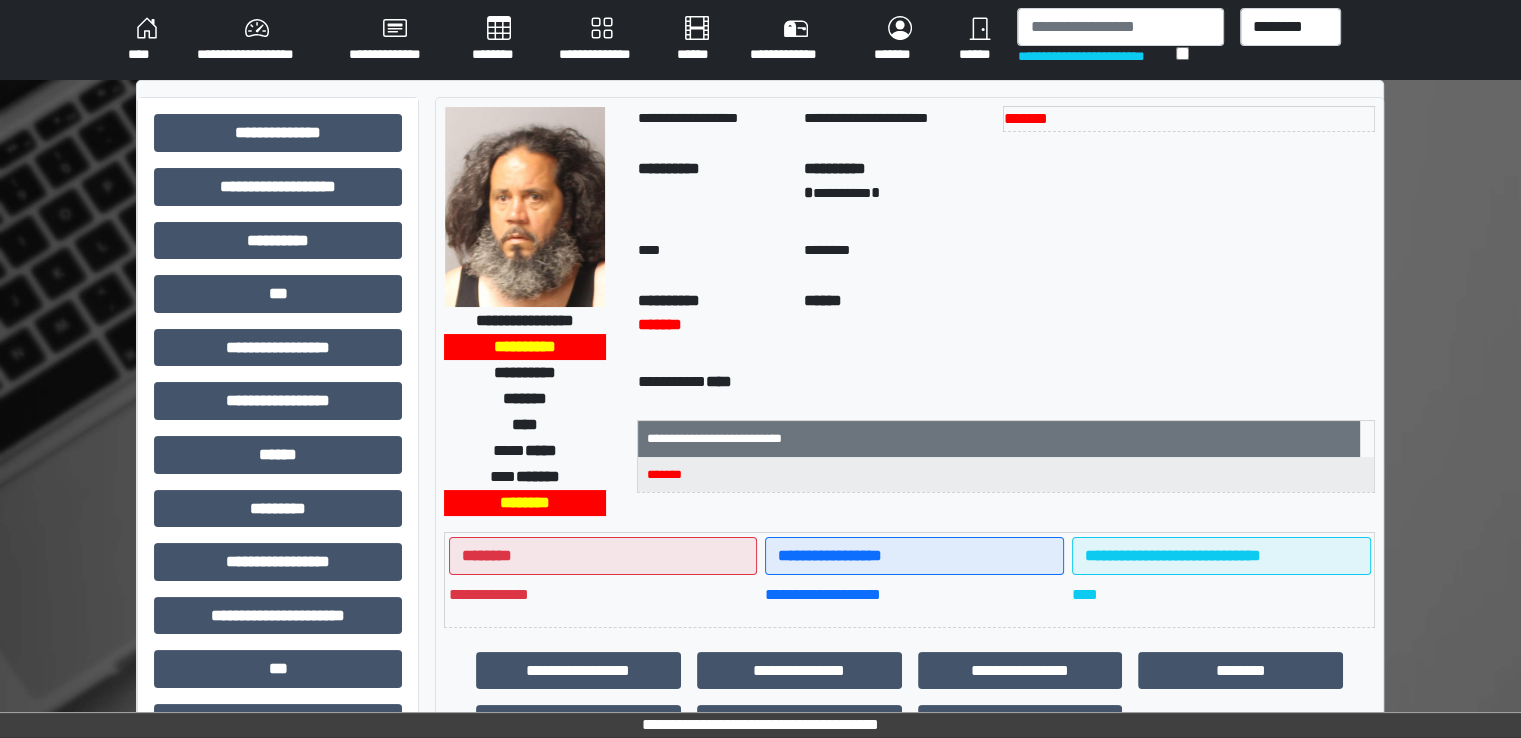 click on "********" at bounding box center (499, 40) 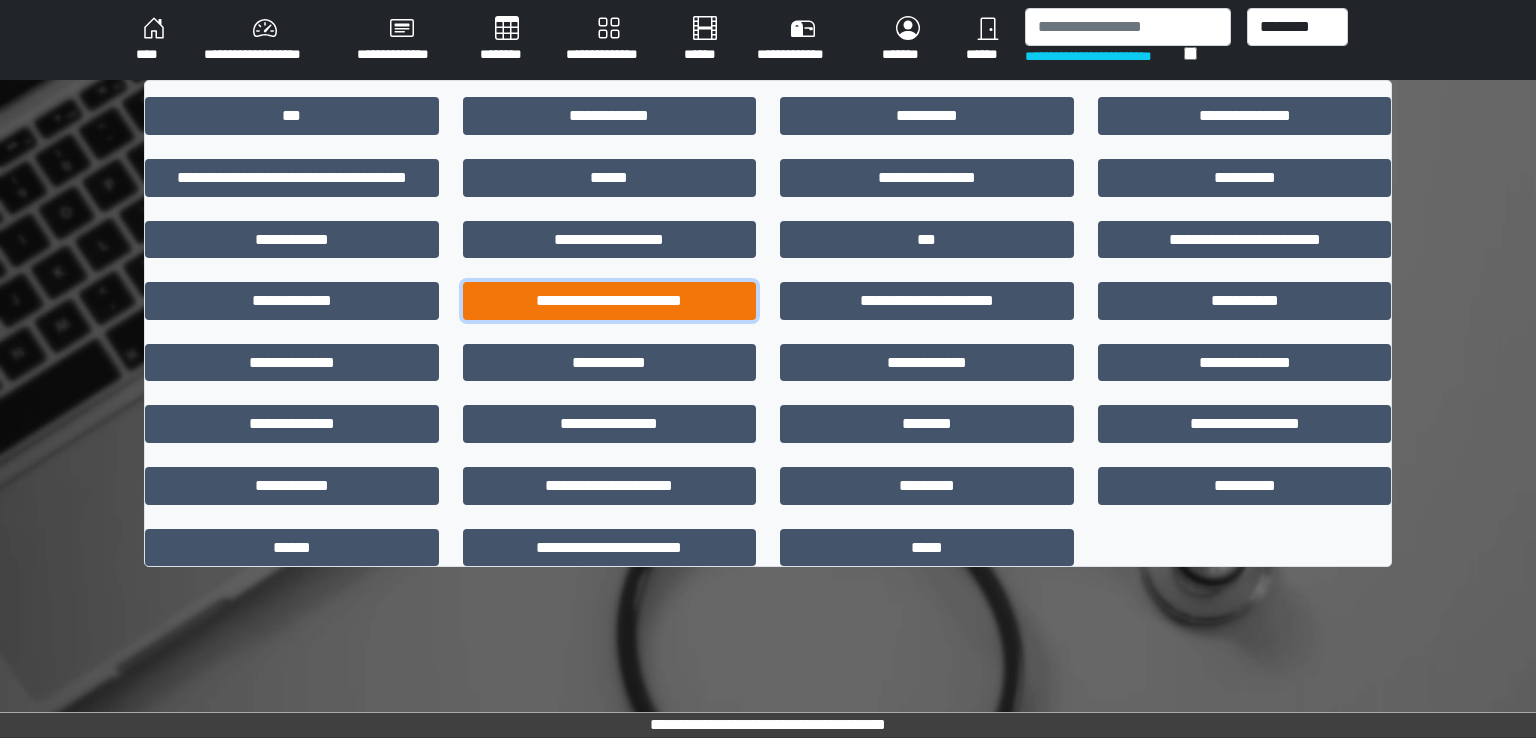 click on "**********" at bounding box center (610, 301) 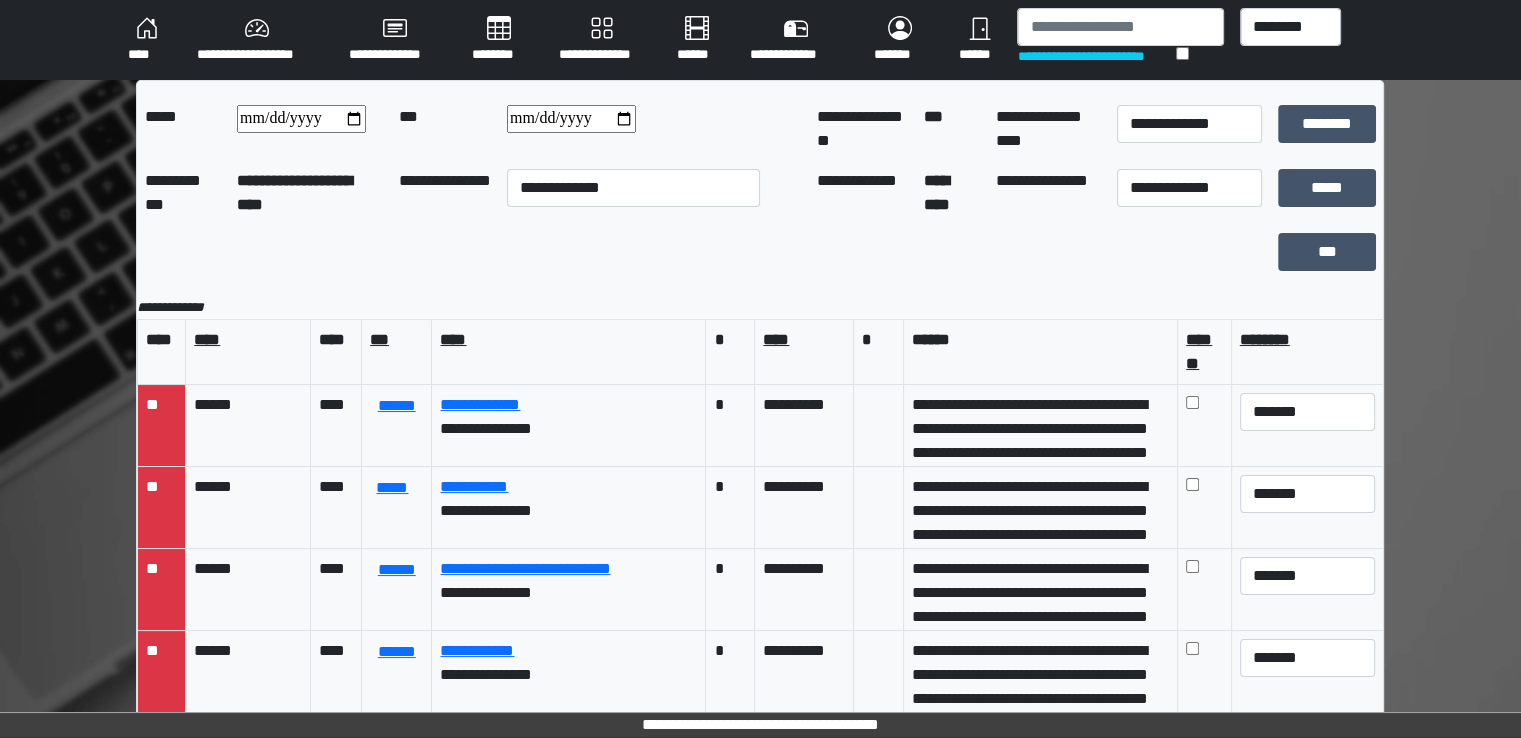 click on "********" at bounding box center (499, 40) 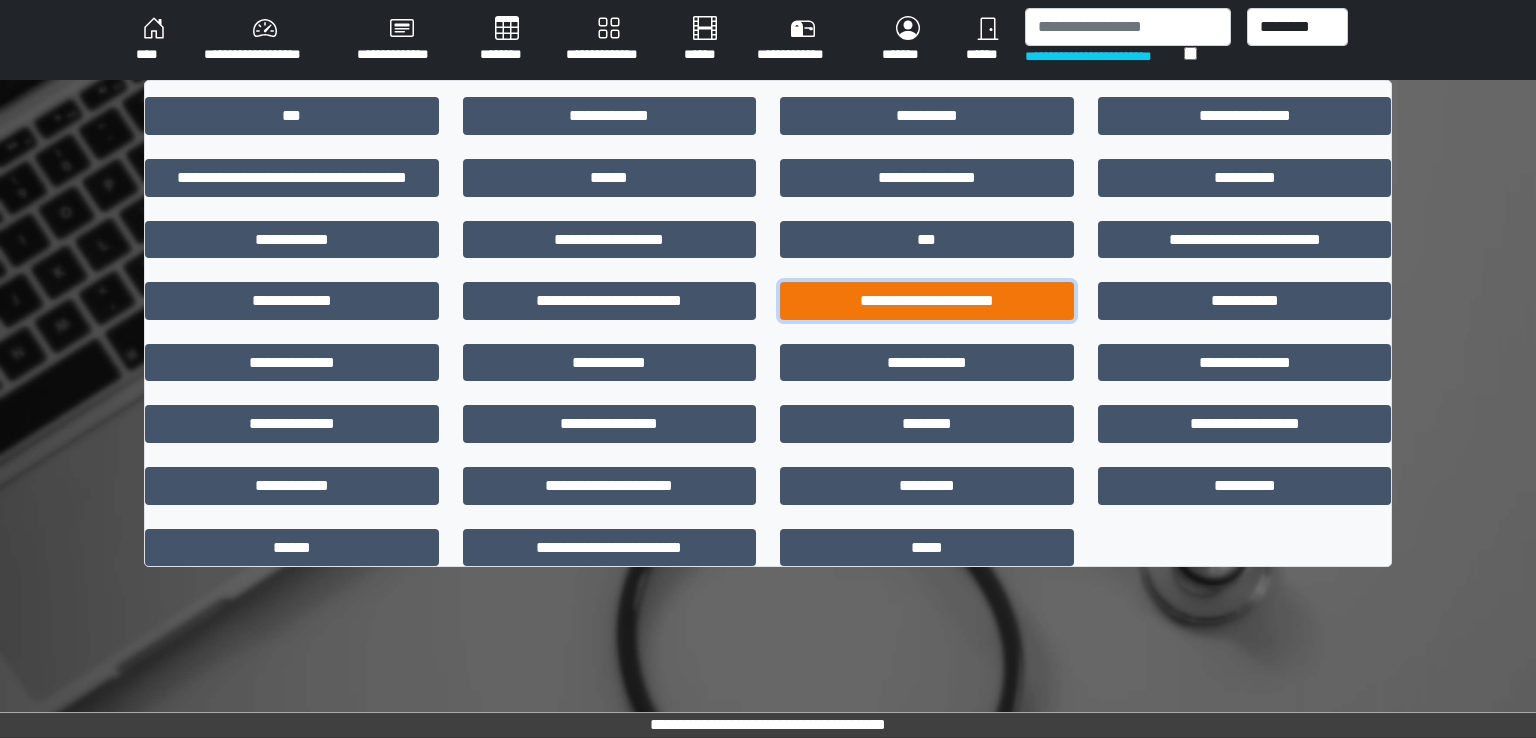 click on "**********" at bounding box center (927, 301) 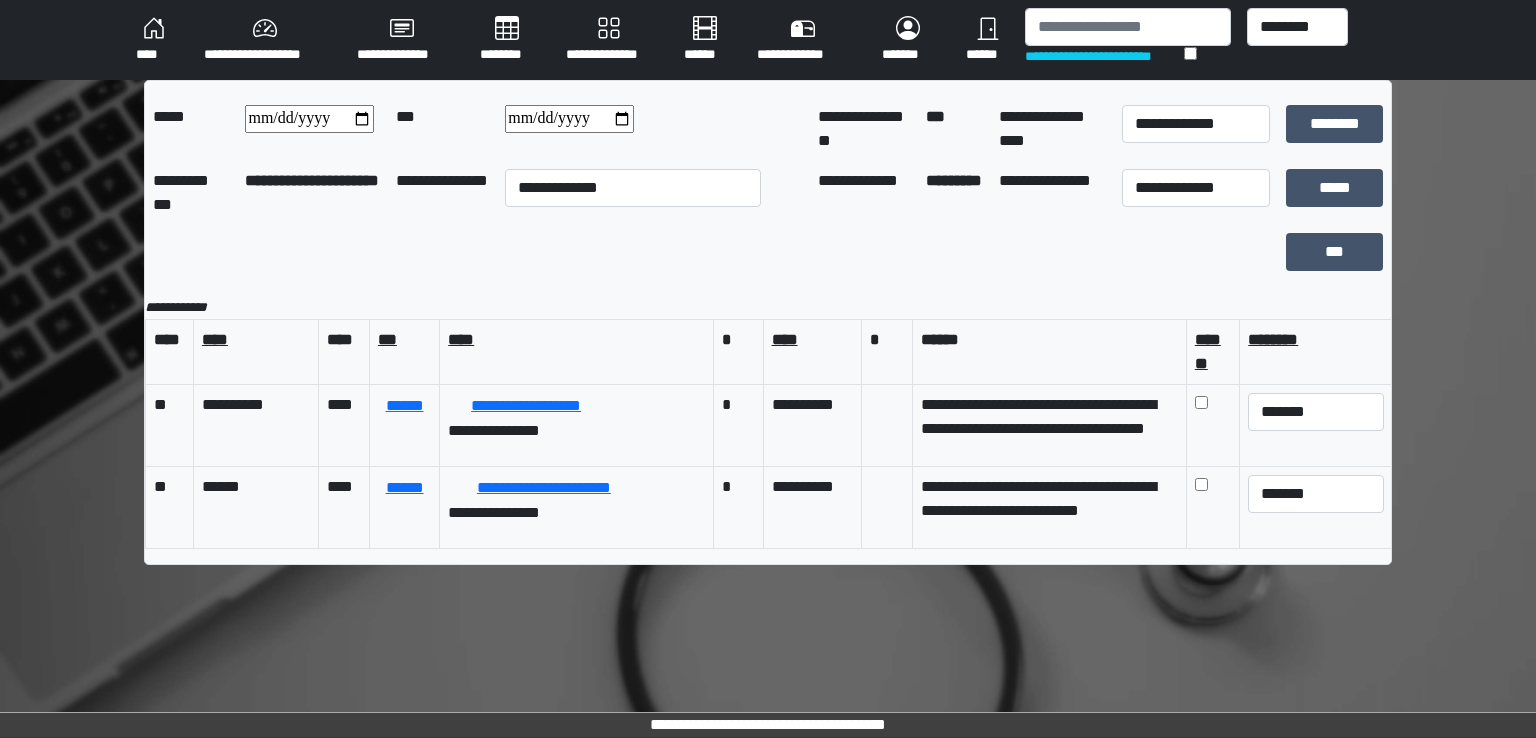 click on "********" at bounding box center [507, 40] 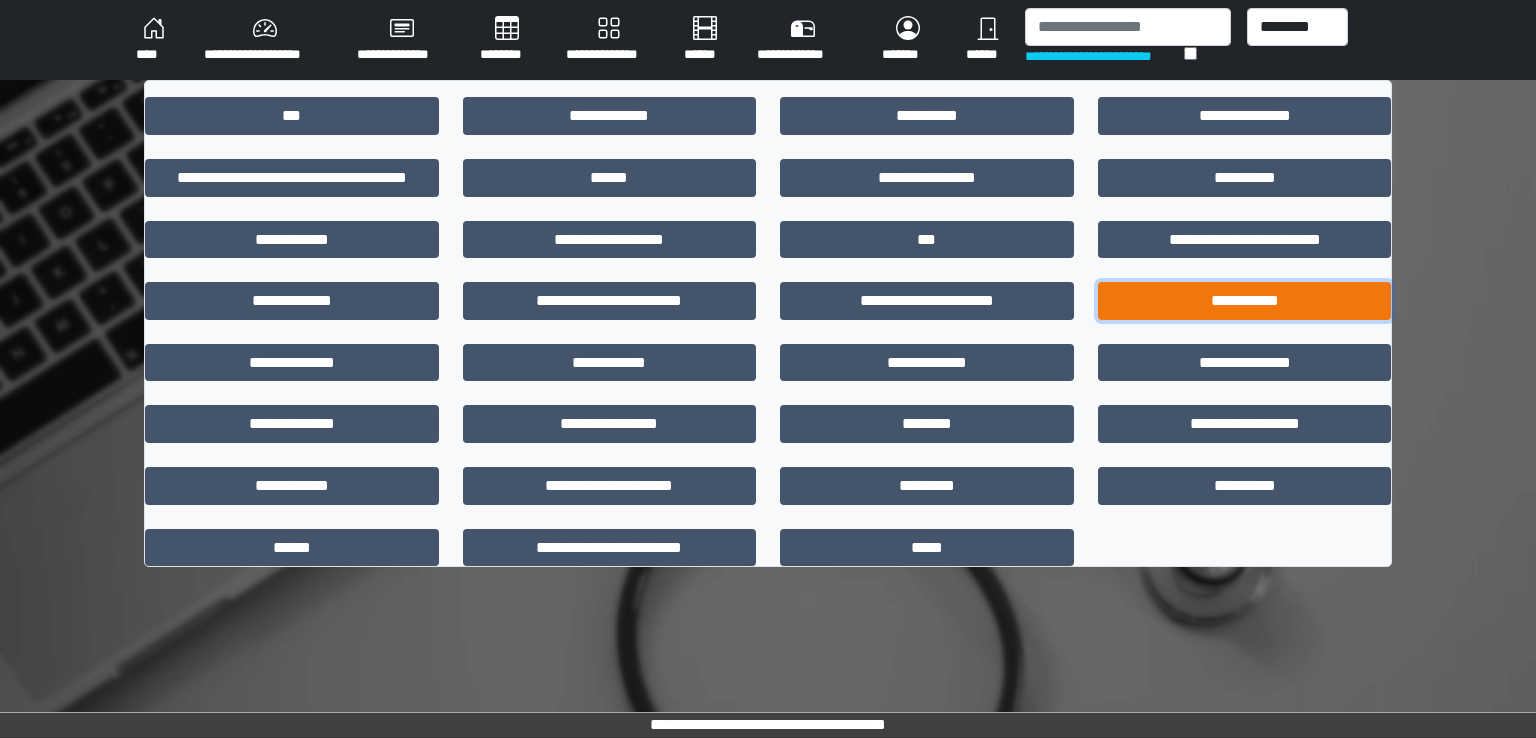 click on "**********" at bounding box center [1245, 301] 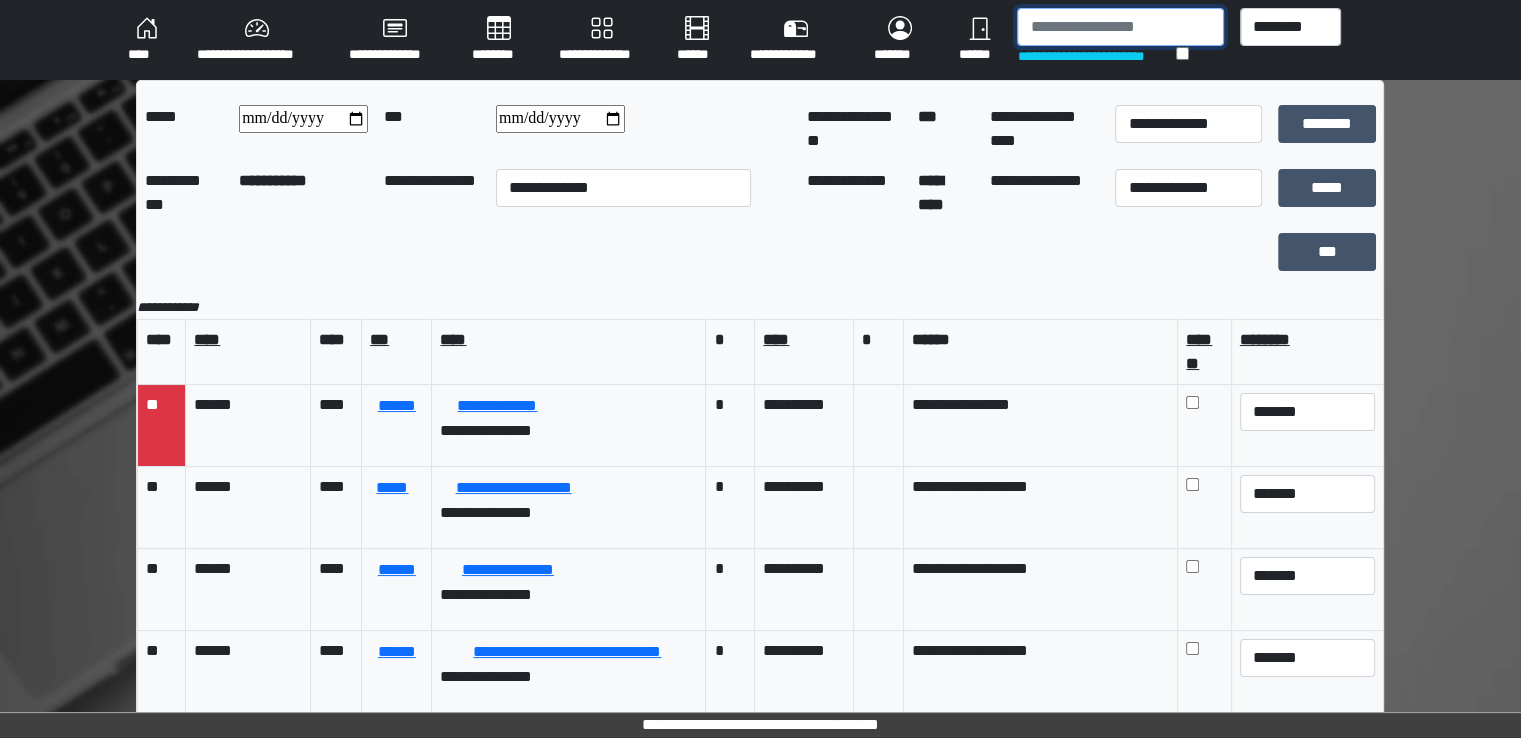 click at bounding box center [1120, 27] 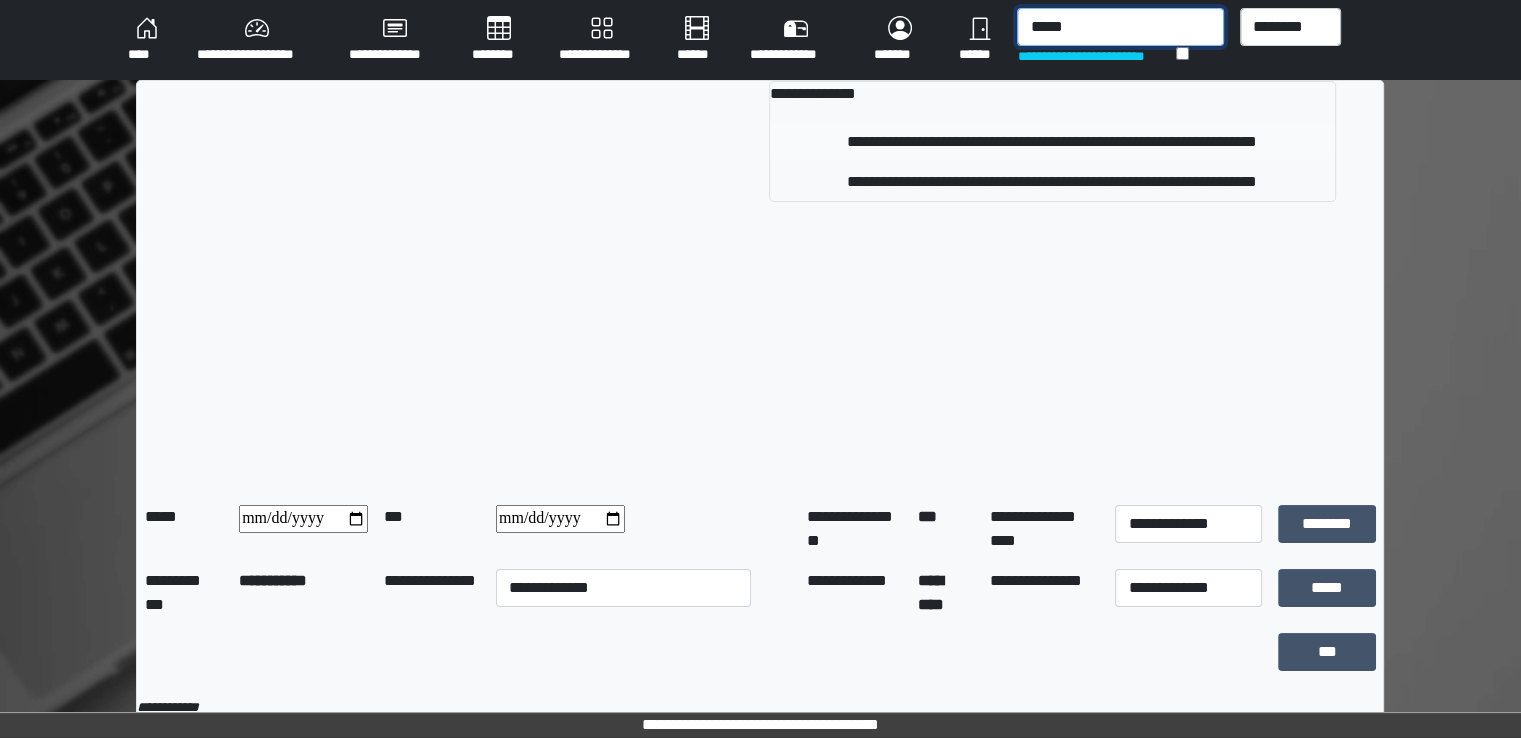 type on "*****" 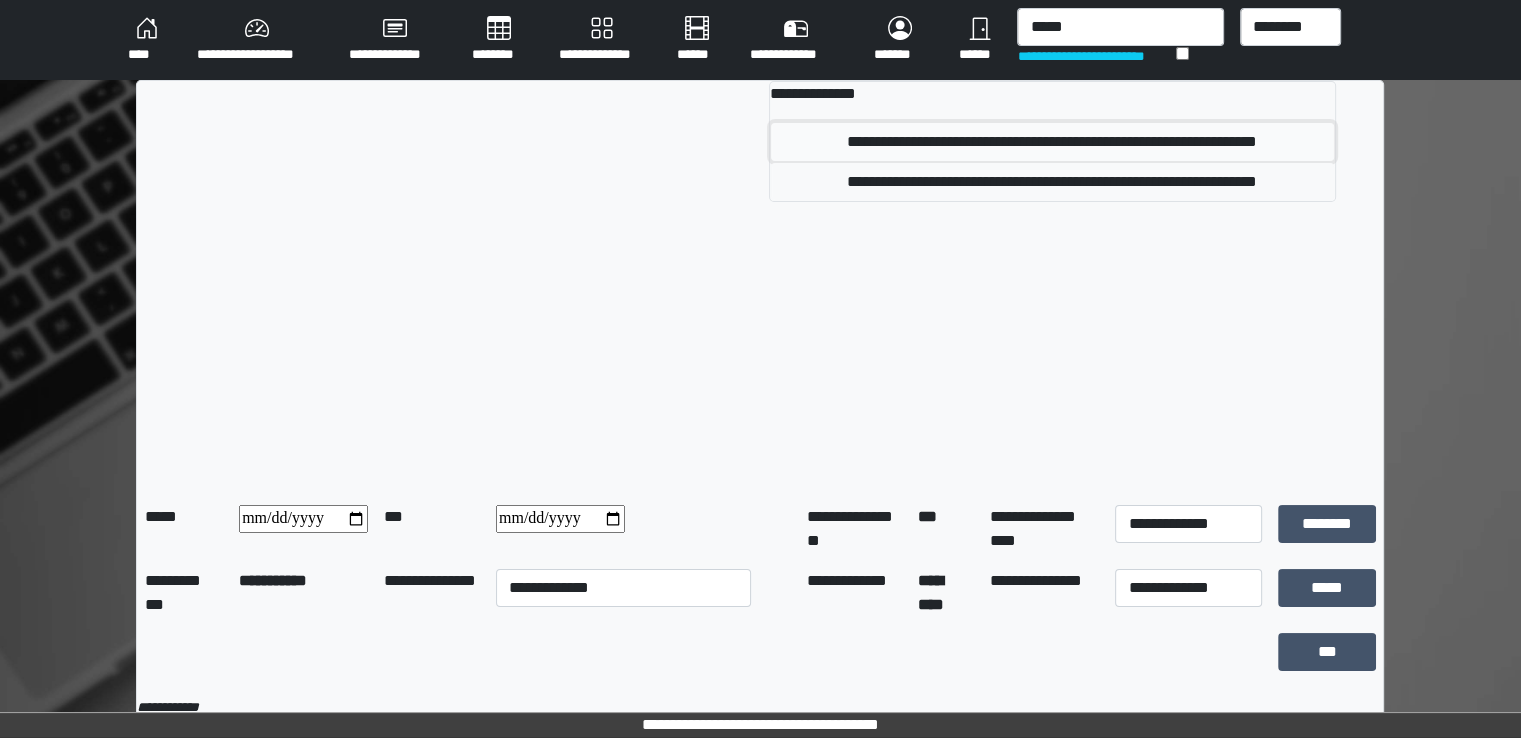 click on "**********" at bounding box center (1052, 142) 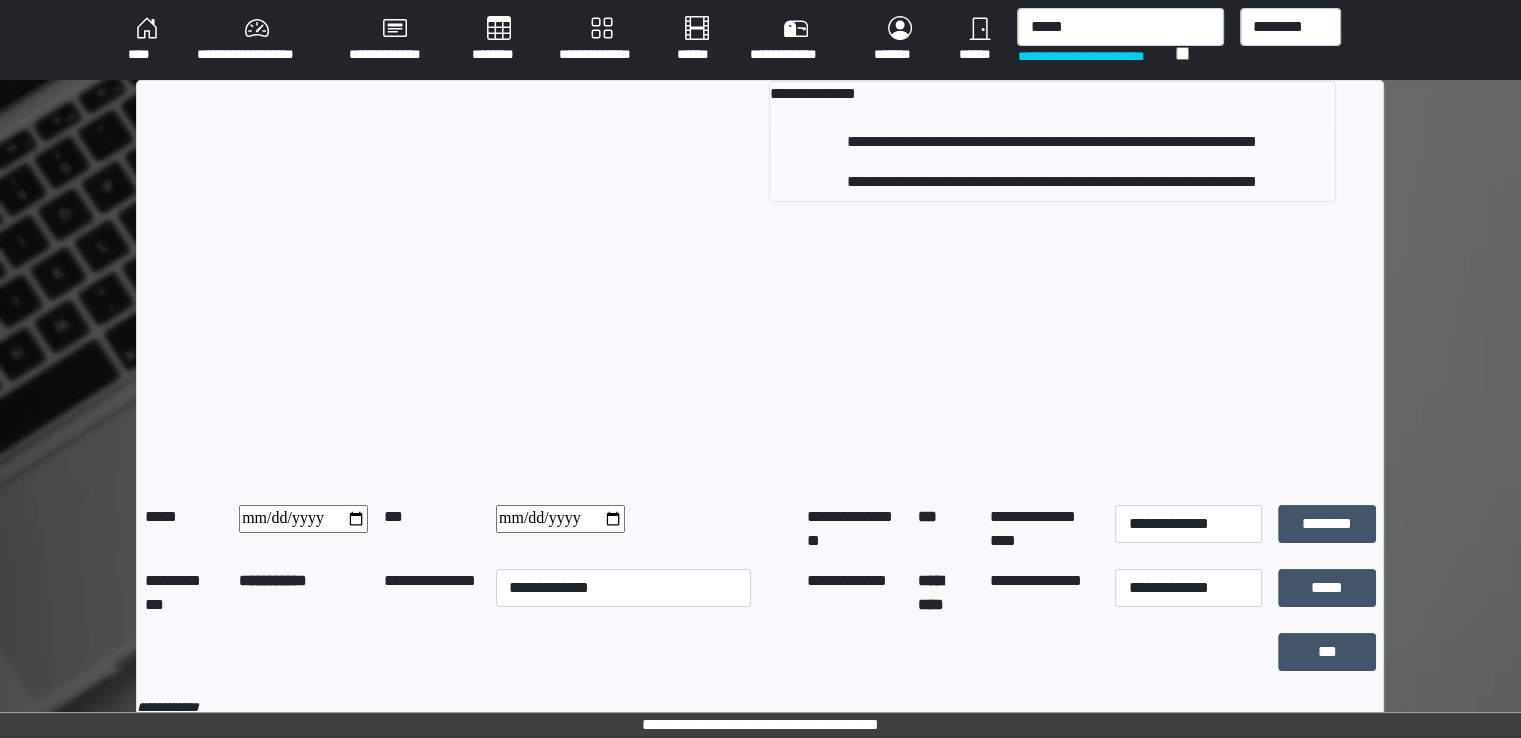type 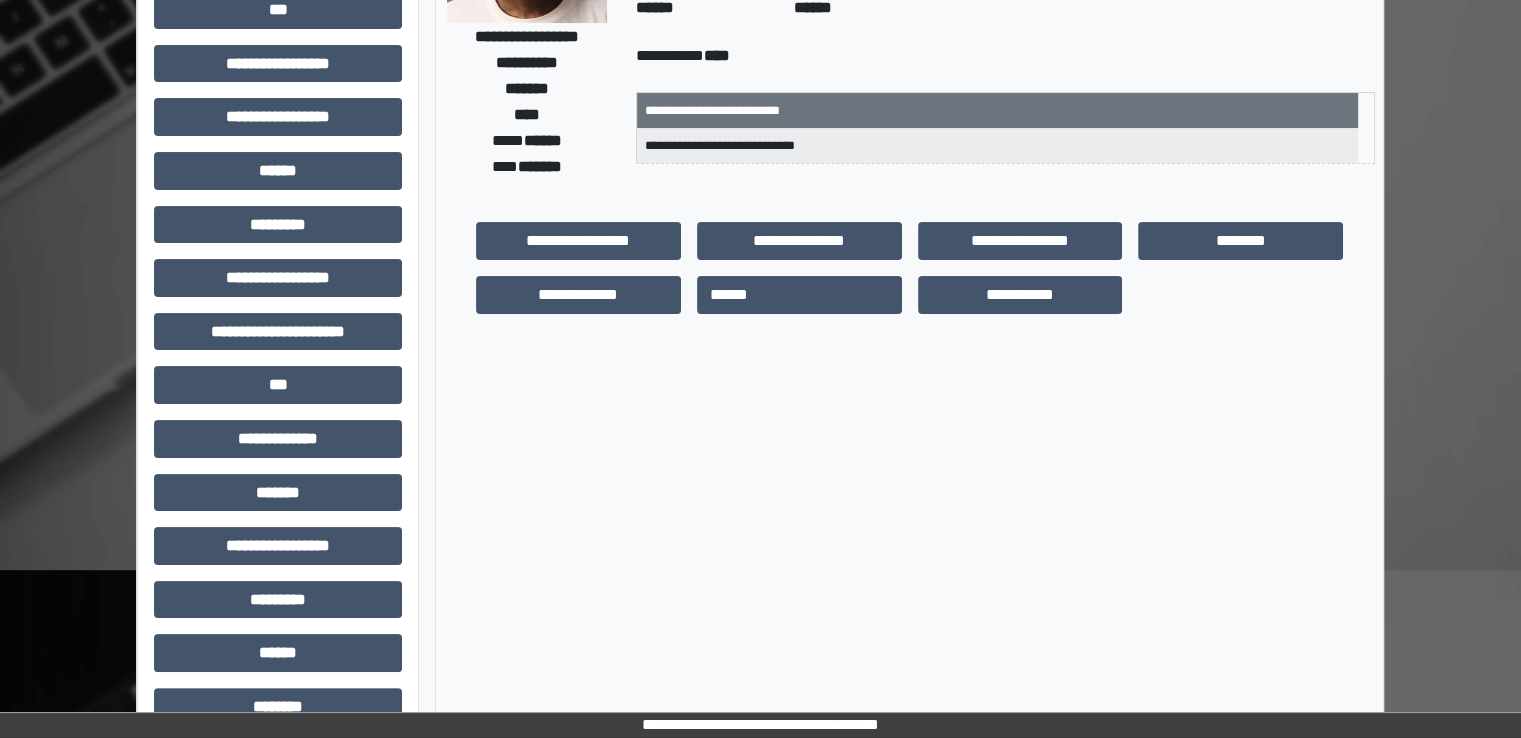 scroll, scrollTop: 428, scrollLeft: 0, axis: vertical 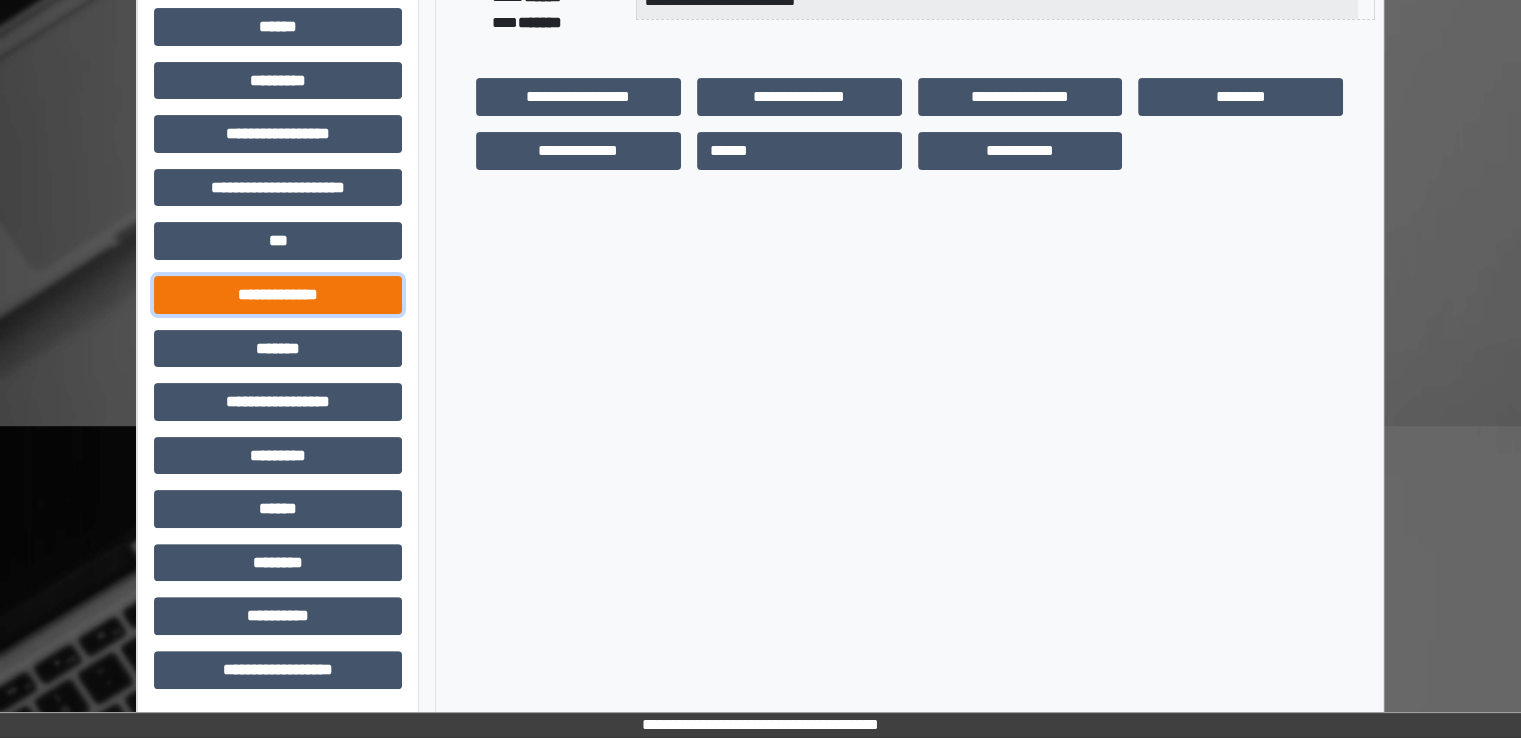 click on "**********" at bounding box center [278, 295] 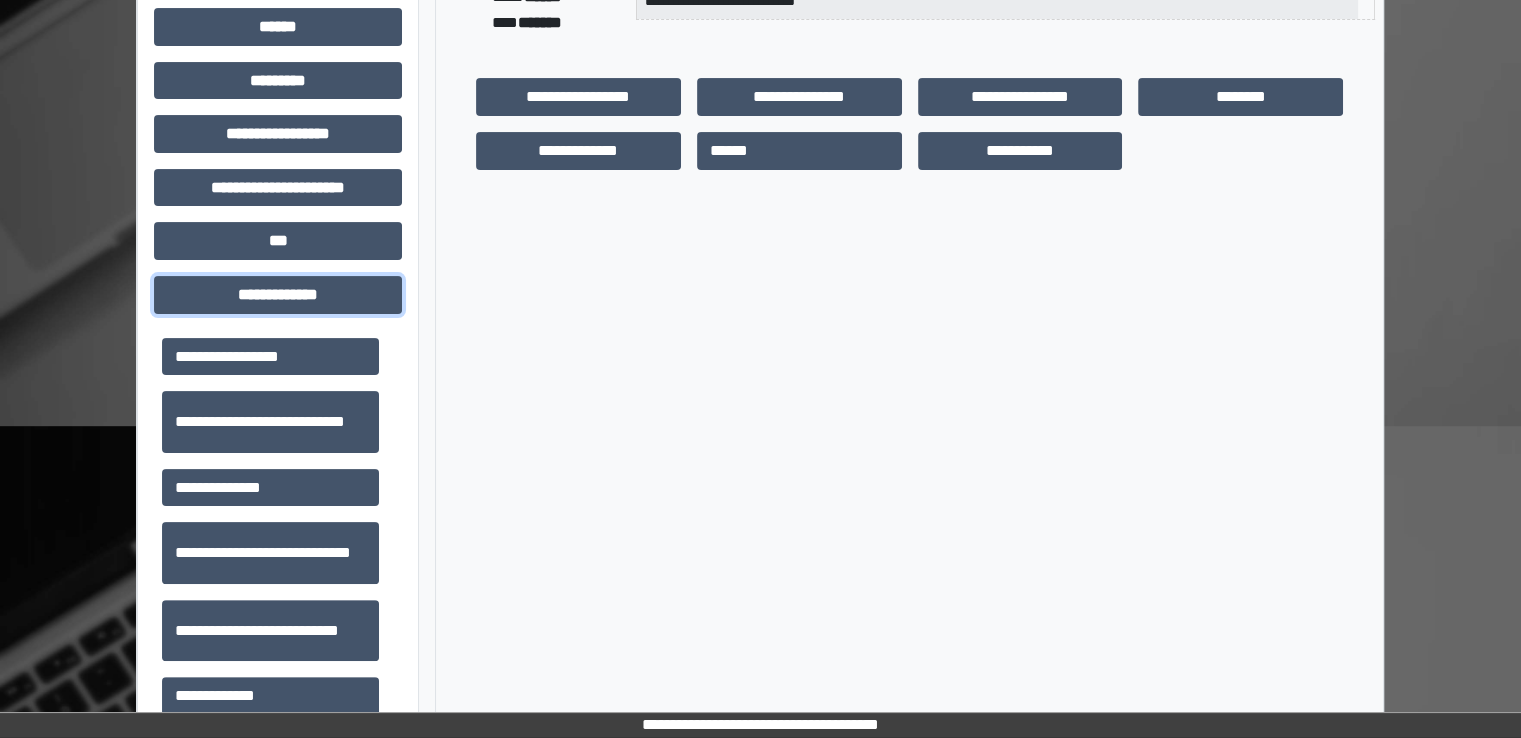 scroll, scrollTop: 600, scrollLeft: 0, axis: vertical 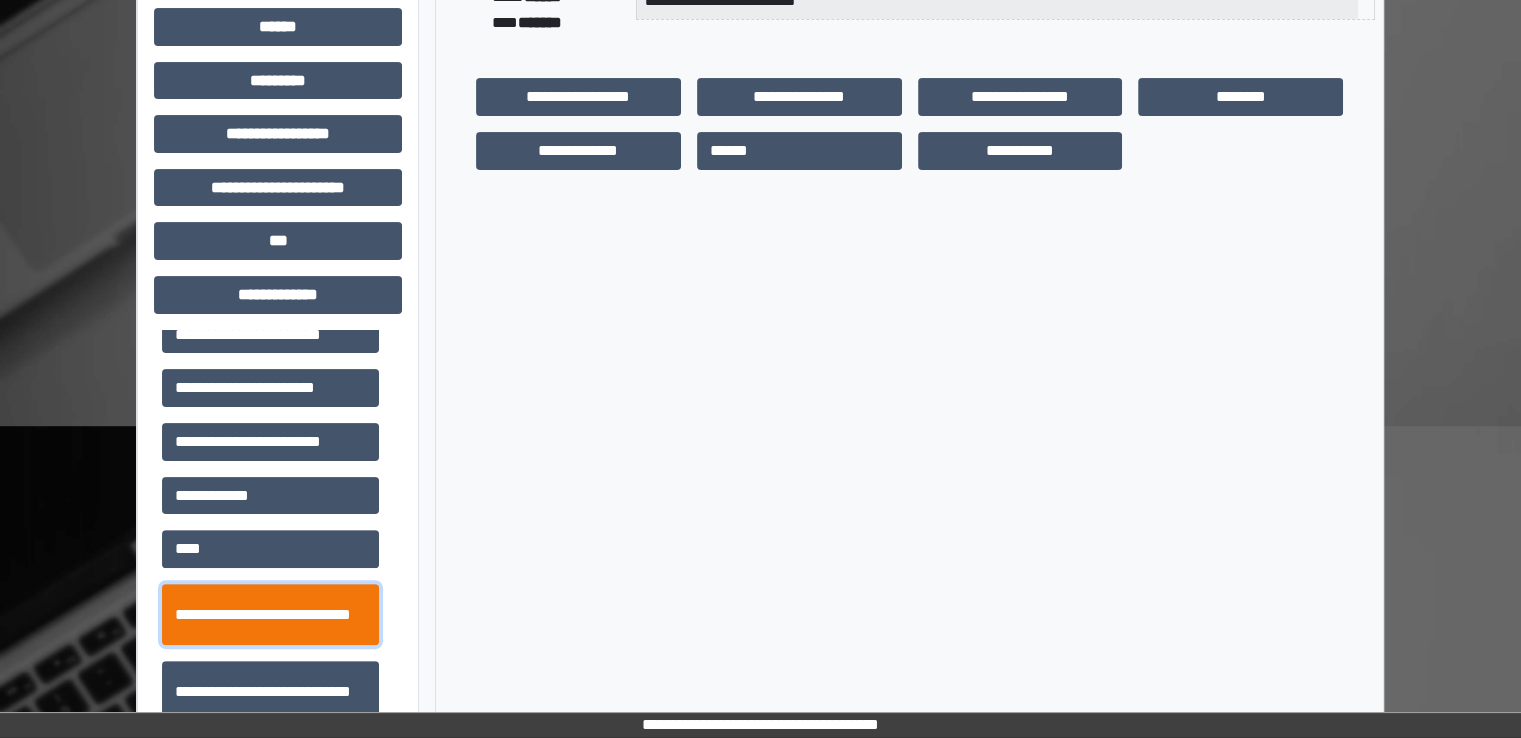 click on "**********" at bounding box center (270, 615) 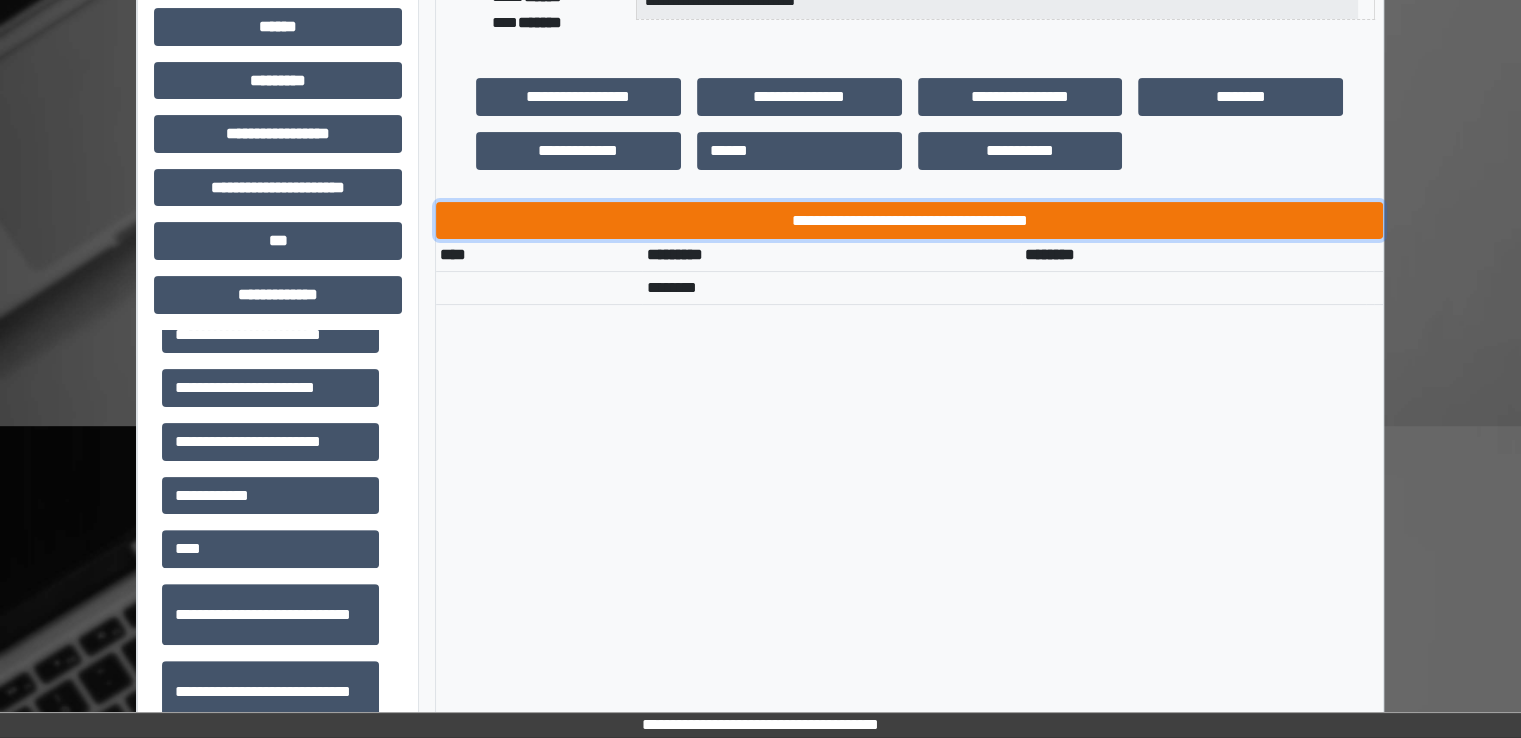 click on "**********" at bounding box center [909, 221] 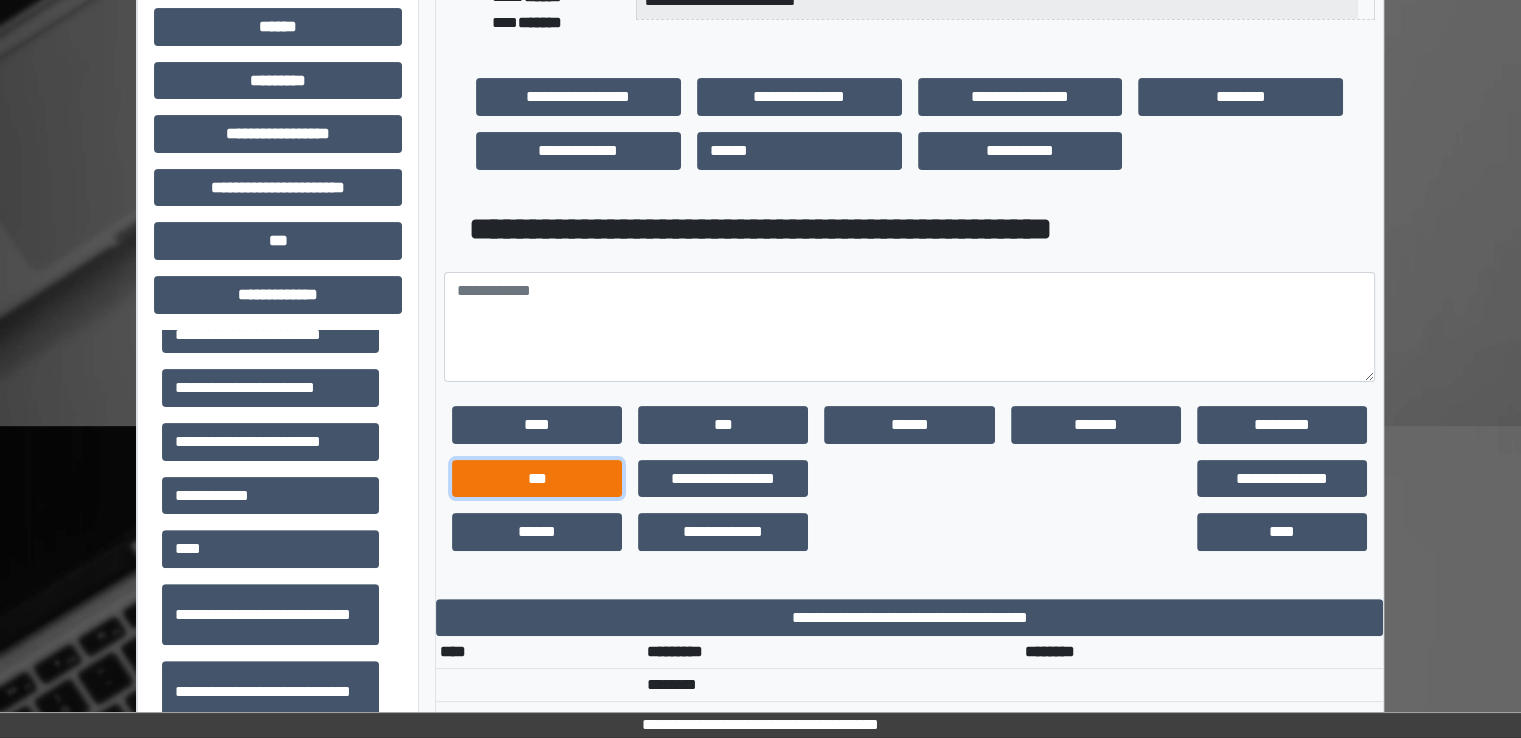 click on "***" at bounding box center (537, 479) 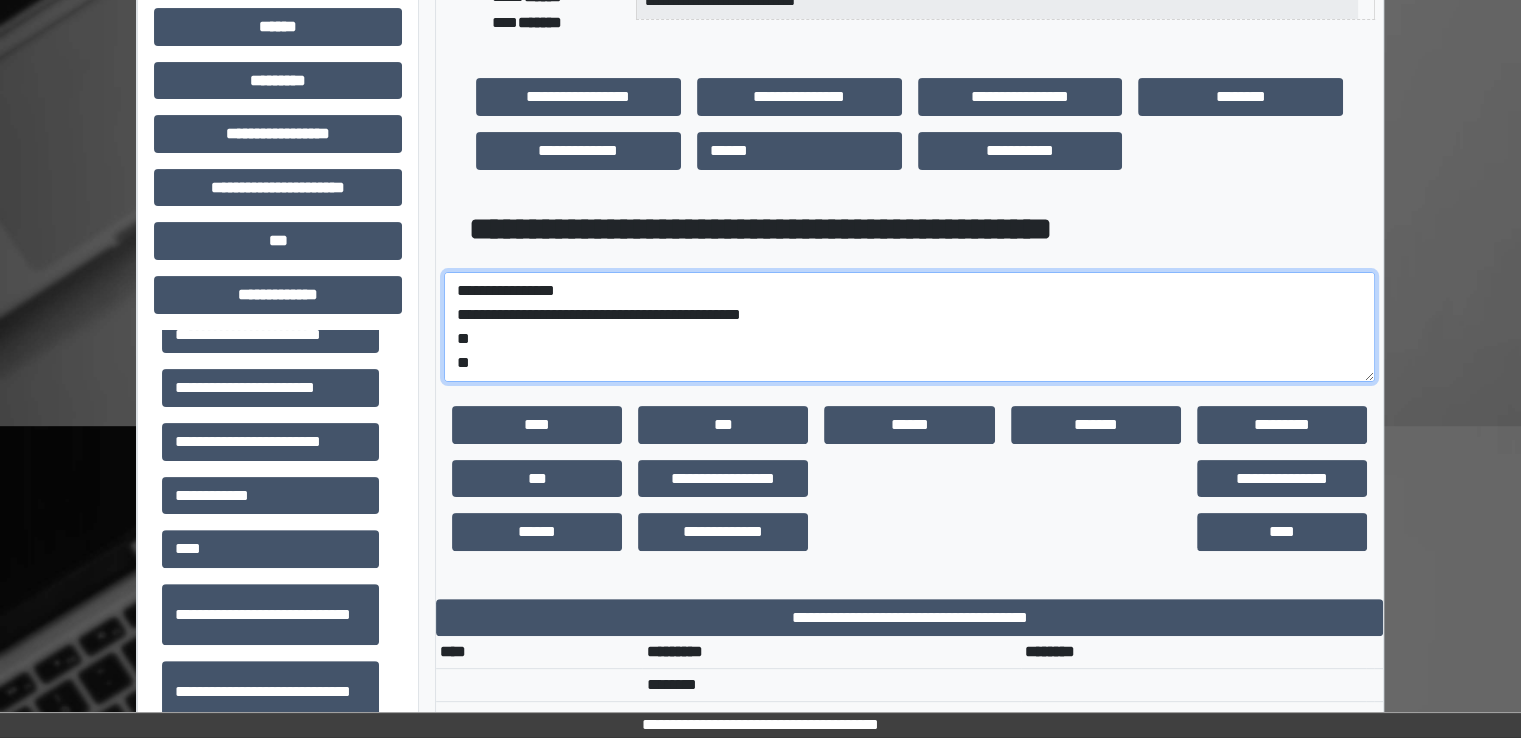 click on "**********" at bounding box center [909, 327] 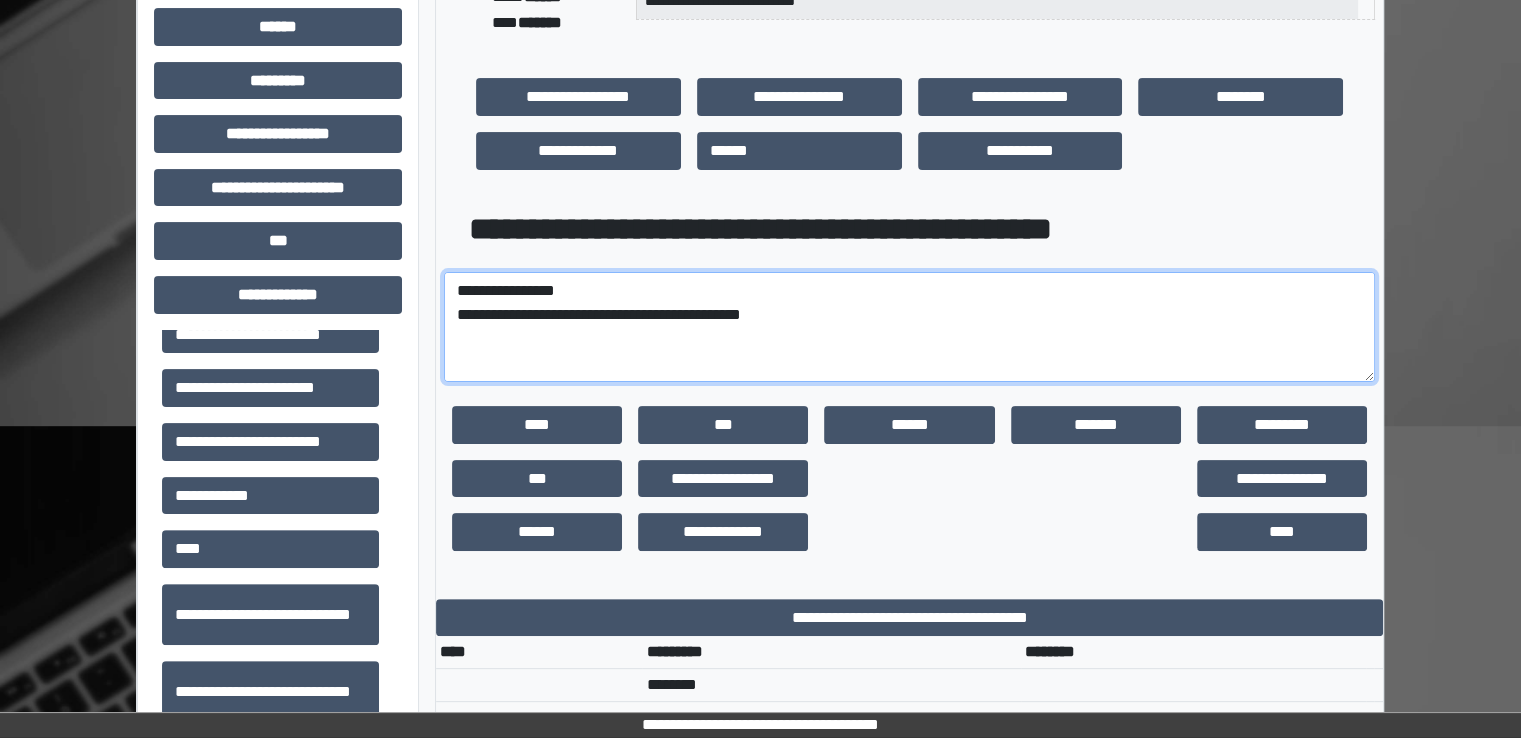 paste on "**********" 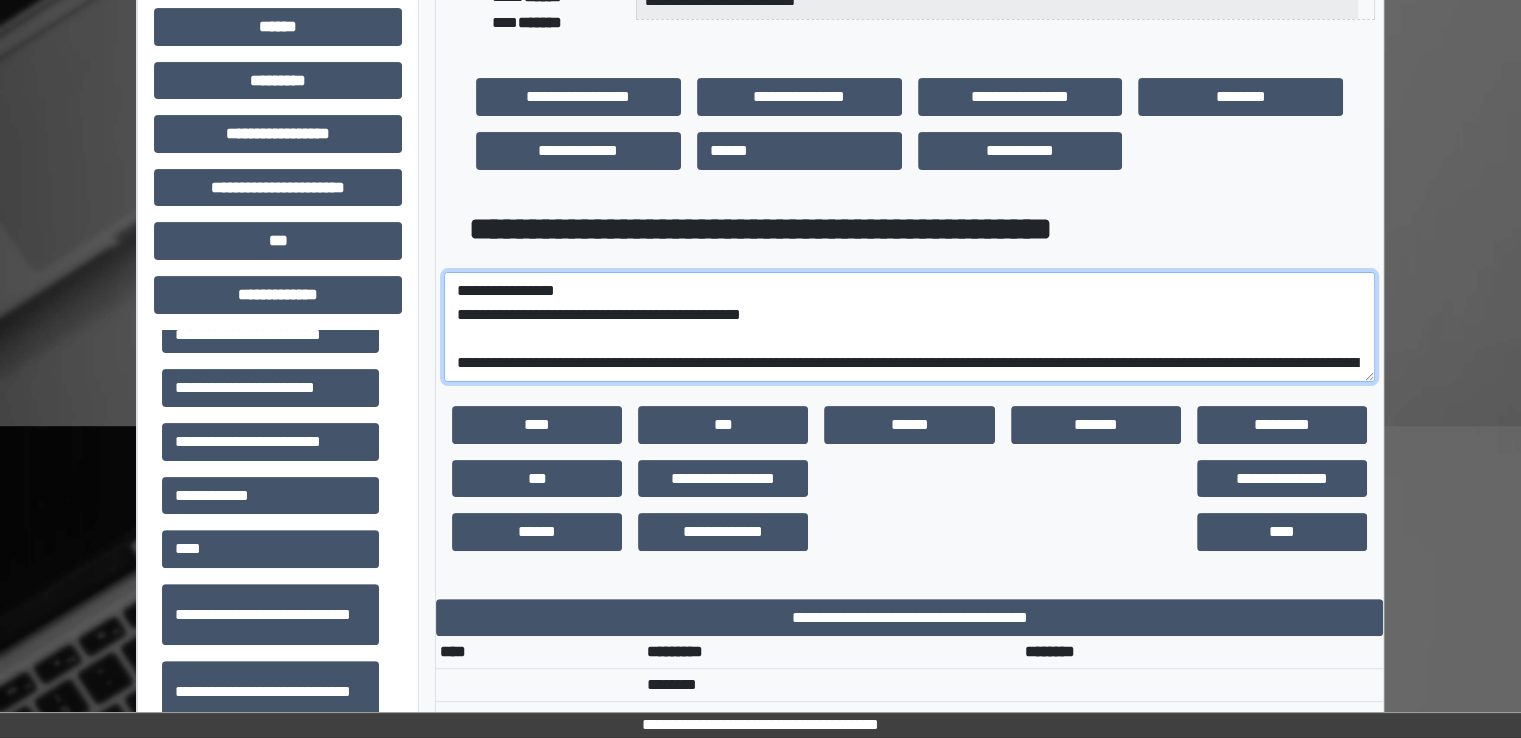 scroll, scrollTop: 256, scrollLeft: 0, axis: vertical 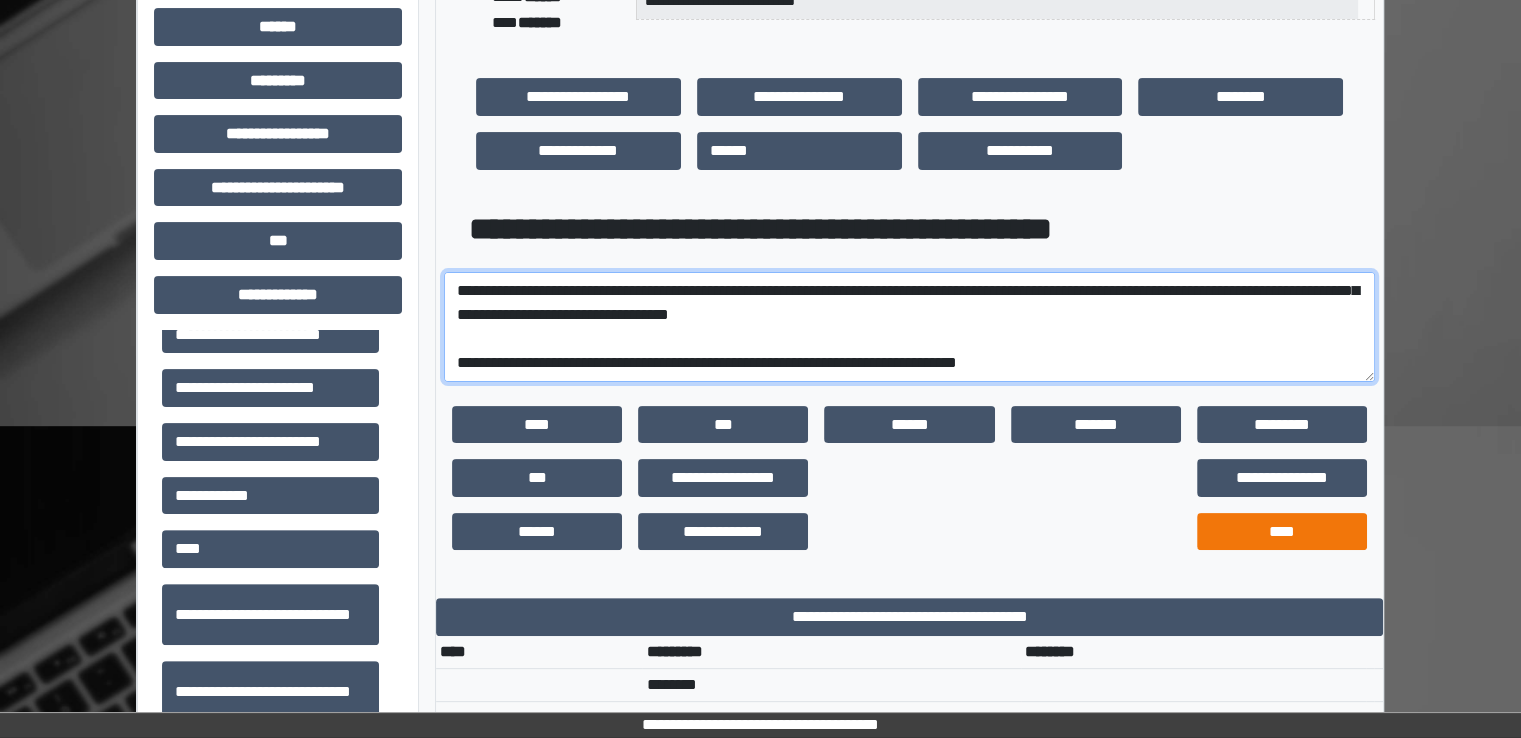 type on "**********" 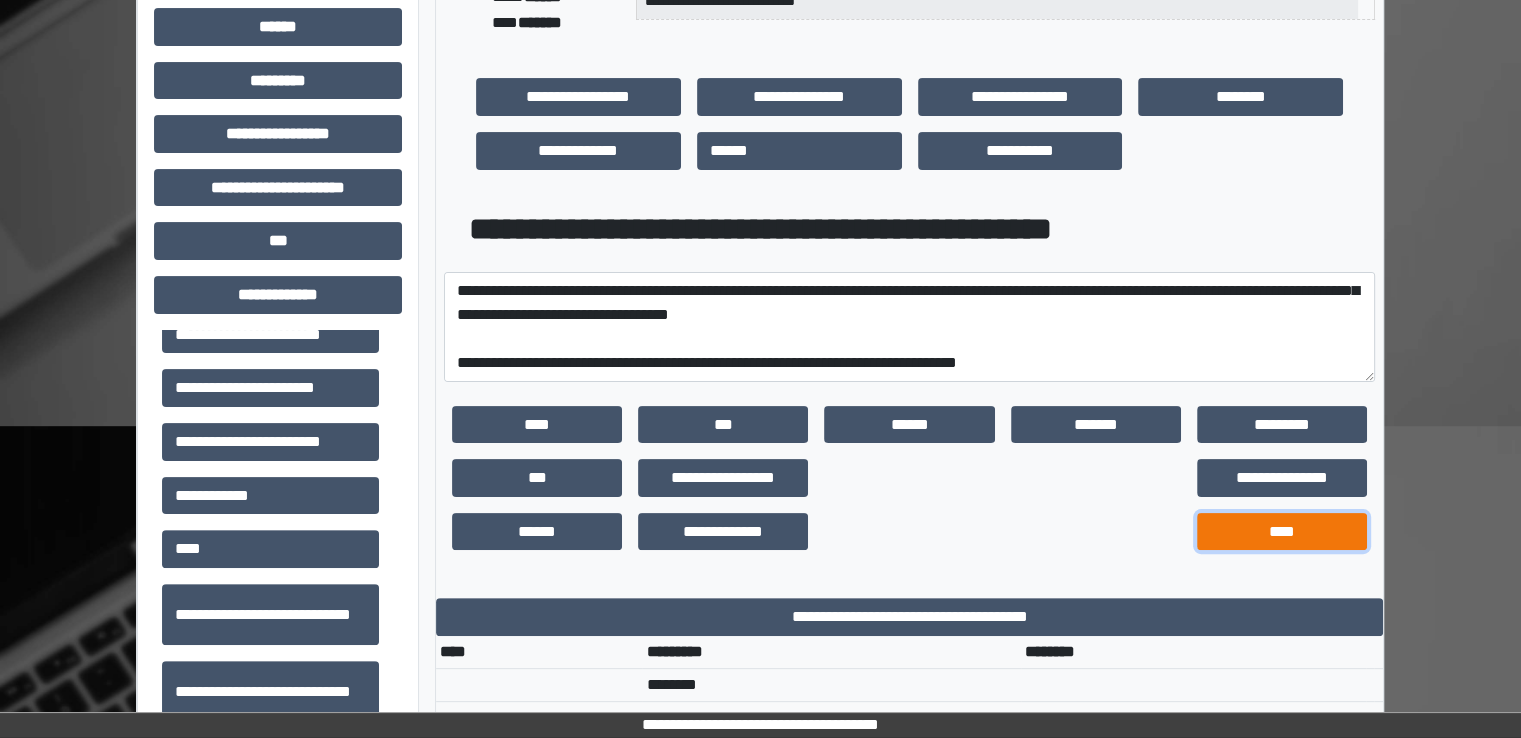 click on "****" at bounding box center [1282, 532] 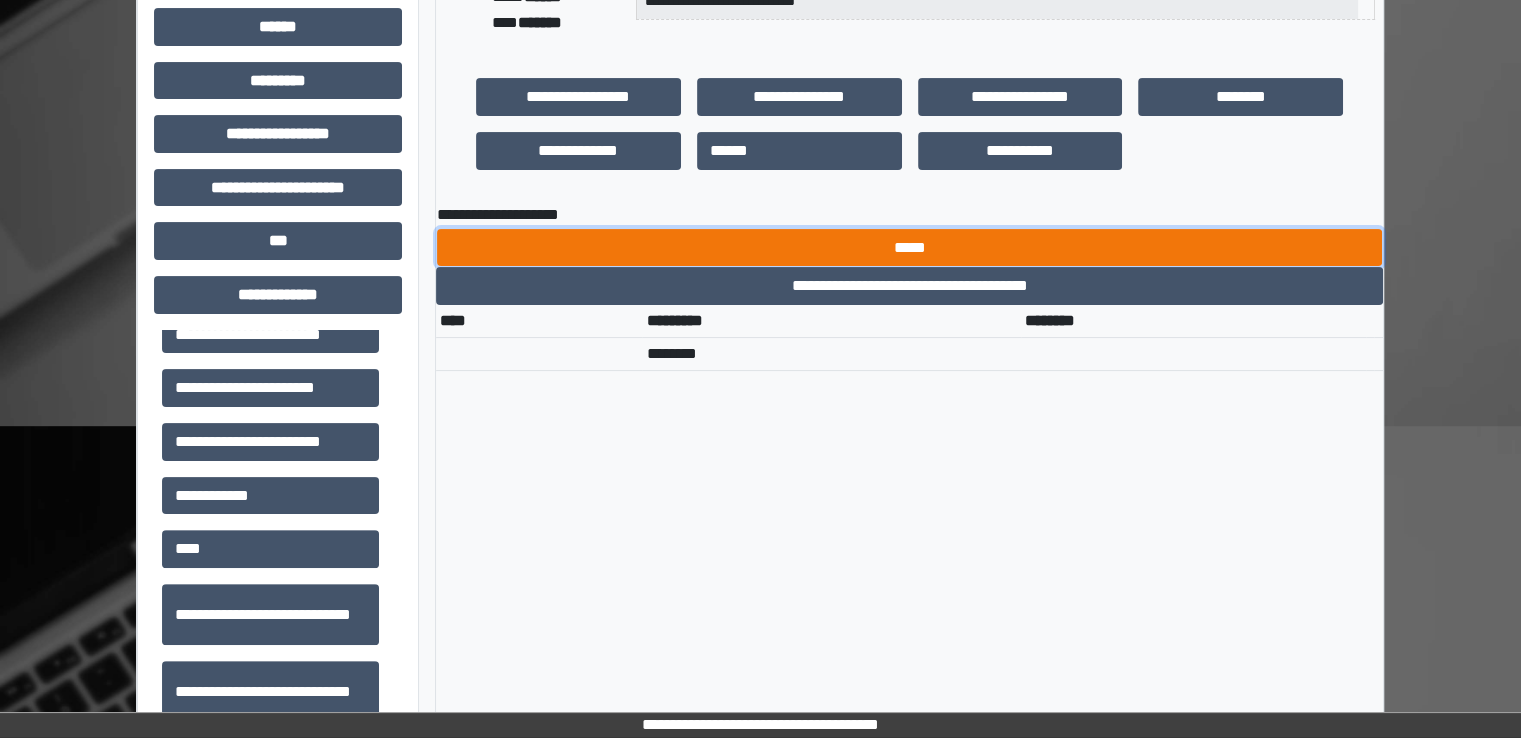 click on "*****" at bounding box center (909, 248) 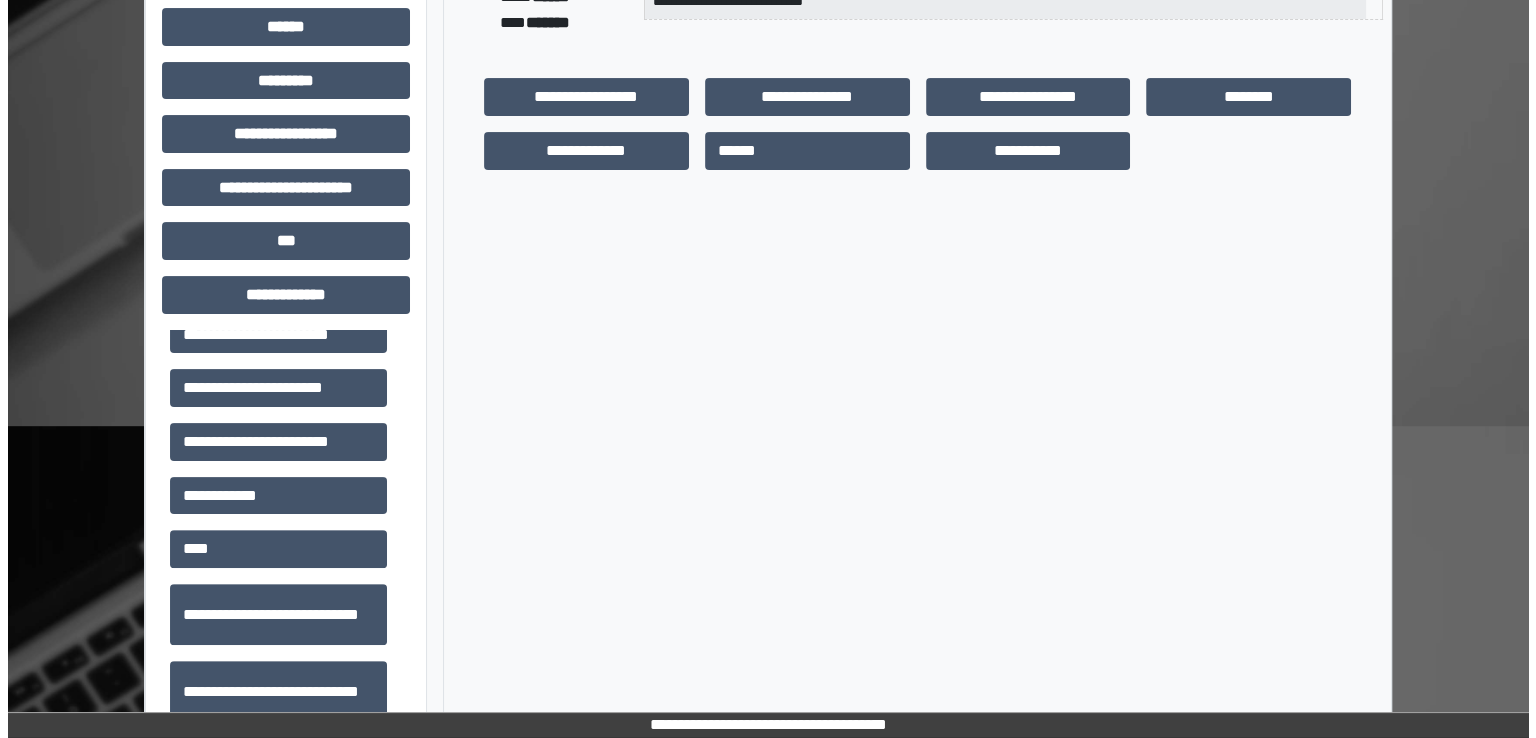 scroll, scrollTop: 0, scrollLeft: 0, axis: both 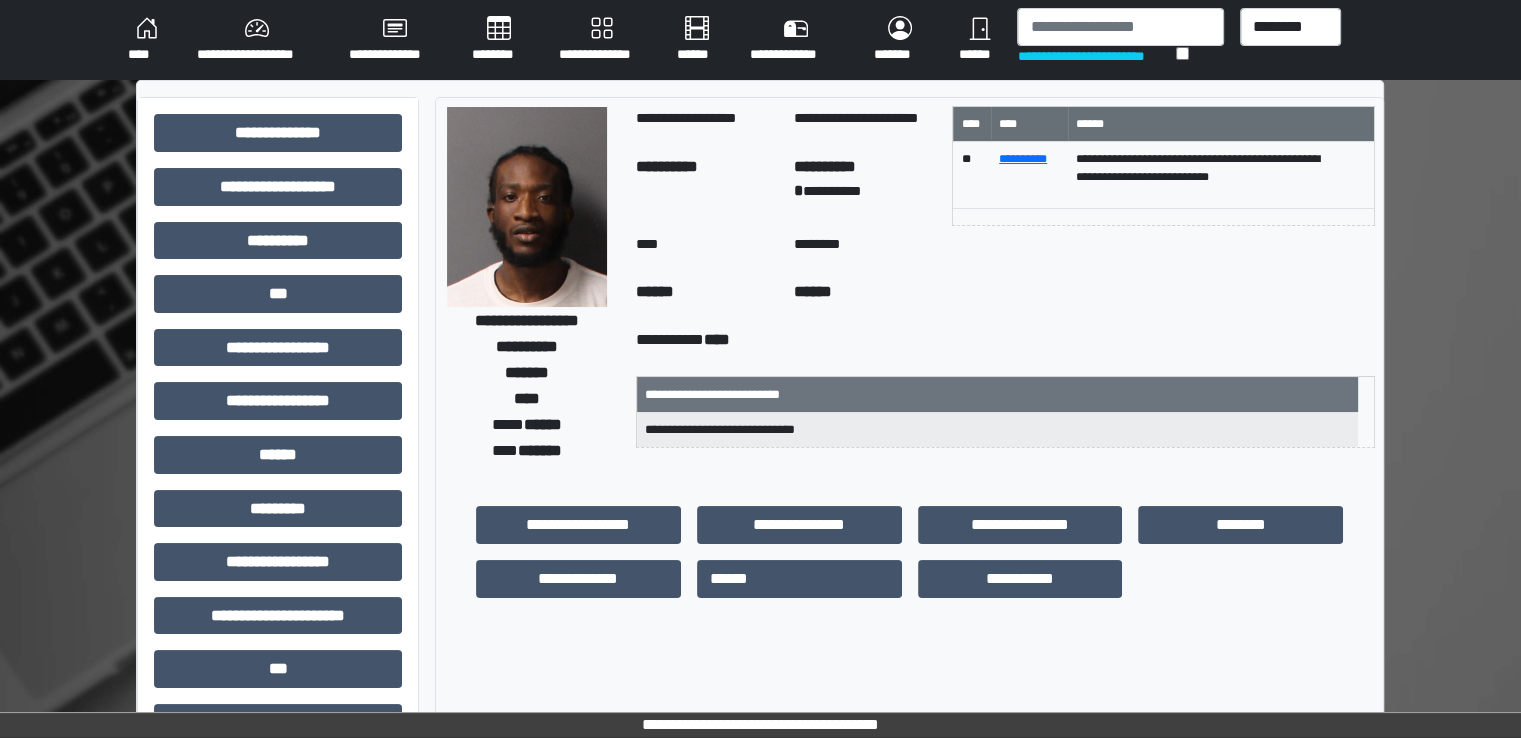 click on "********" at bounding box center [499, 40] 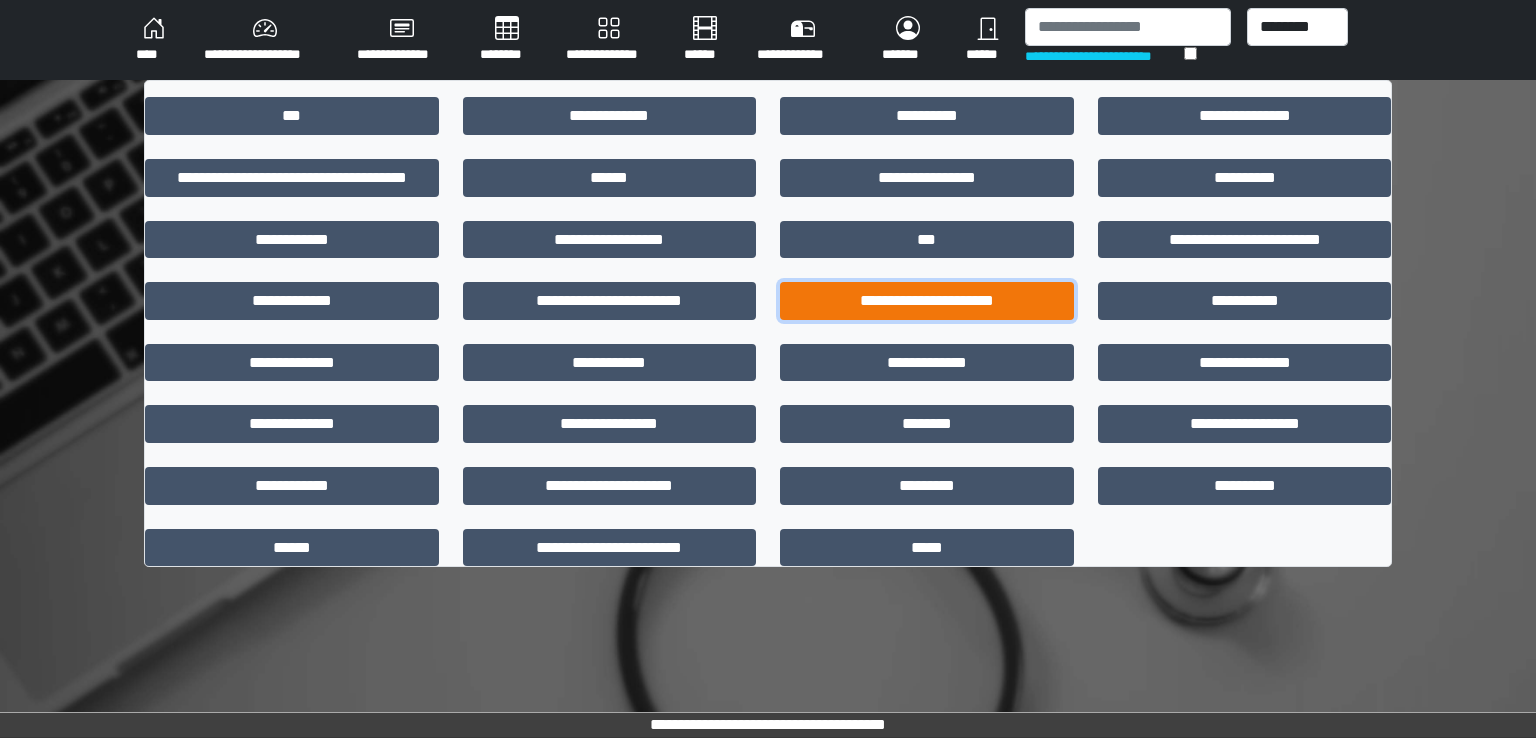 click on "**********" at bounding box center (927, 301) 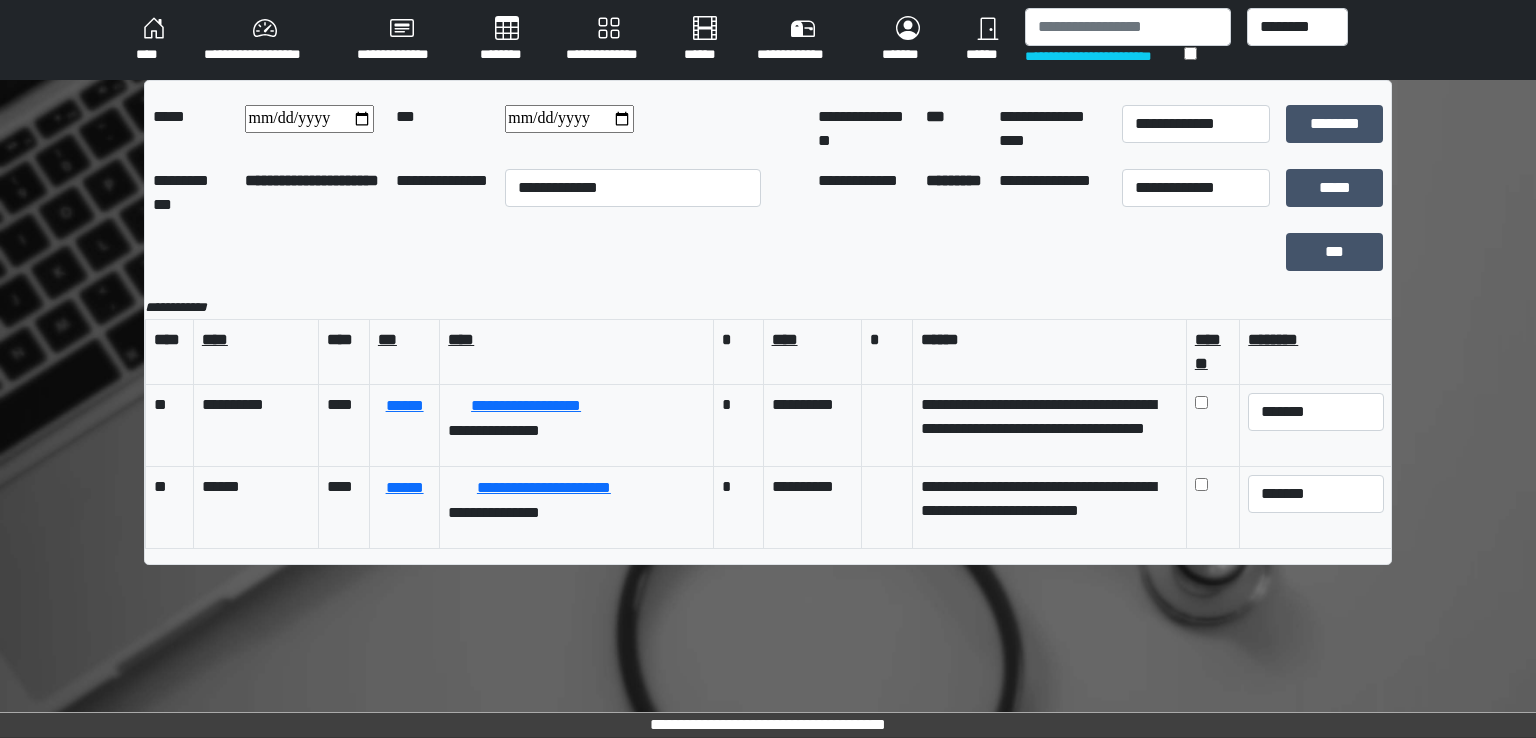 click on "********" at bounding box center (507, 40) 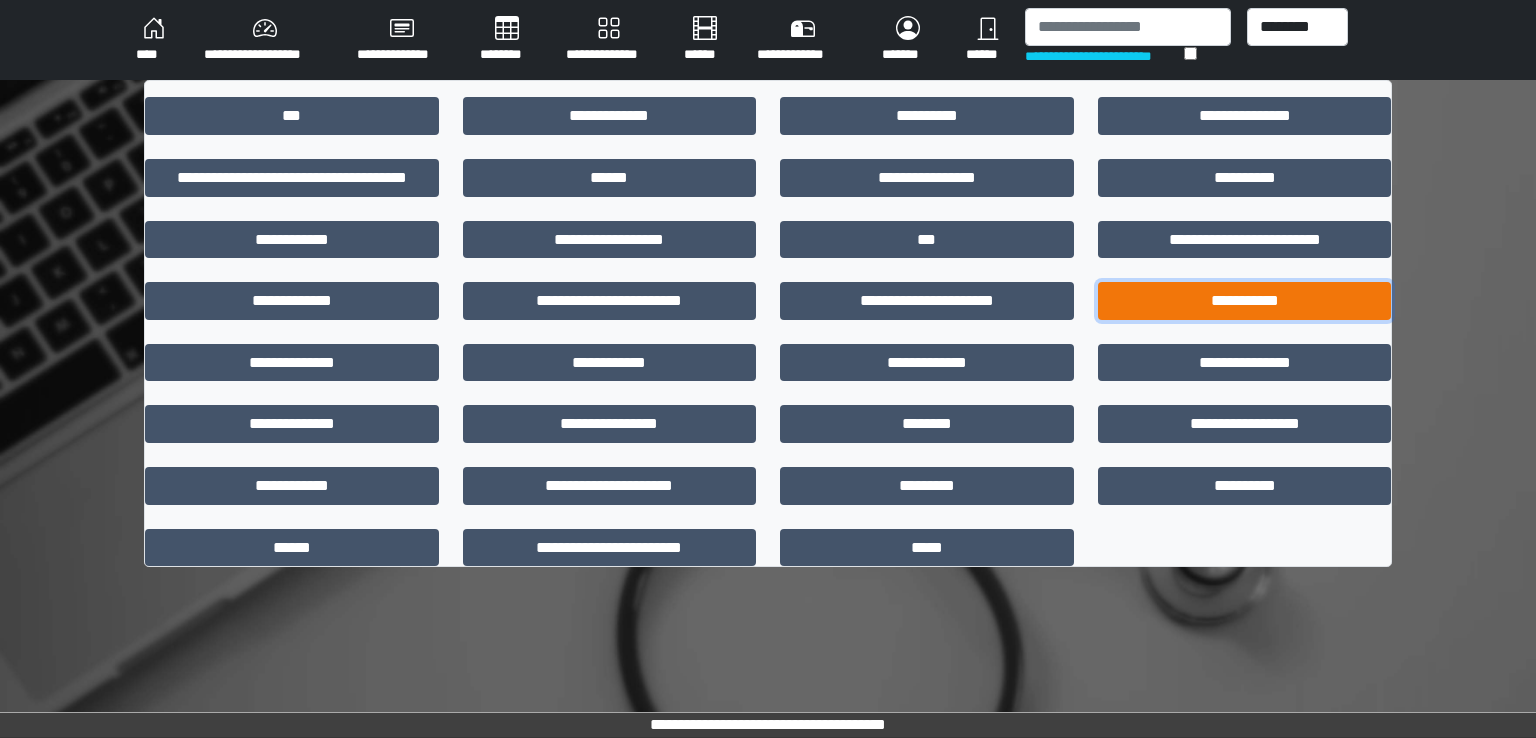 click on "**********" at bounding box center (1245, 301) 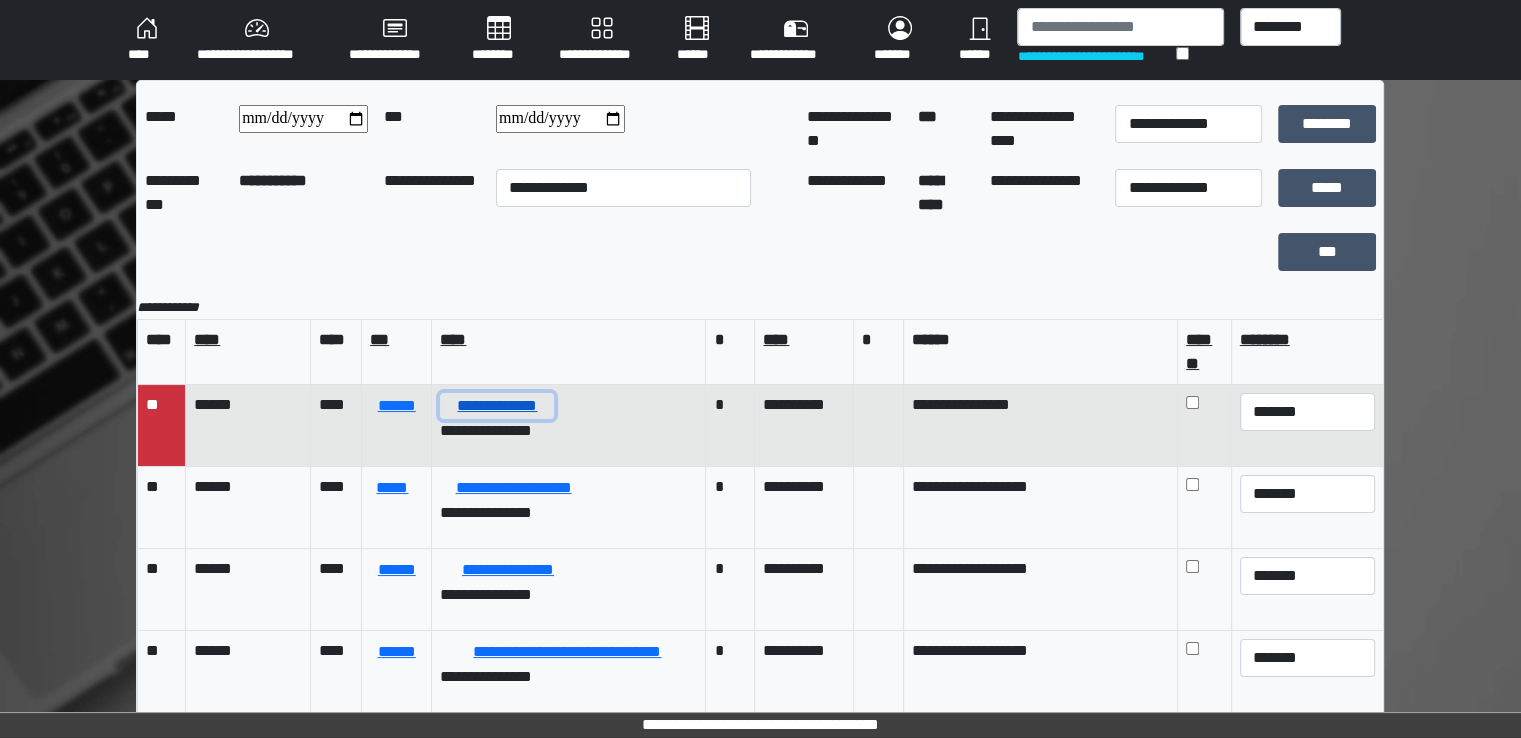 click on "**********" at bounding box center [497, 406] 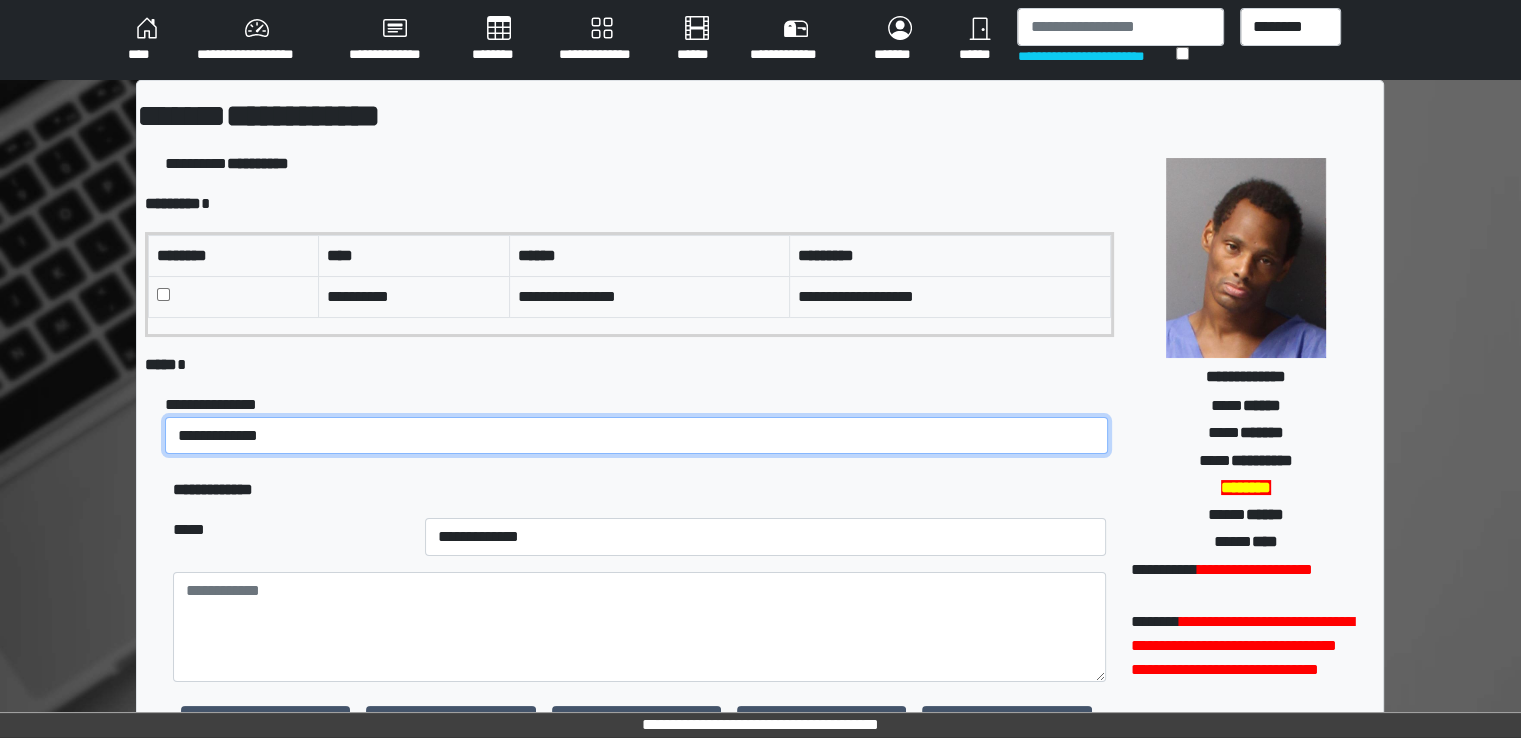 click on "**********" at bounding box center [636, 436] 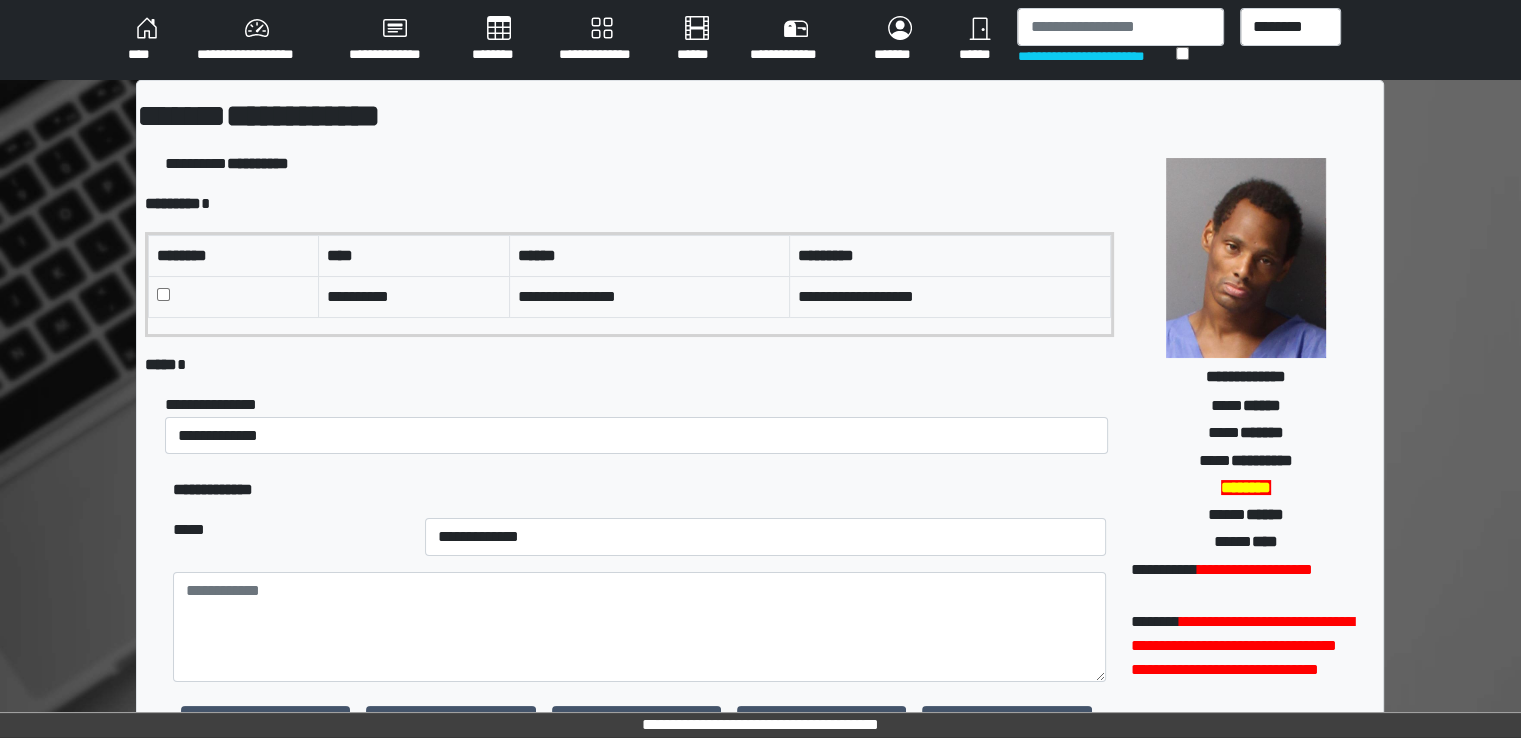 click on "***** *" at bounding box center [629, 365] 